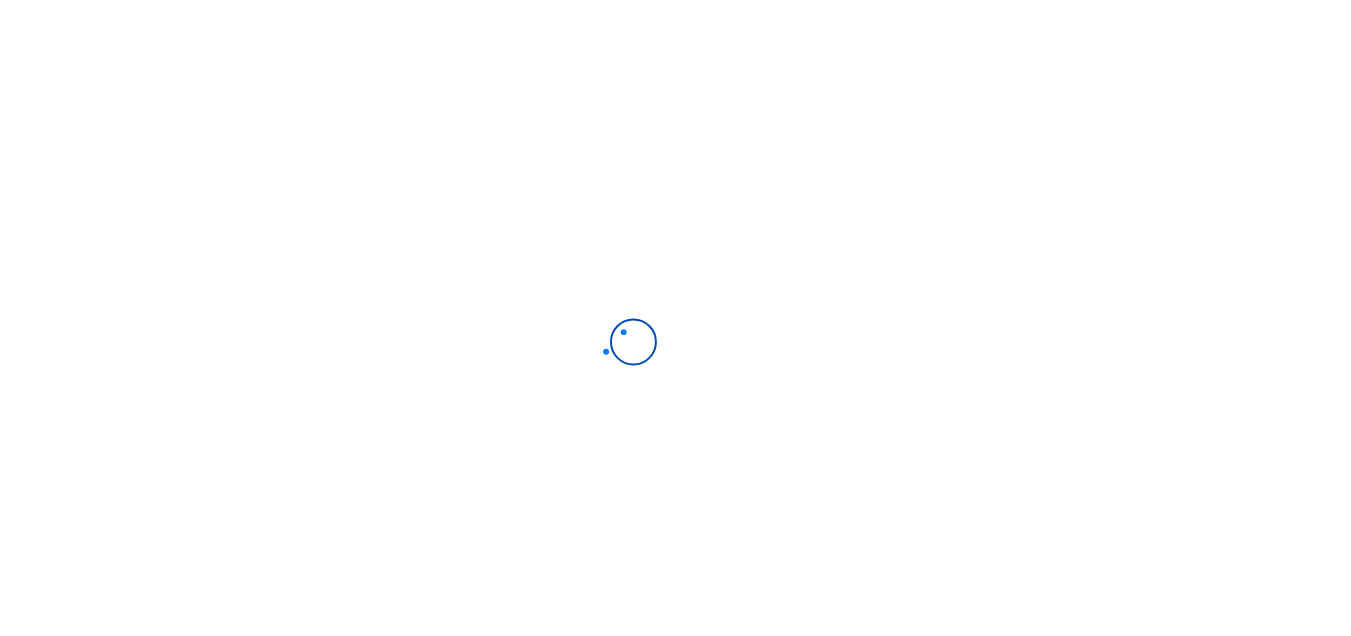 scroll, scrollTop: 0, scrollLeft: 0, axis: both 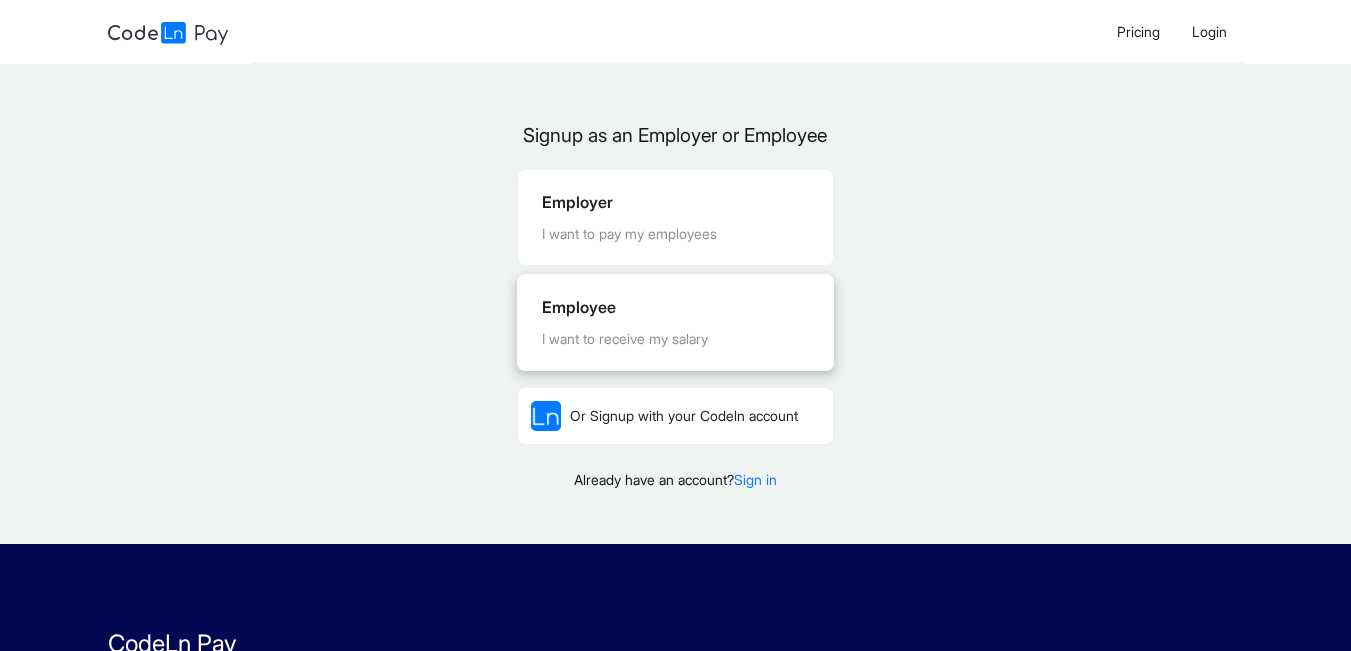click on "I want to receive my salary" at bounding box center [675, 339] 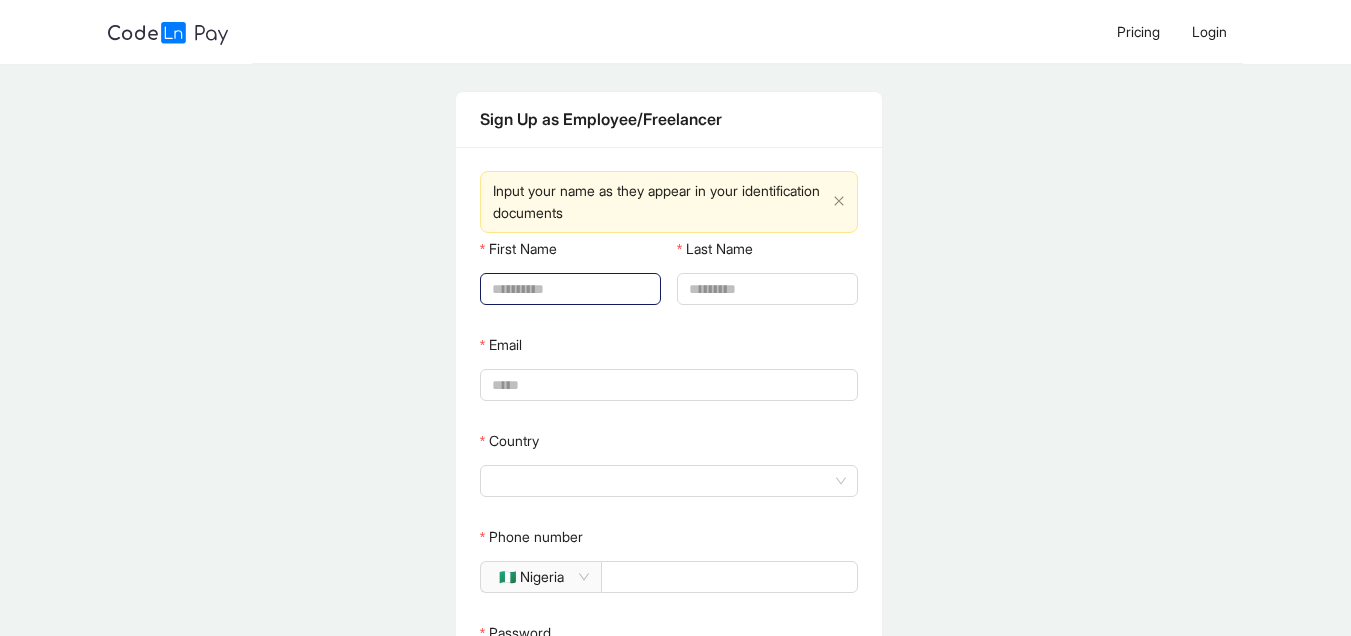 click on "First Name" at bounding box center [568, 289] 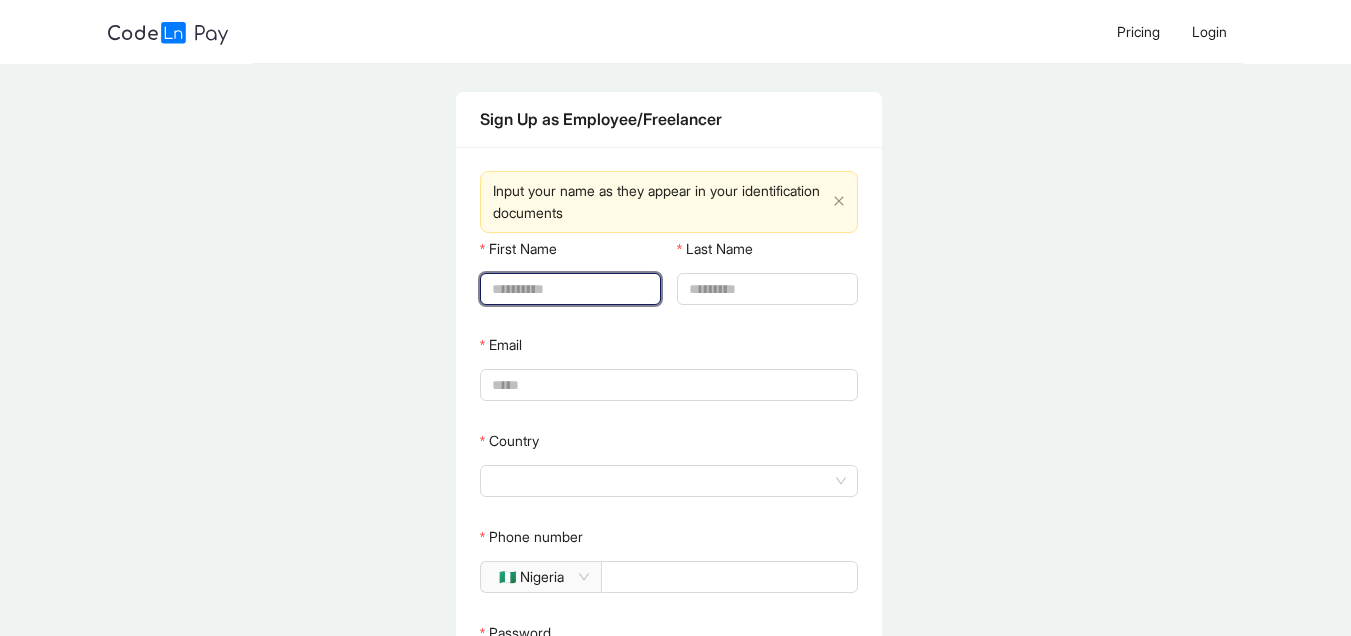 type on "******" 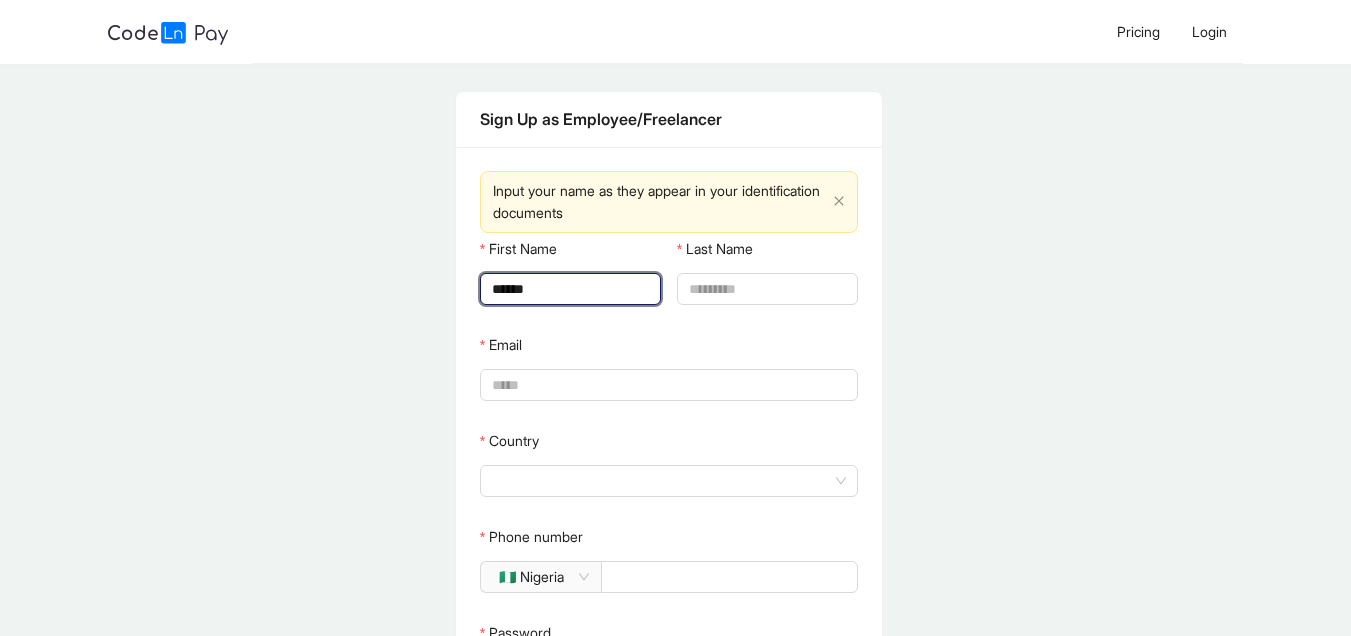 type on "******" 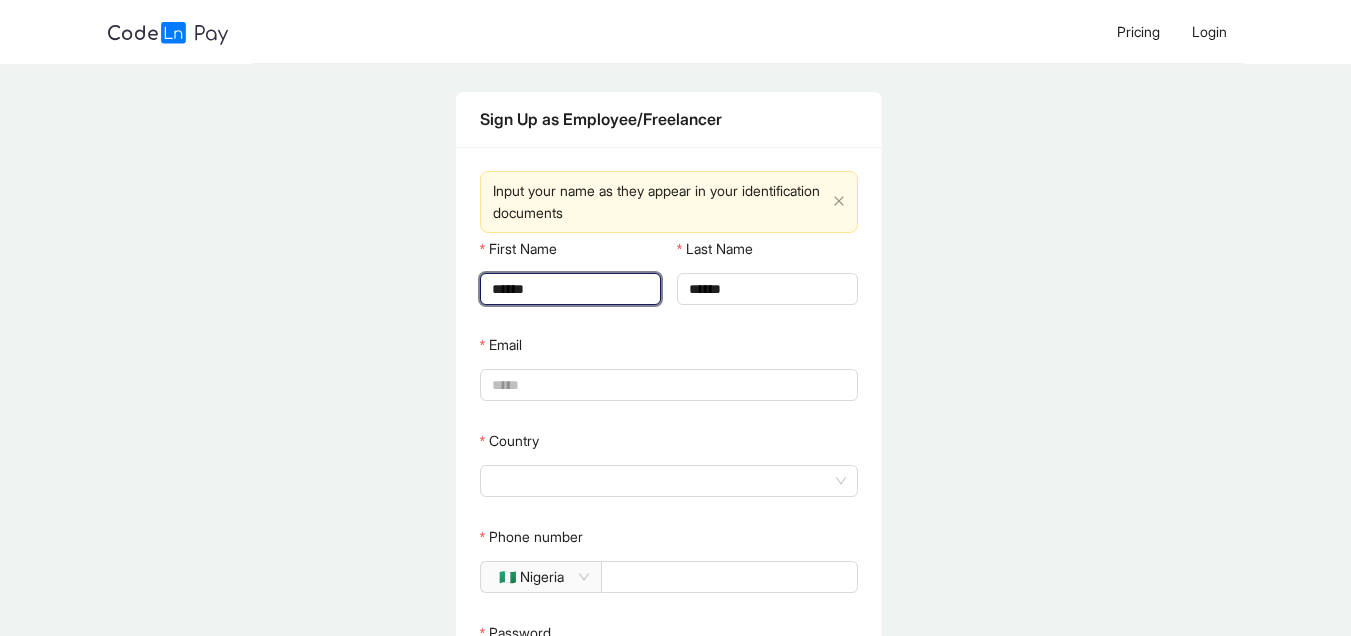 type on "**********" 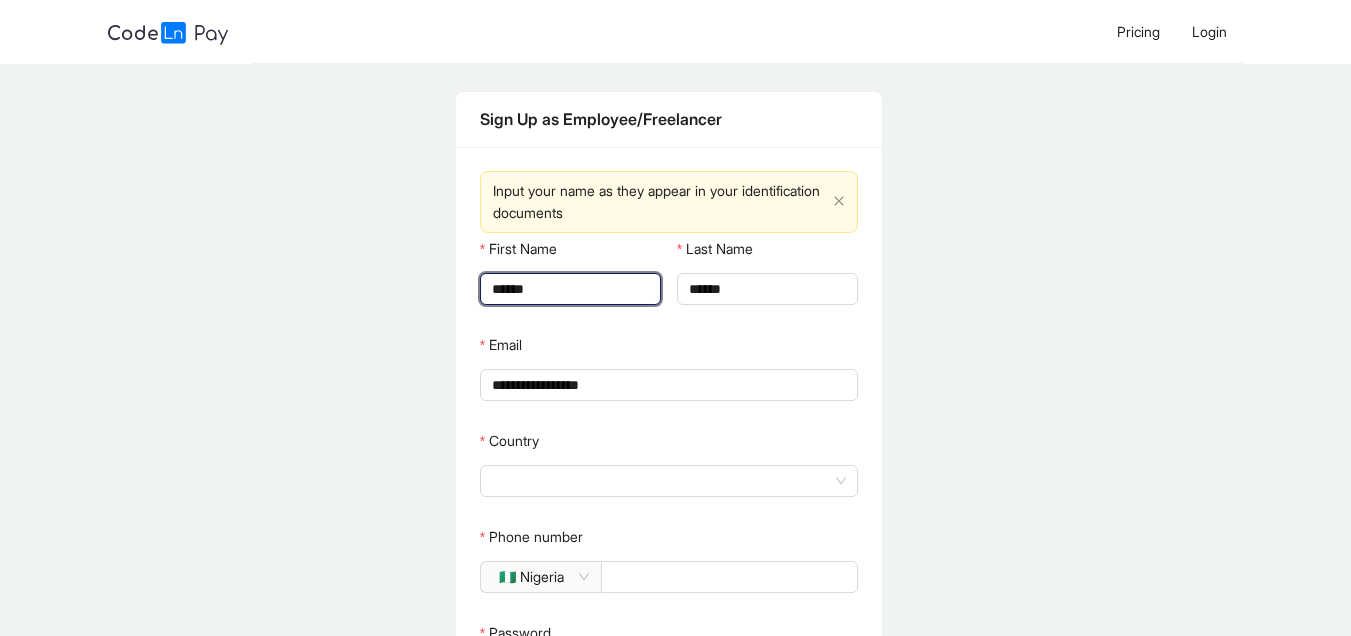 type on "*****" 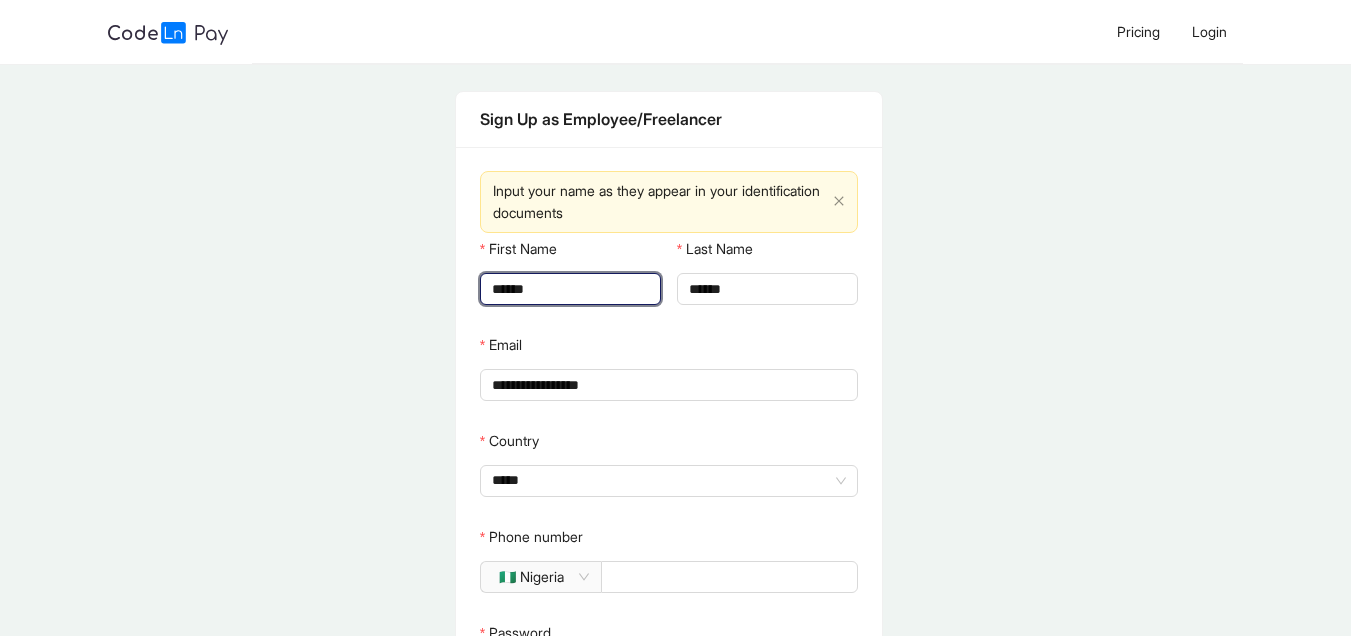 type on "**********" 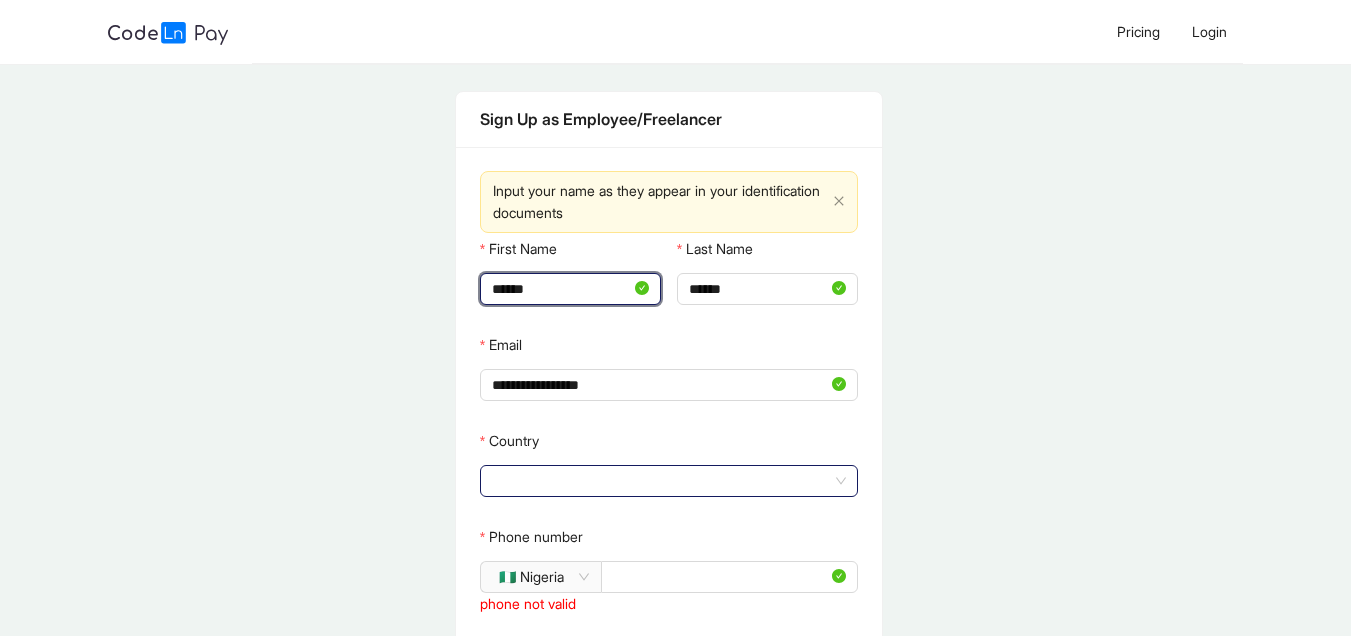 click 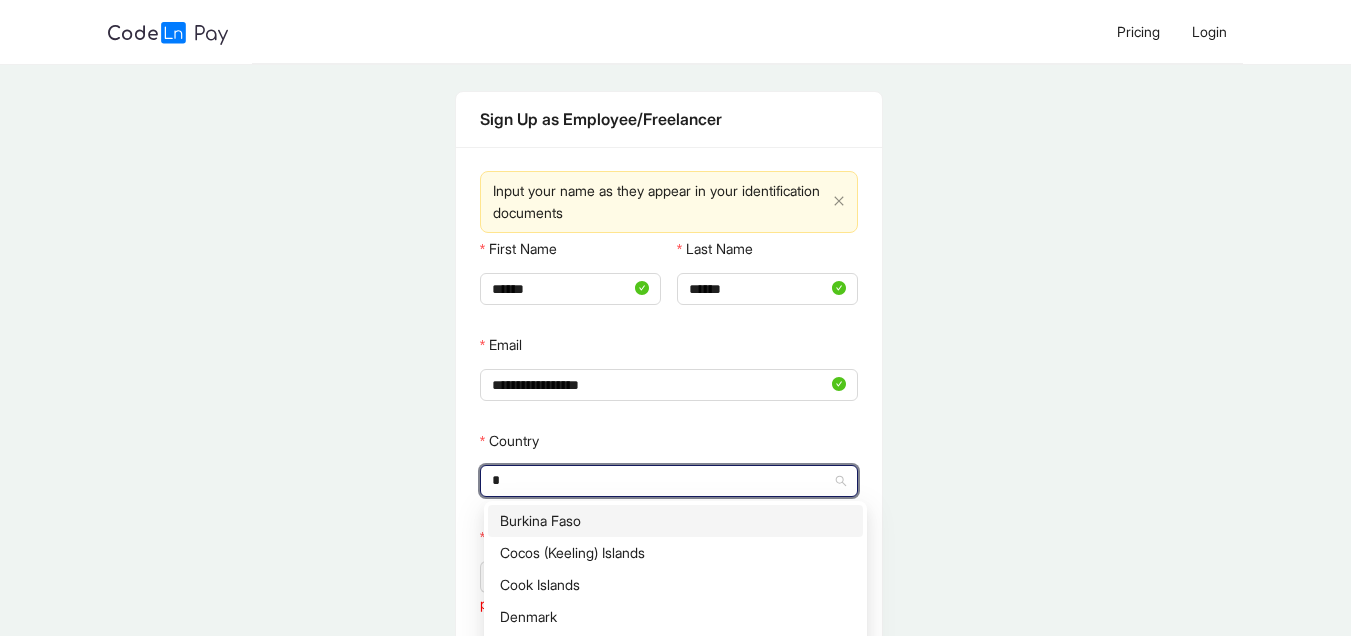 type on "*****" 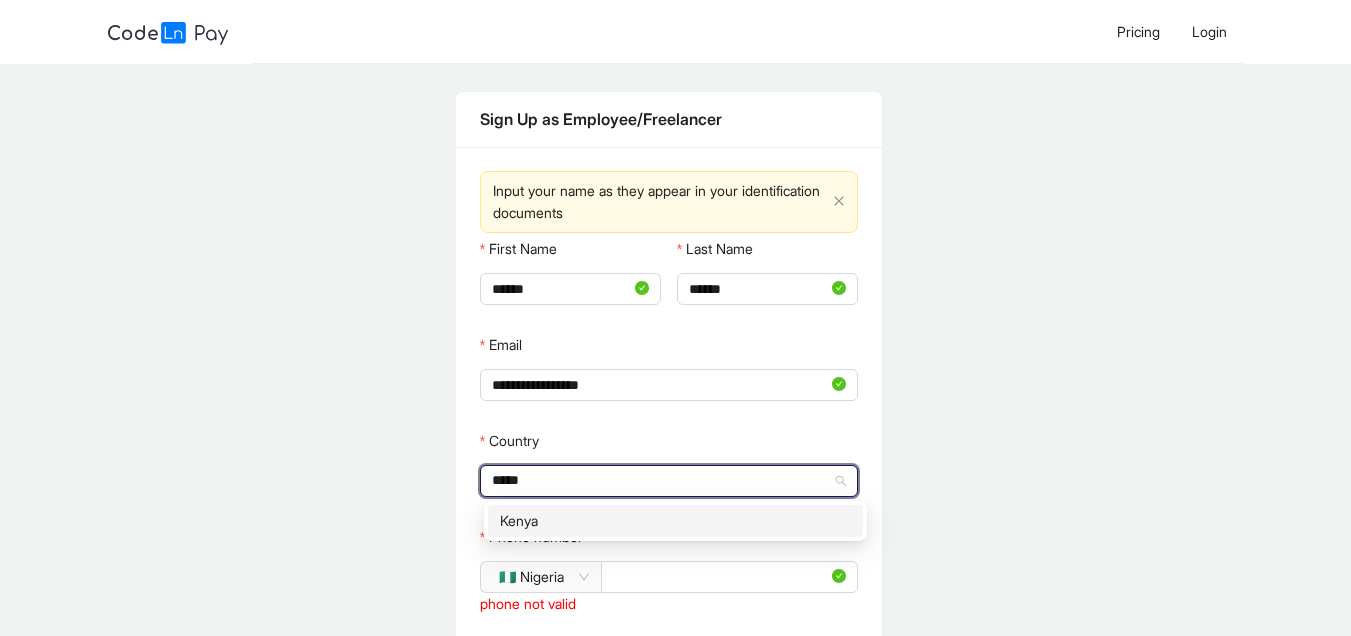 click on "Kenya" at bounding box center [675, 521] 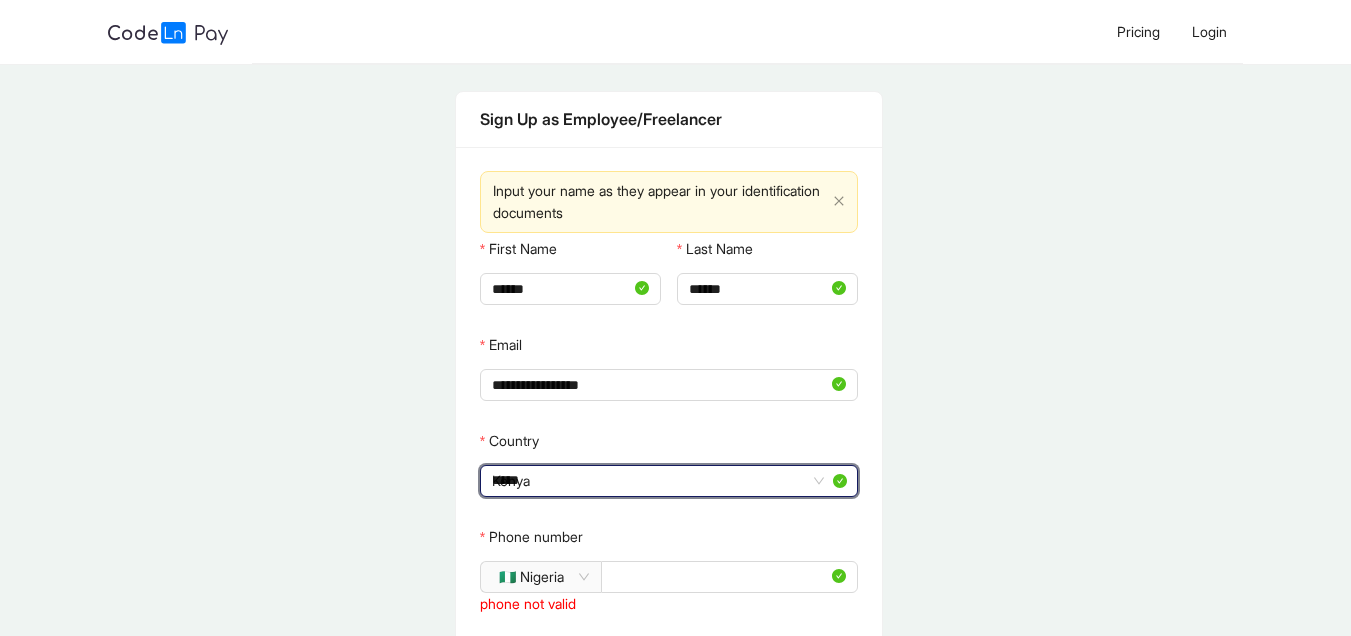 type 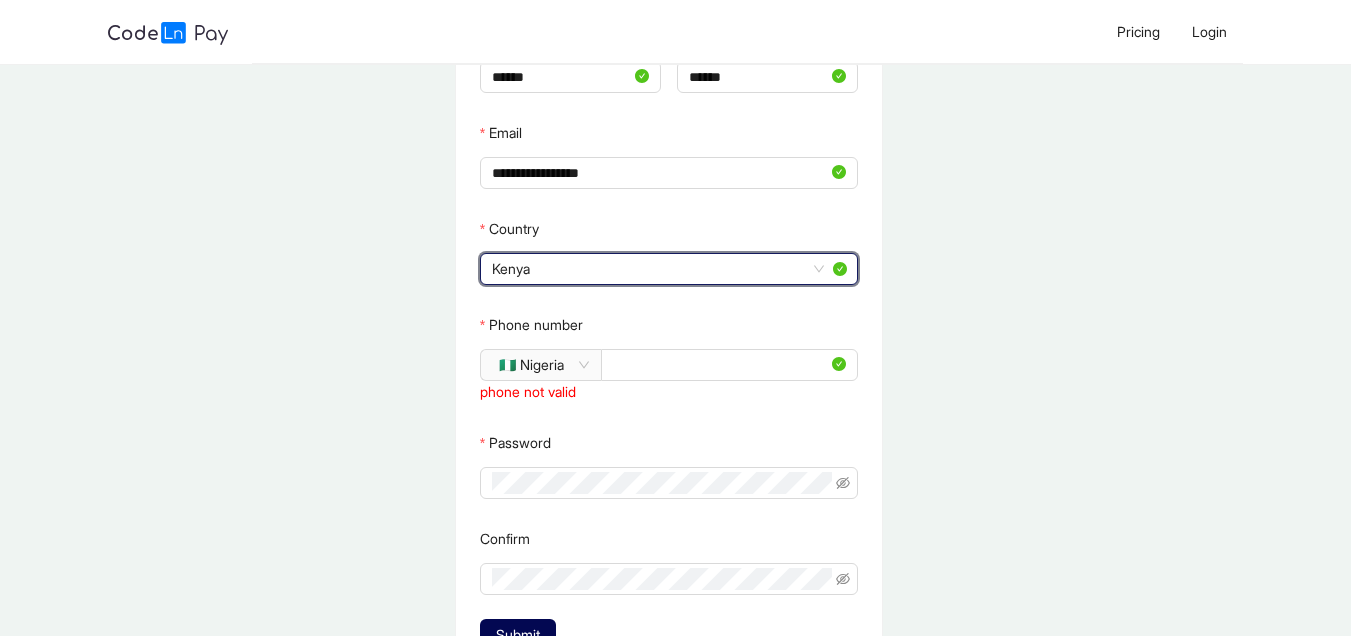 scroll, scrollTop: 214, scrollLeft: 0, axis: vertical 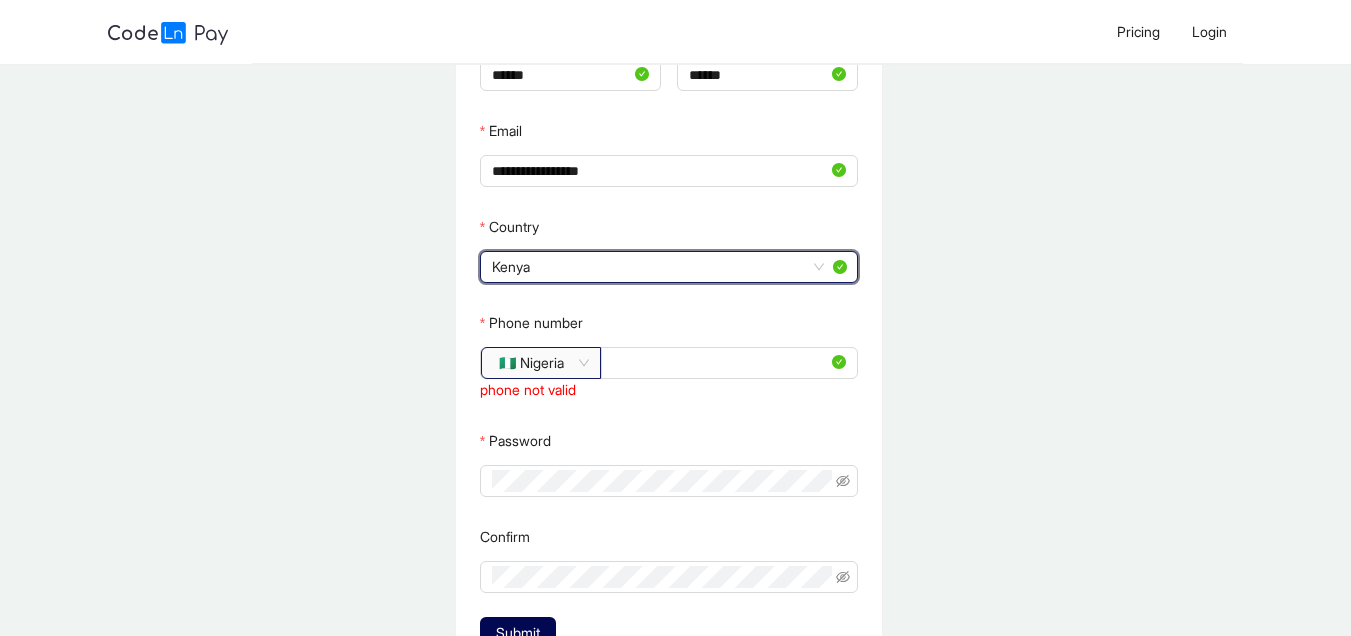 click on "🇳🇬 Nigeria" 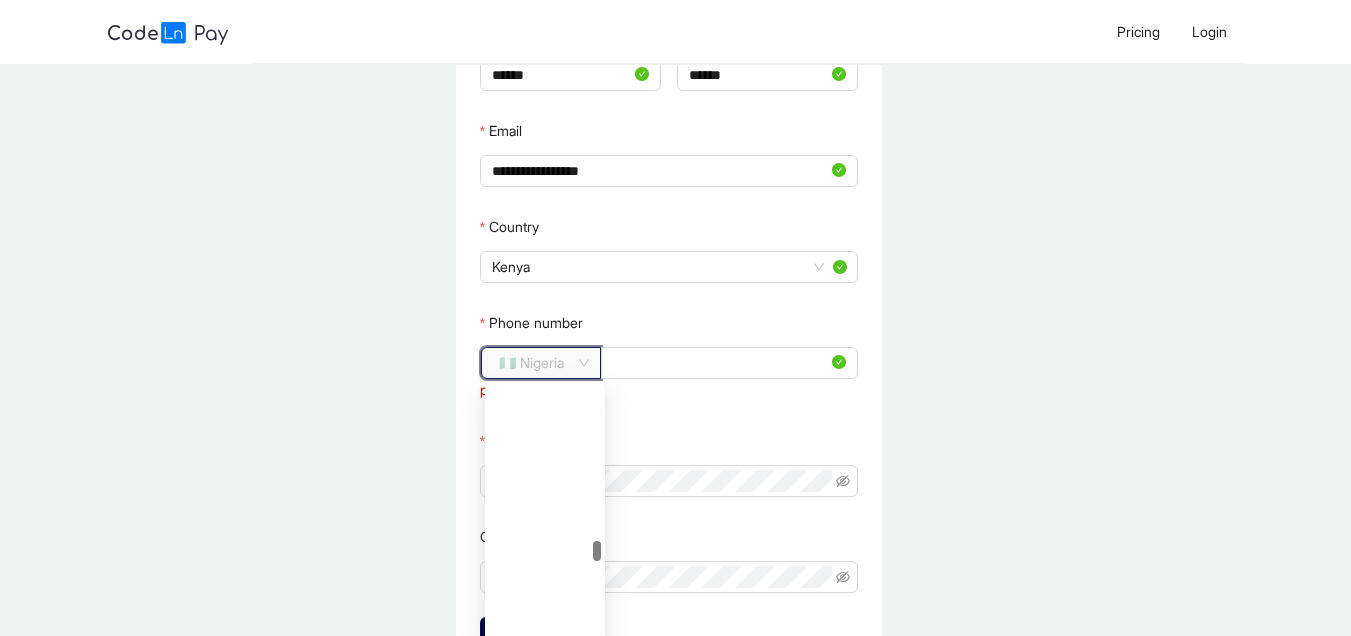 scroll, scrollTop: 3528, scrollLeft: 0, axis: vertical 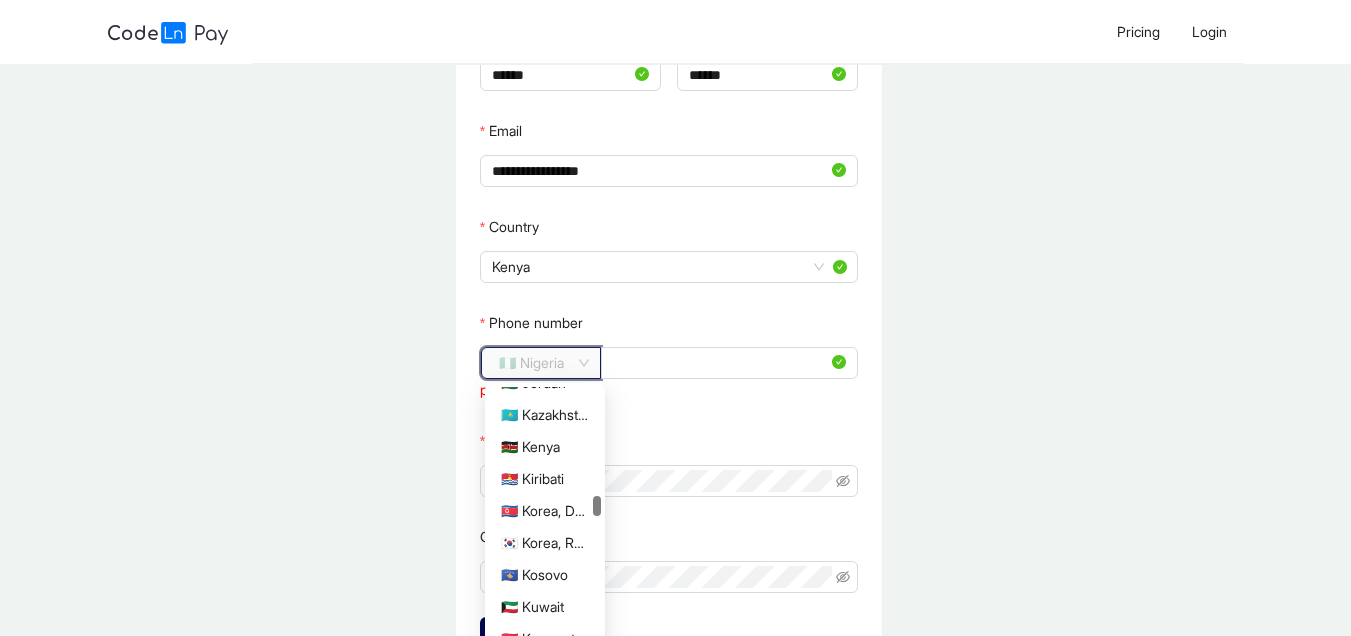 drag, startPoint x: 597, startPoint y: 544, endPoint x: 589, endPoint y: 499, distance: 45.705578 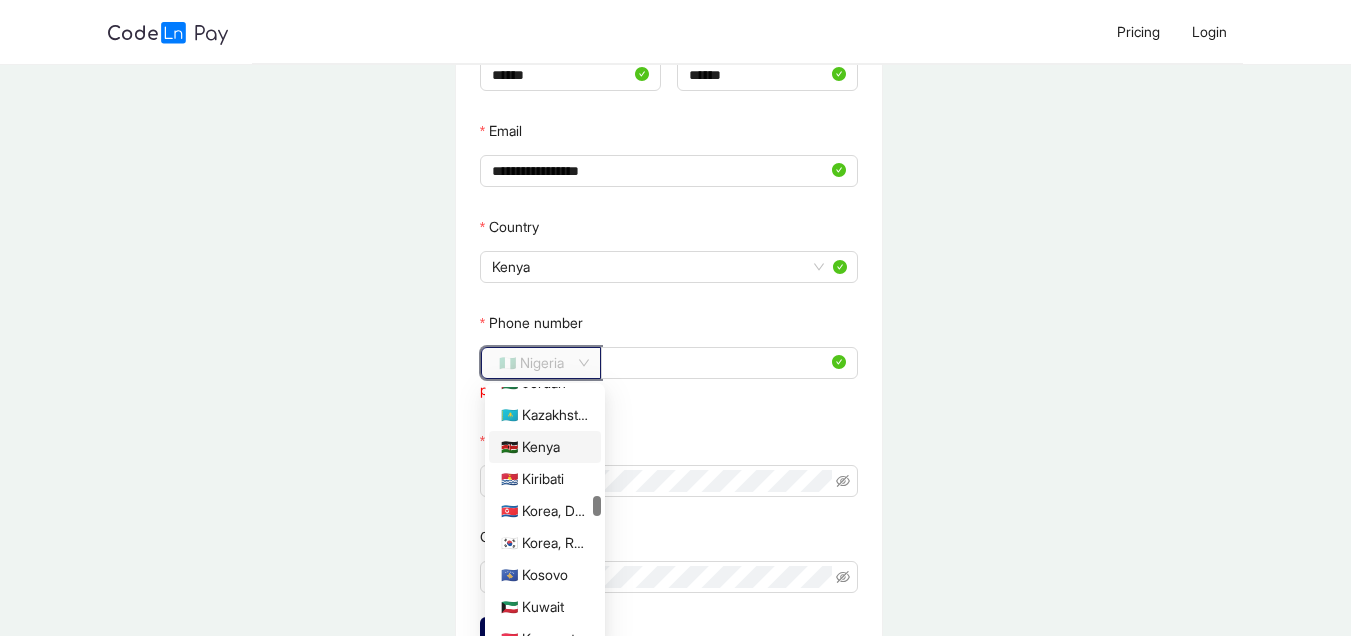 click on "🇰🇪 Kenya" at bounding box center (545, 447) 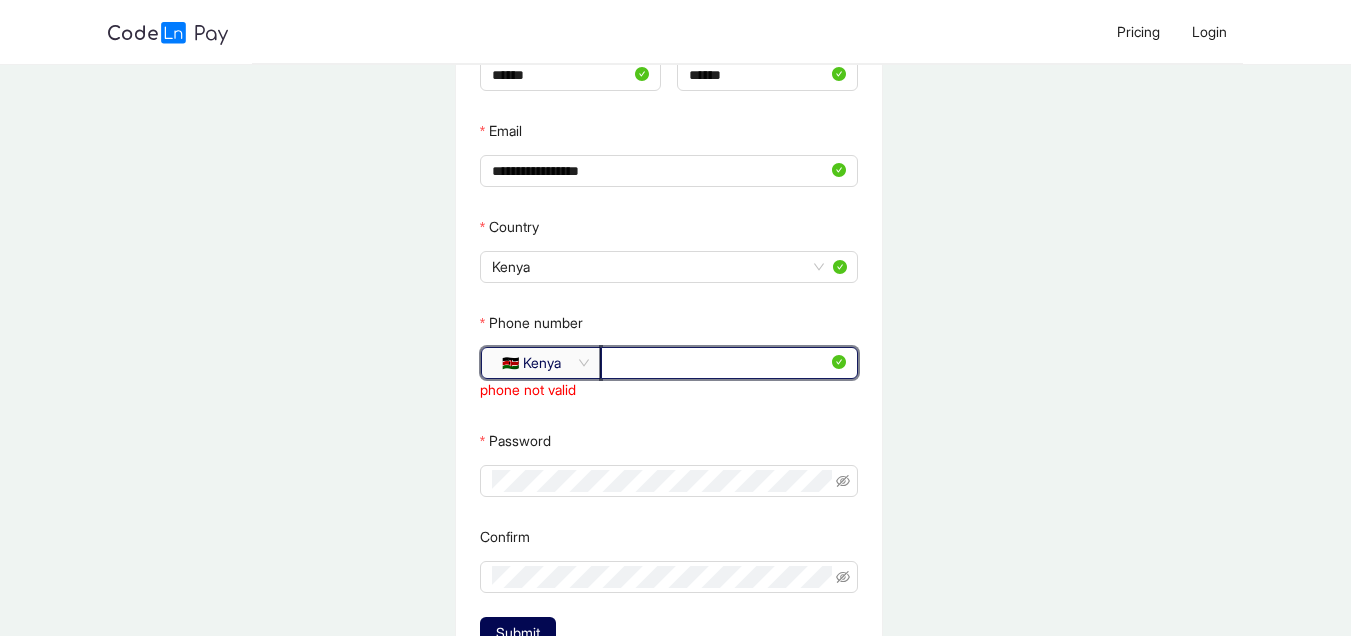 click on "**********" at bounding box center (720, 363) 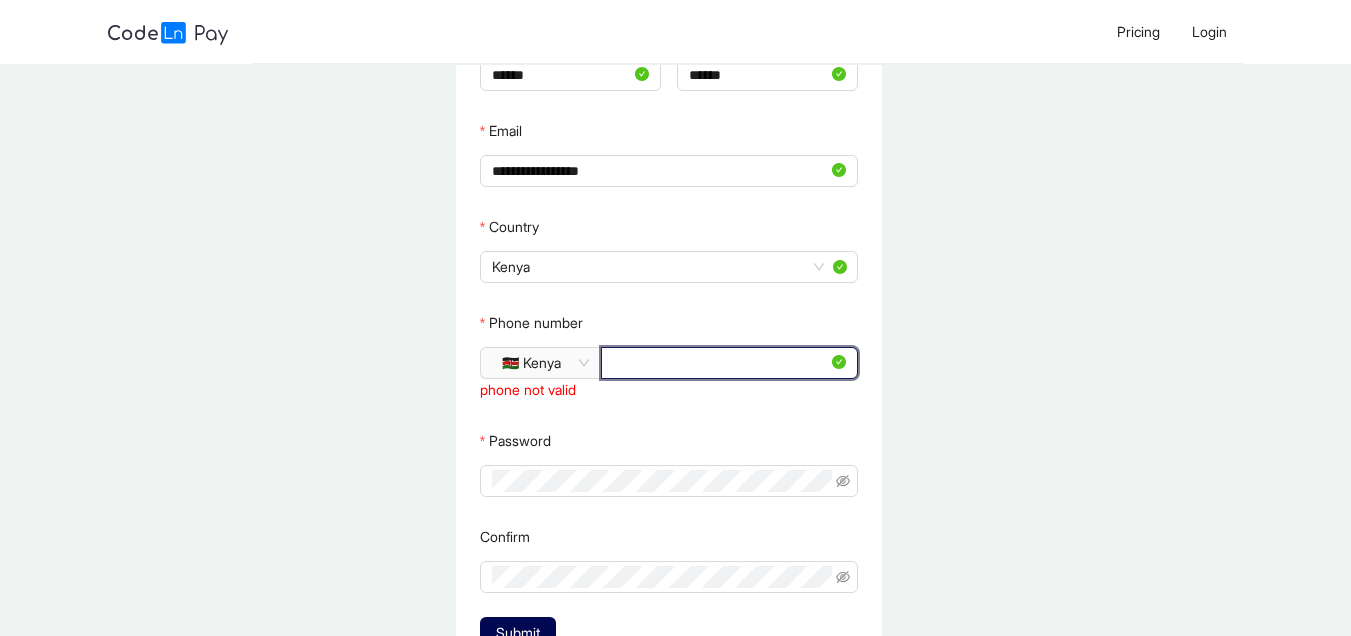 type on "*" 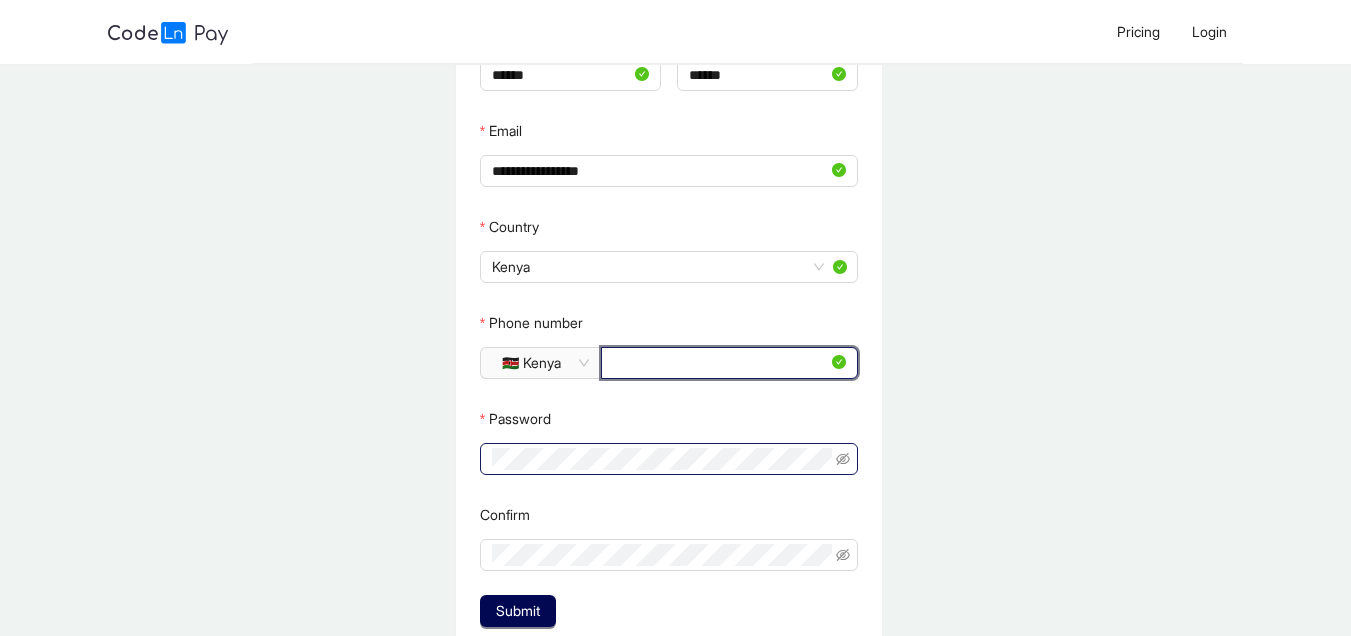 type on "**********" 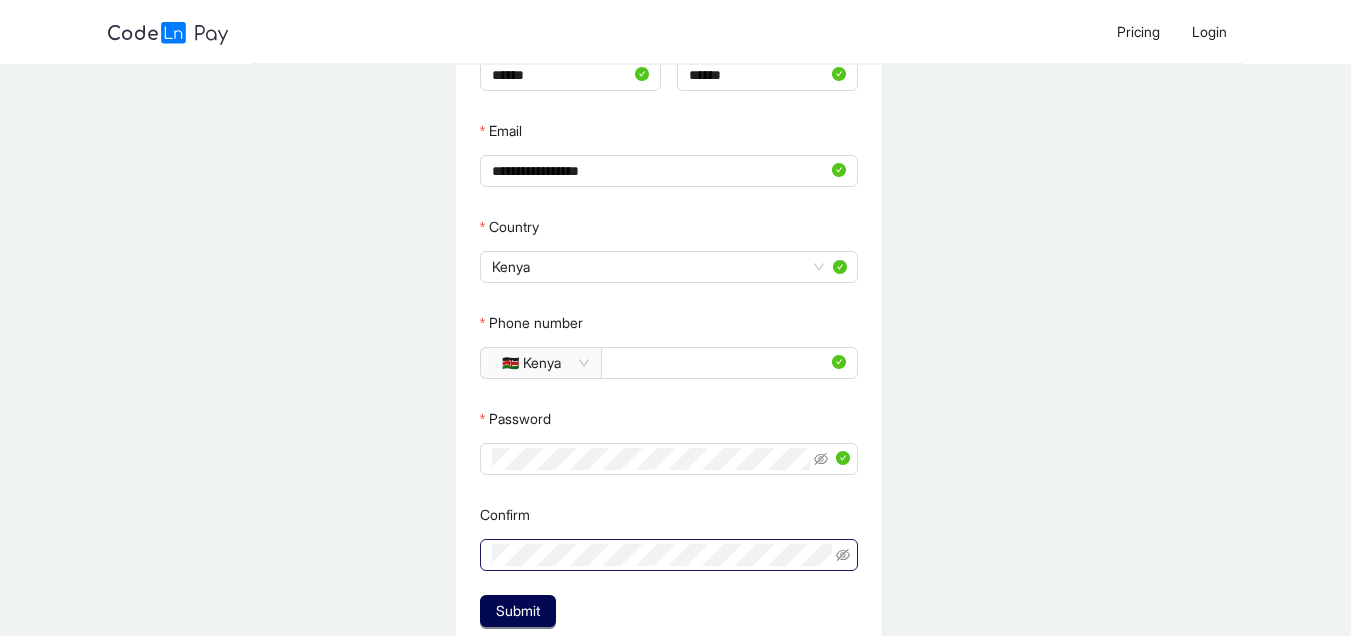 click 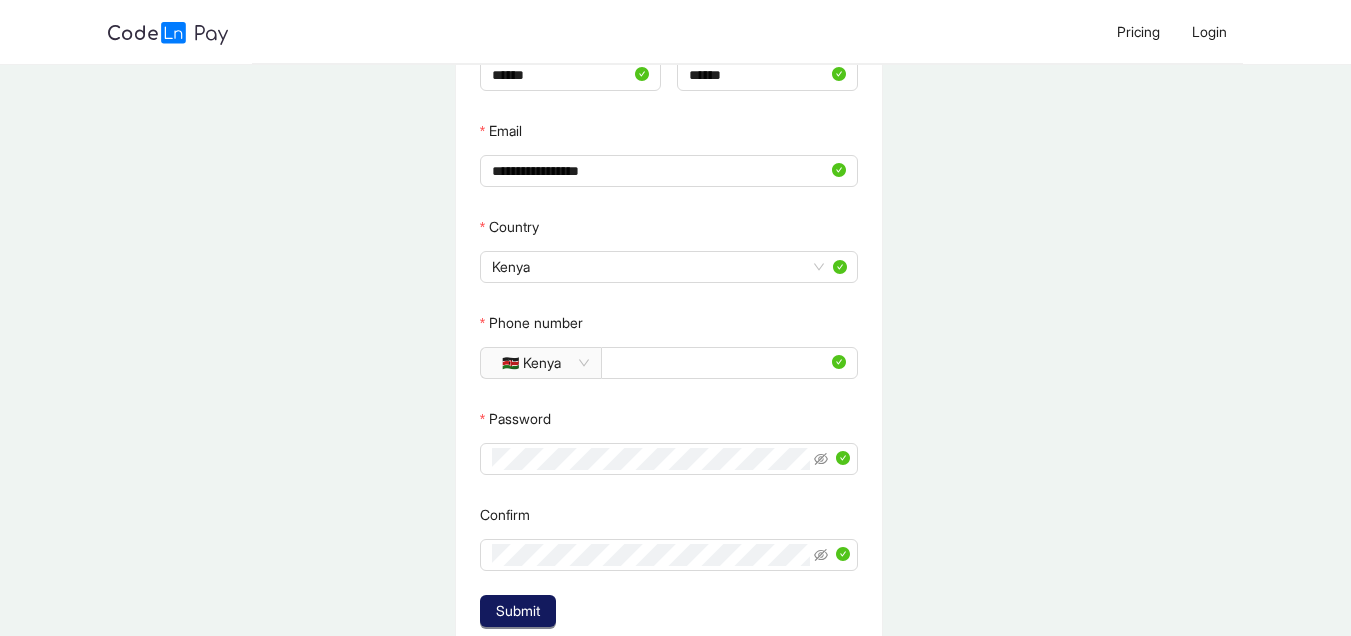 click on "Submit" 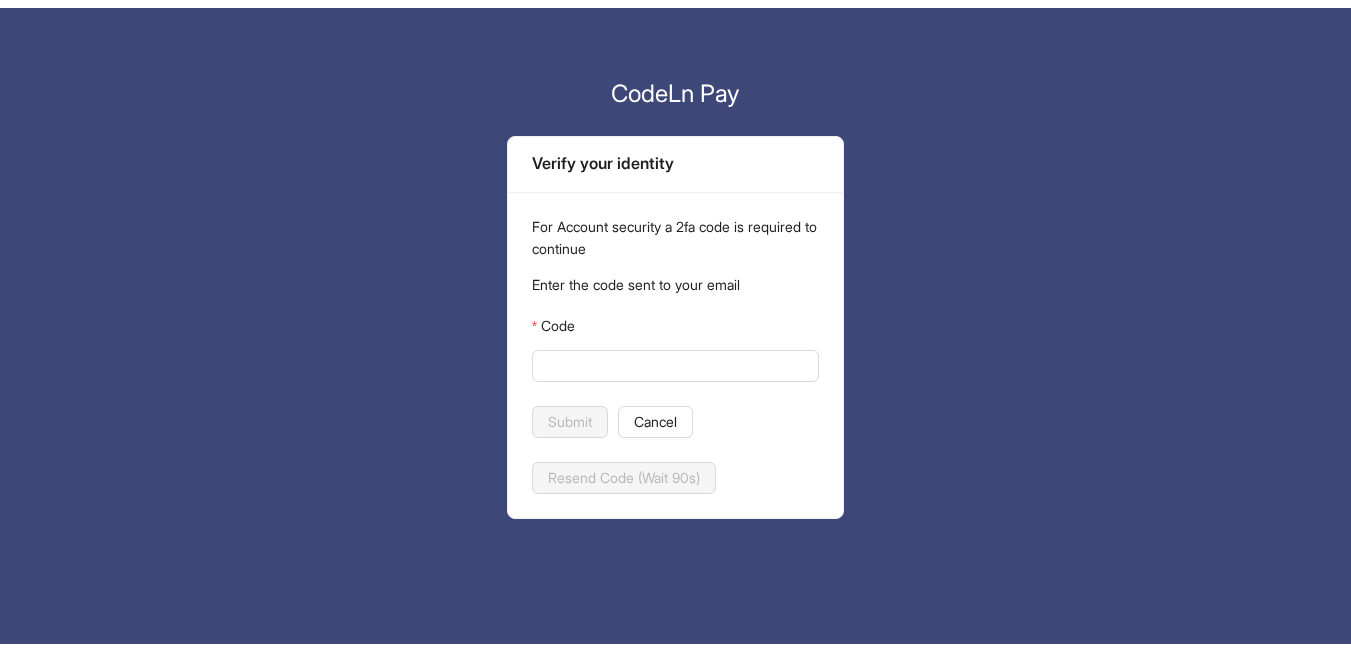 scroll, scrollTop: 0, scrollLeft: 0, axis: both 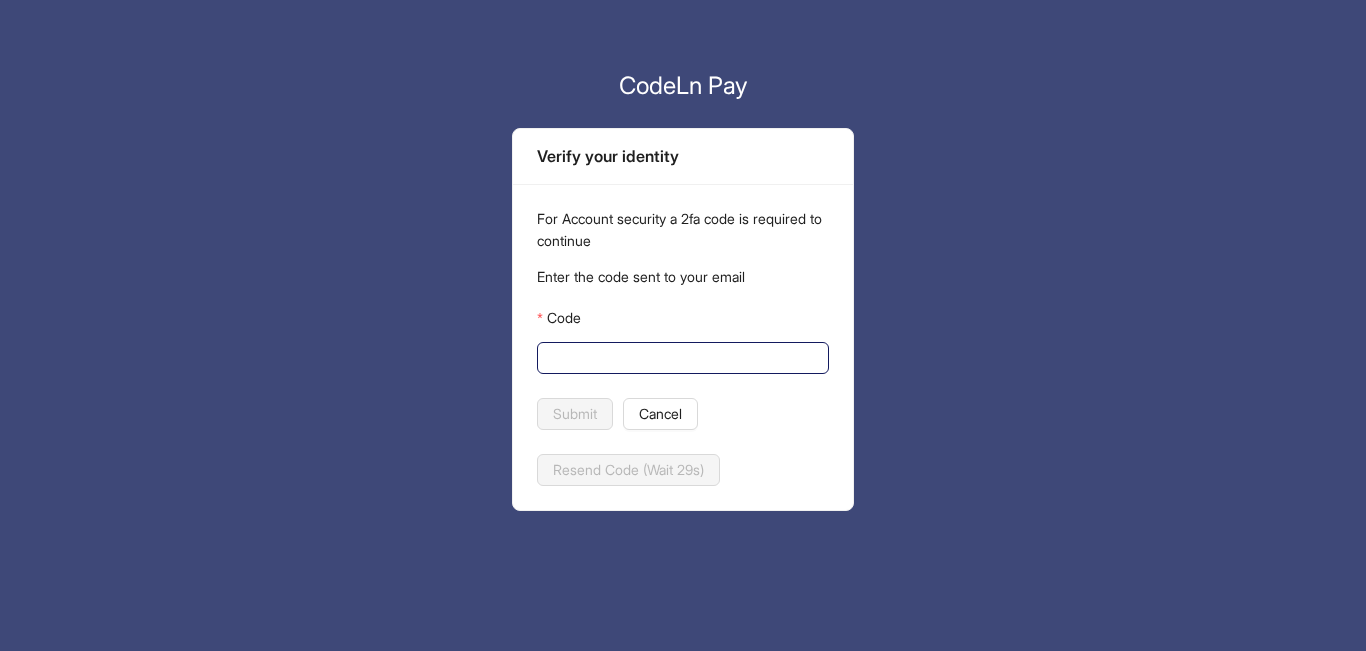 click on "Code" at bounding box center (681, 358) 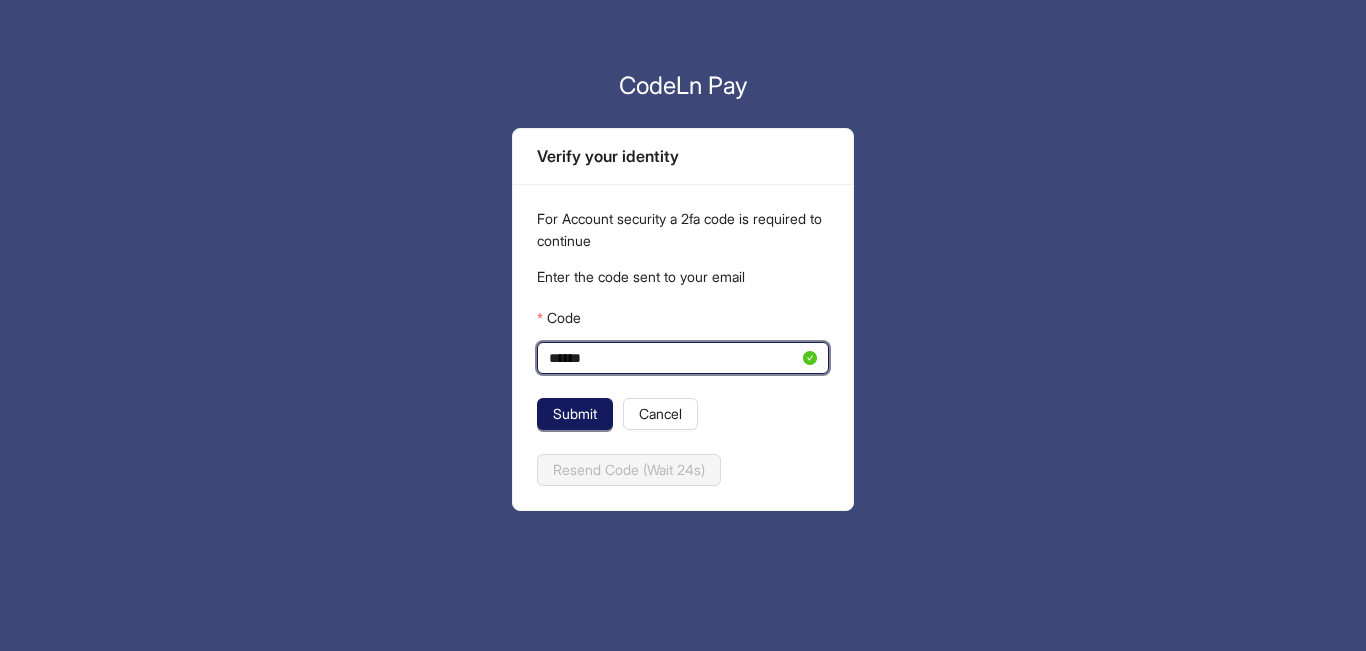 type on "******" 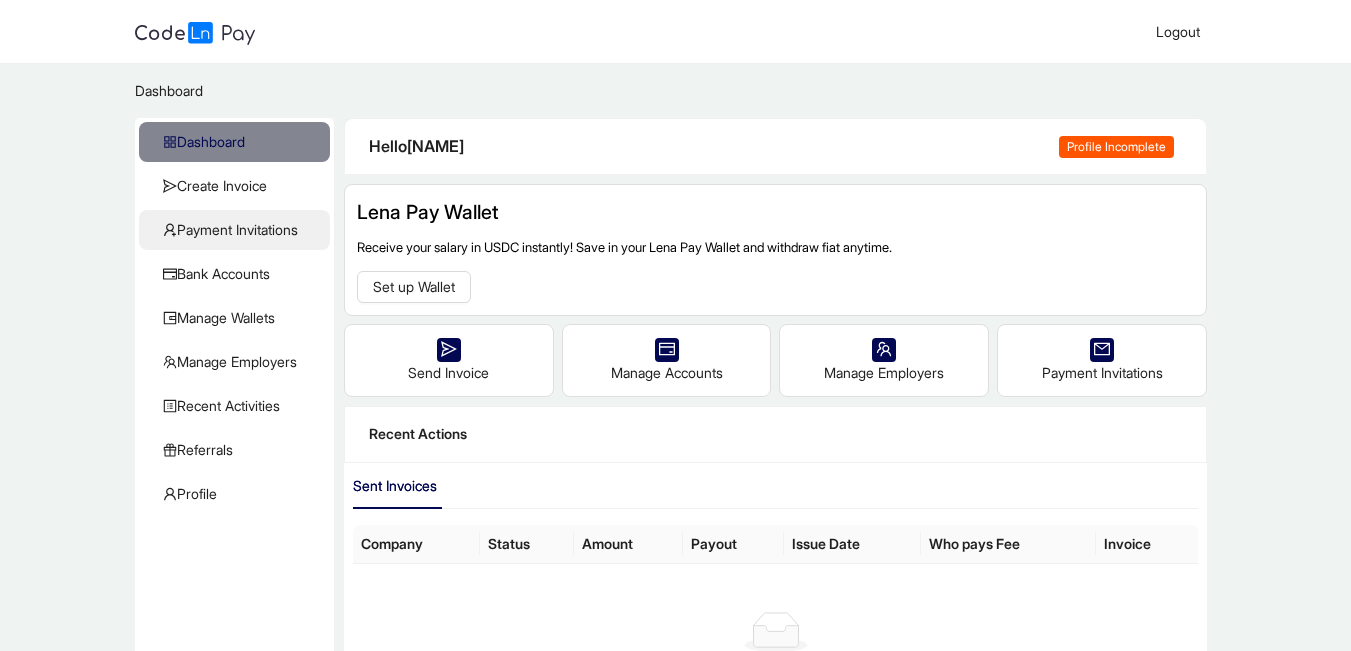 click on "Payment Invitations" 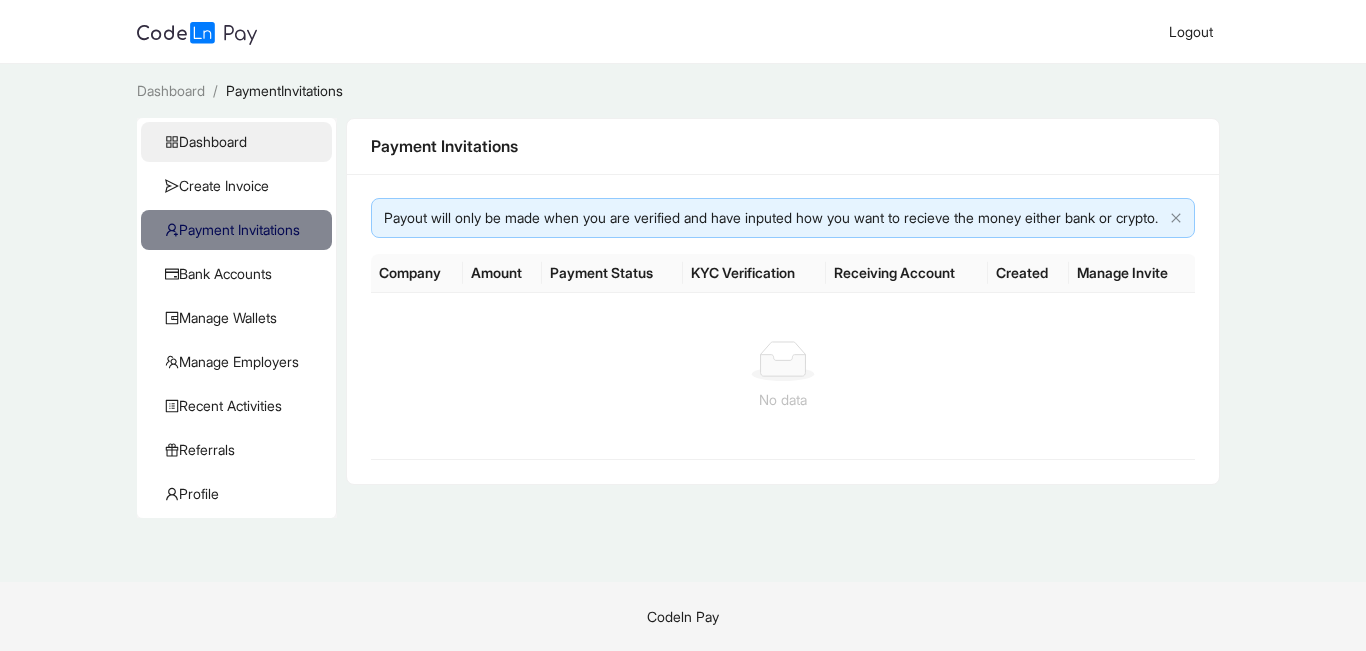 click on "Dashboard" 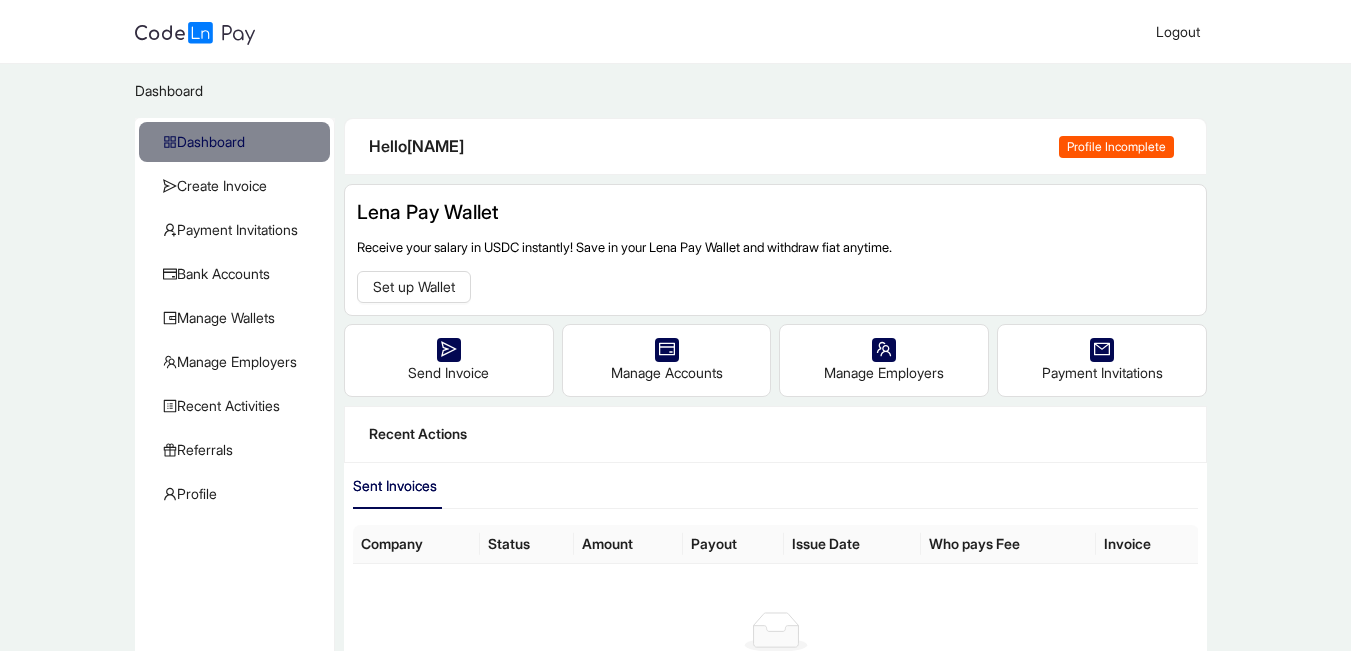 click on "Profile Incomplete" at bounding box center (1116, 147) 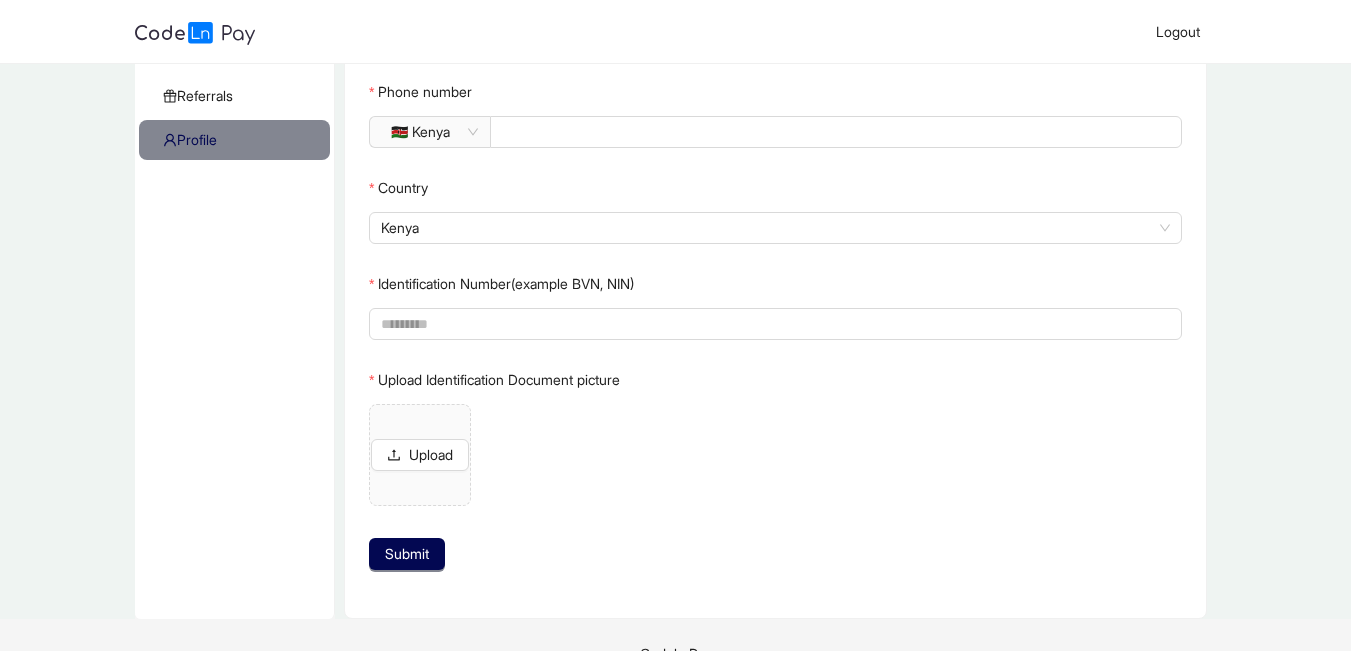scroll, scrollTop: 359, scrollLeft: 0, axis: vertical 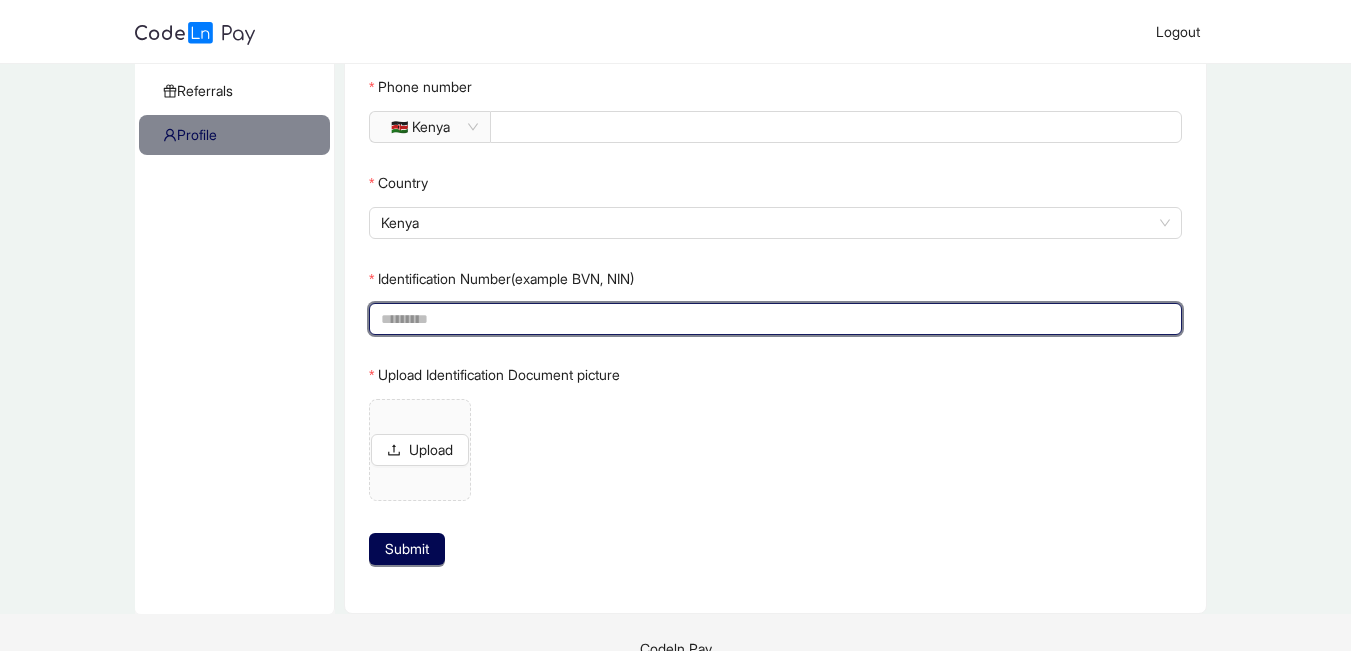 click on "Identification Number(example BVN, NIN)" at bounding box center (773, 319) 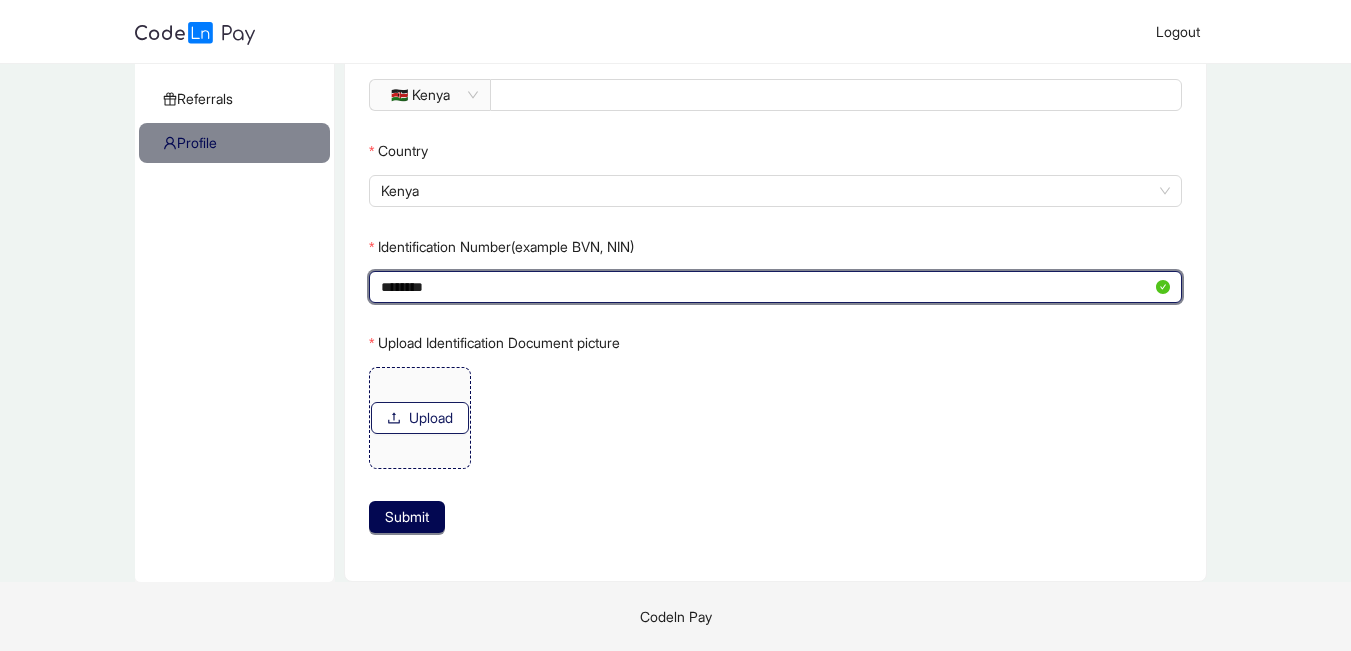 type on "********" 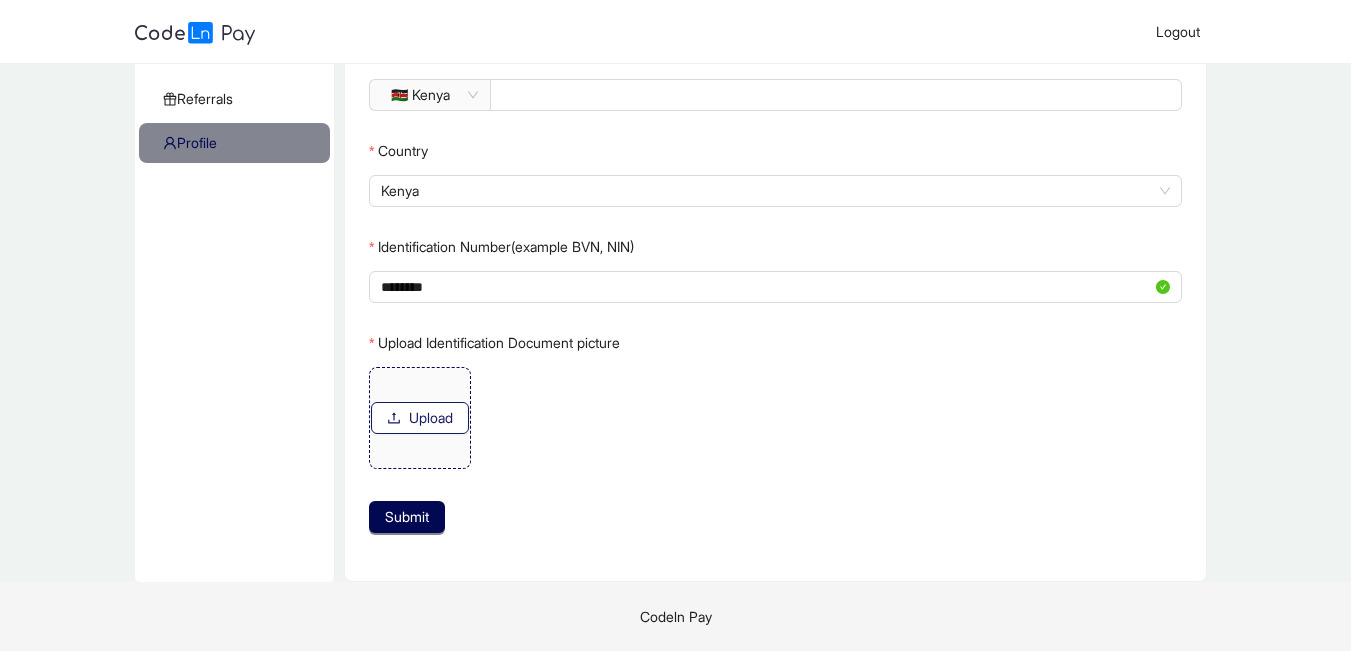 click on "Upload" 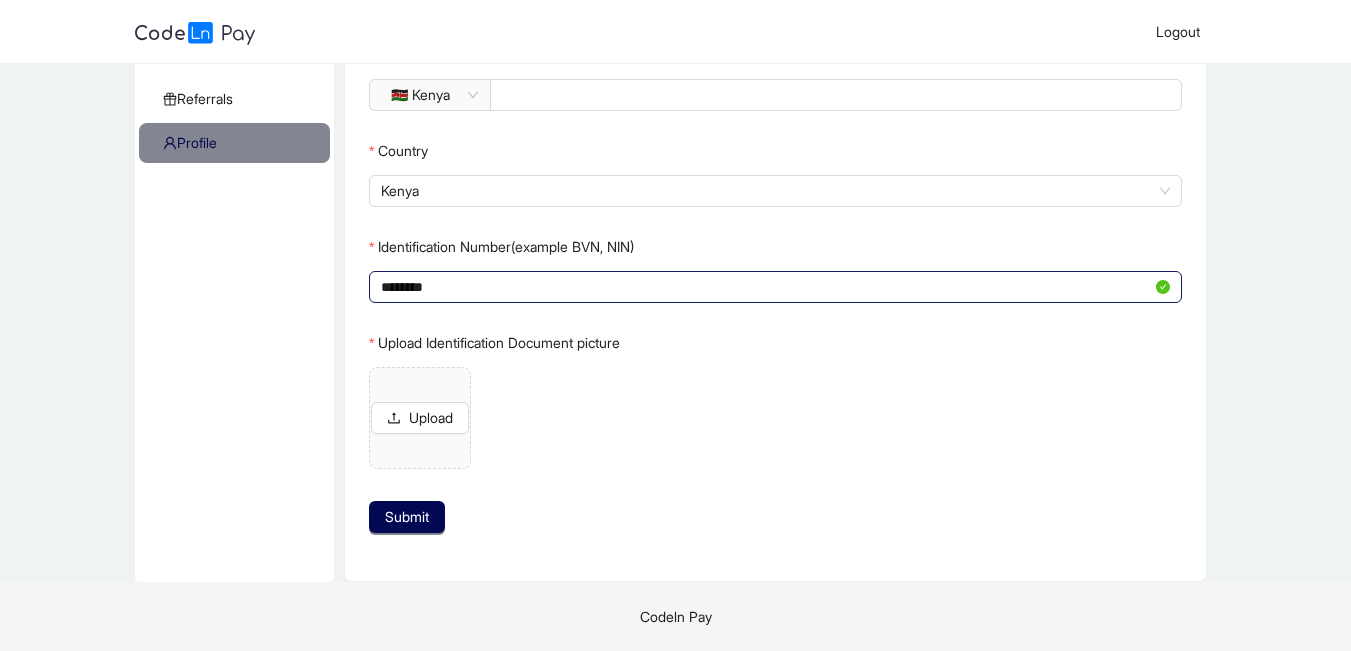 type 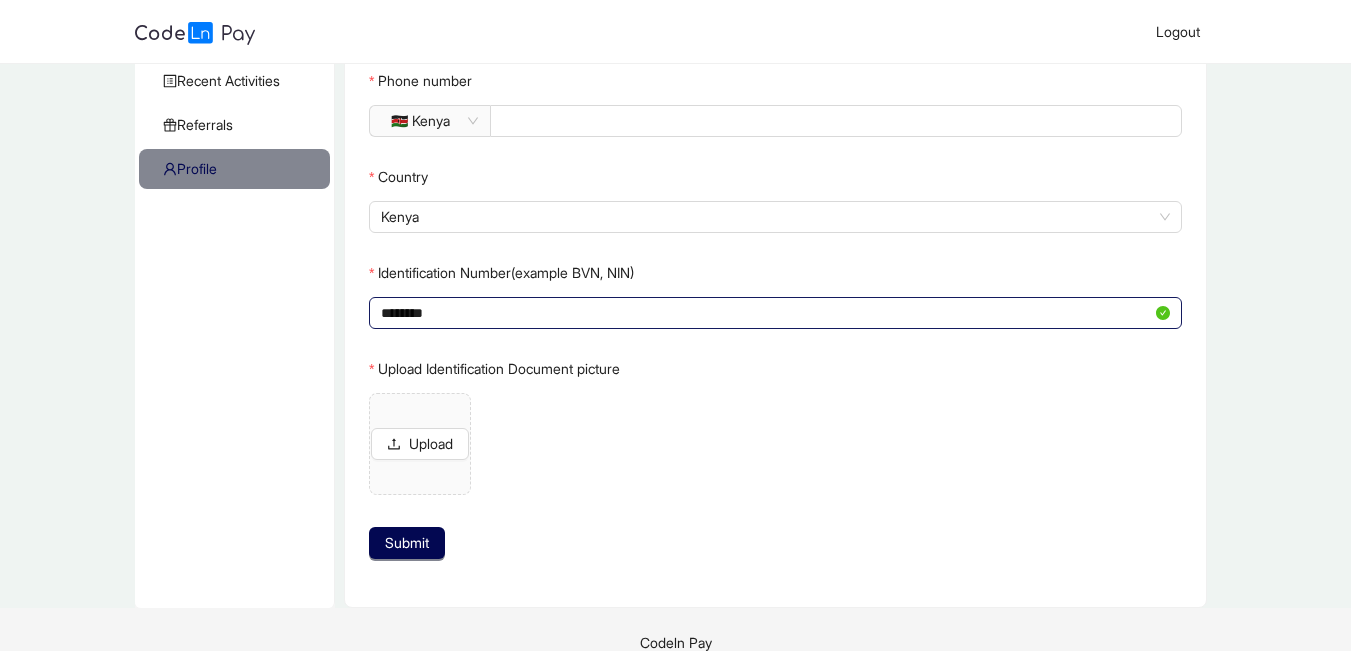 scroll, scrollTop: 351, scrollLeft: 0, axis: vertical 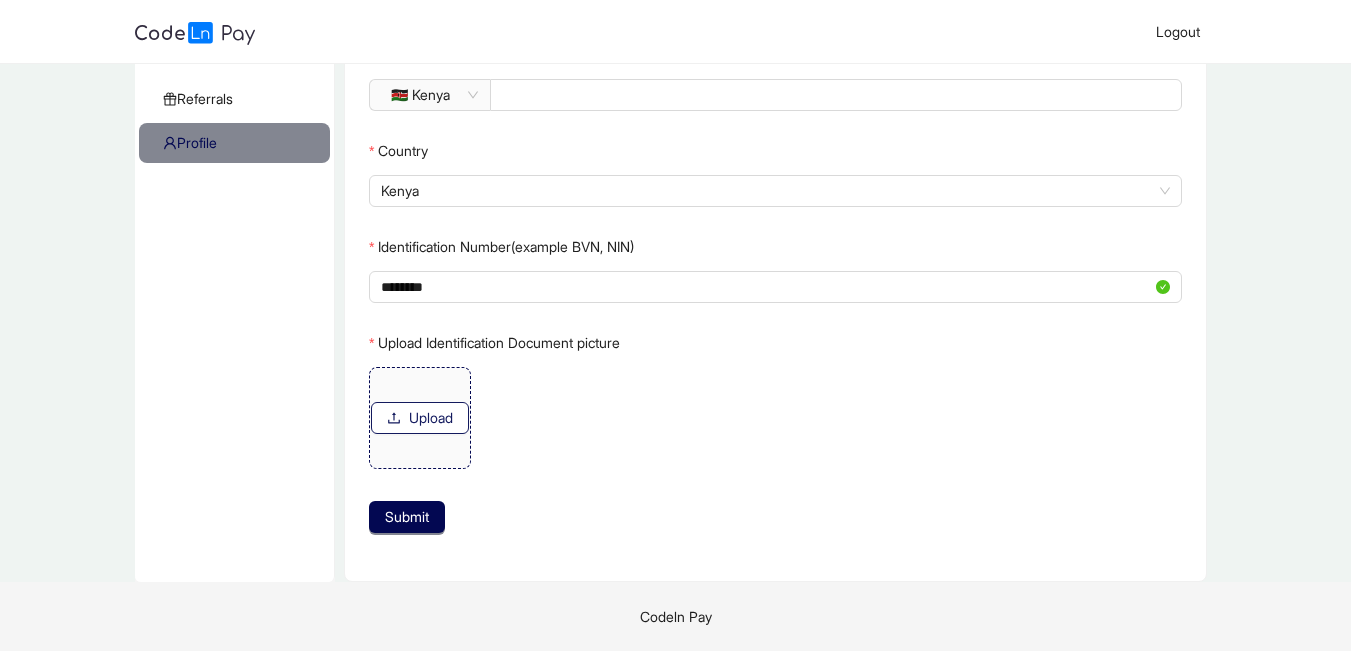 click on "Upload" 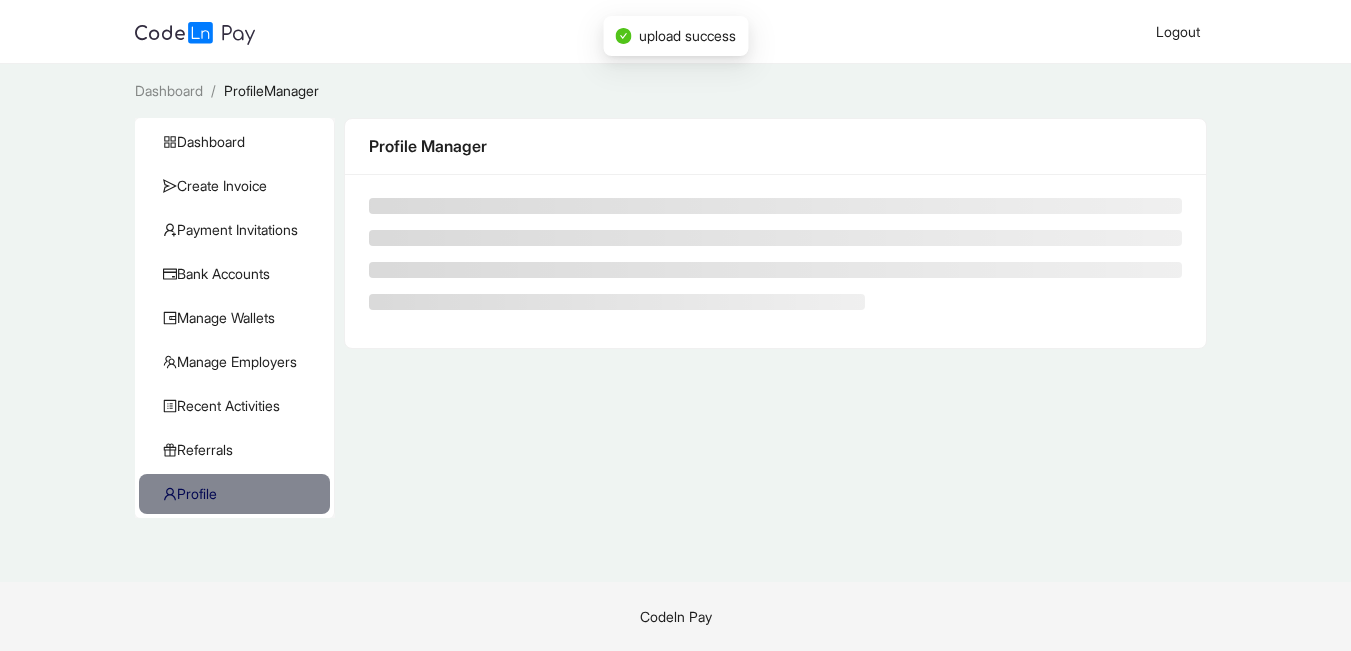 scroll, scrollTop: 0, scrollLeft: 0, axis: both 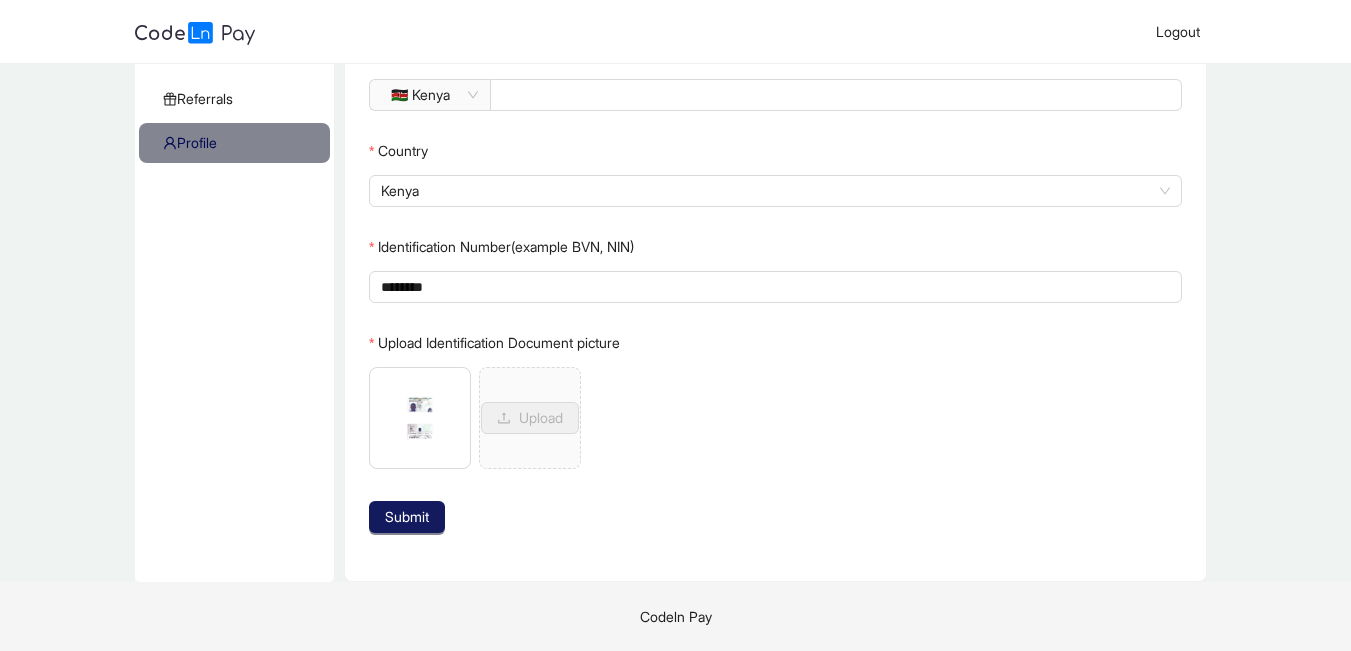 click on "Submit" 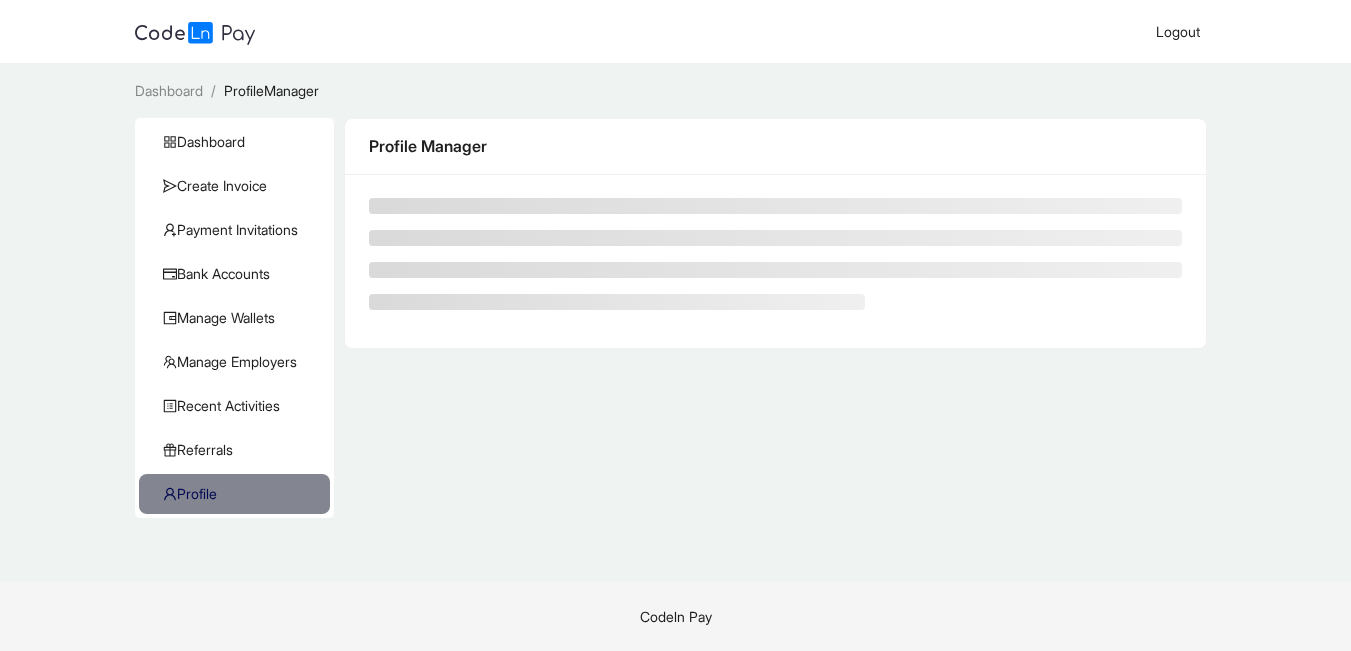 scroll, scrollTop: 0, scrollLeft: 0, axis: both 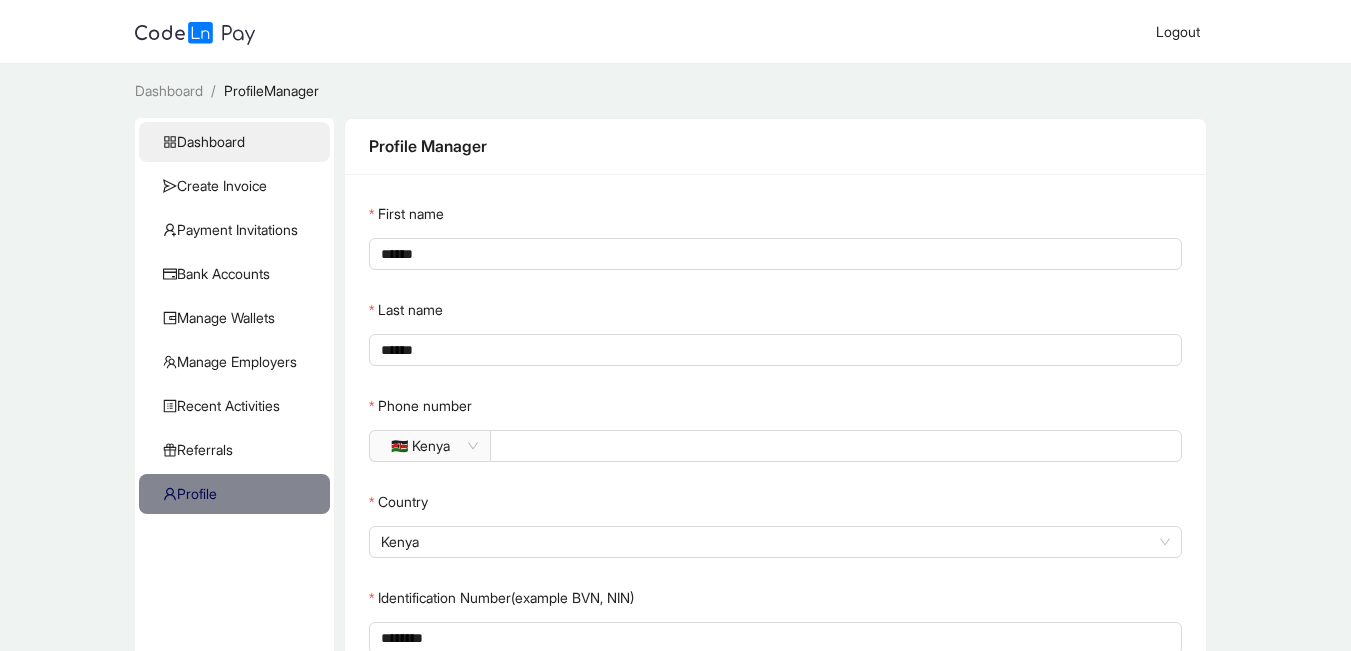 click on "Dashboard" 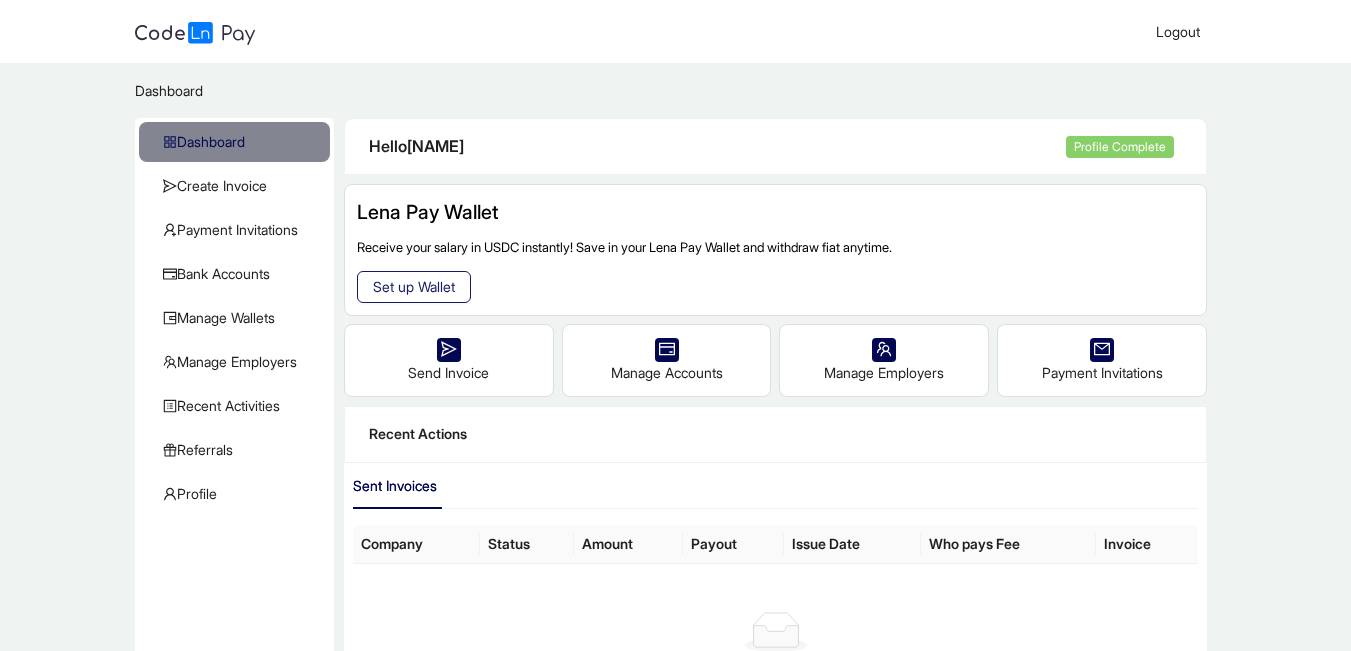 click on "Set up Wallet" 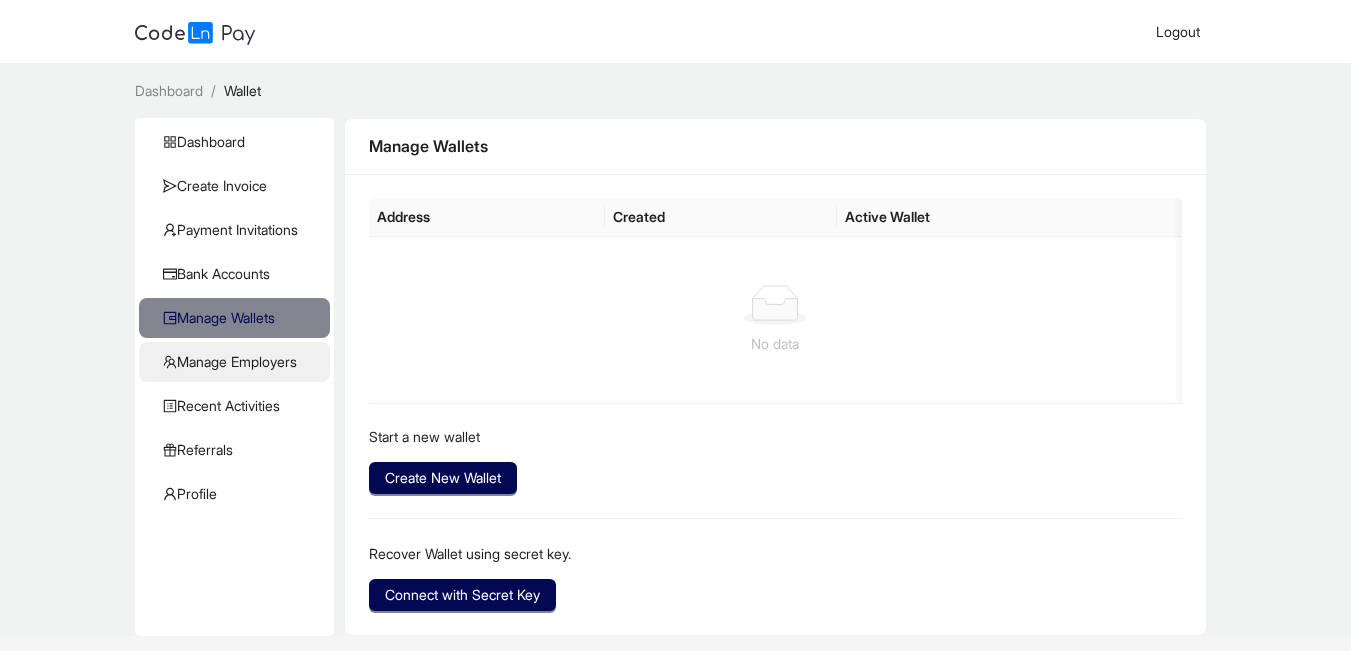 click on "Manage Employers" 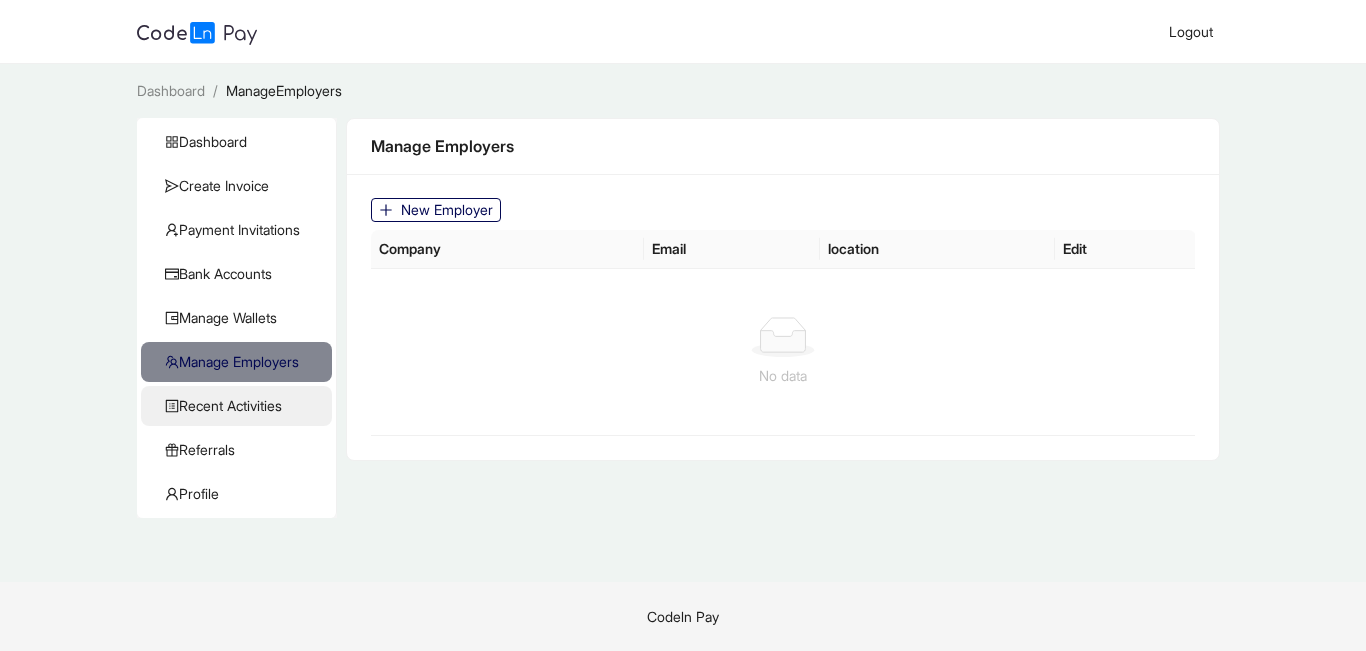 click on "Recent Activities" 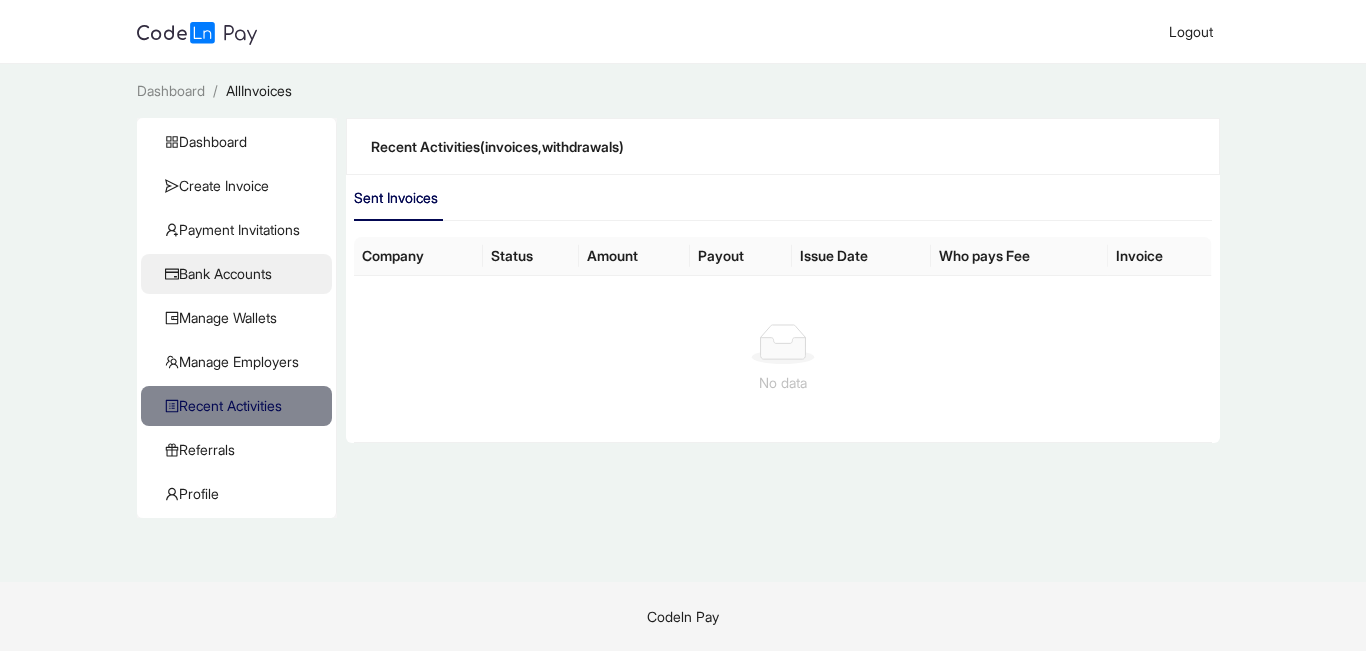 click on "Bank Accounts" 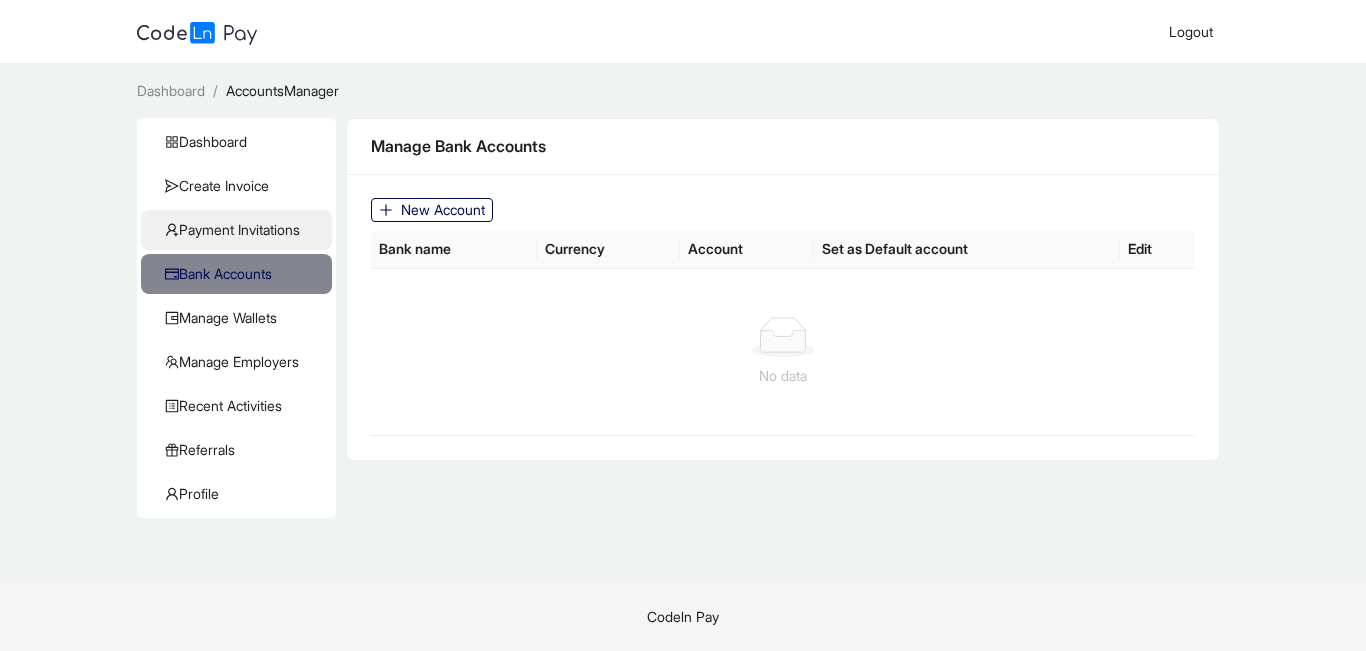 click on "Payment Invitations" 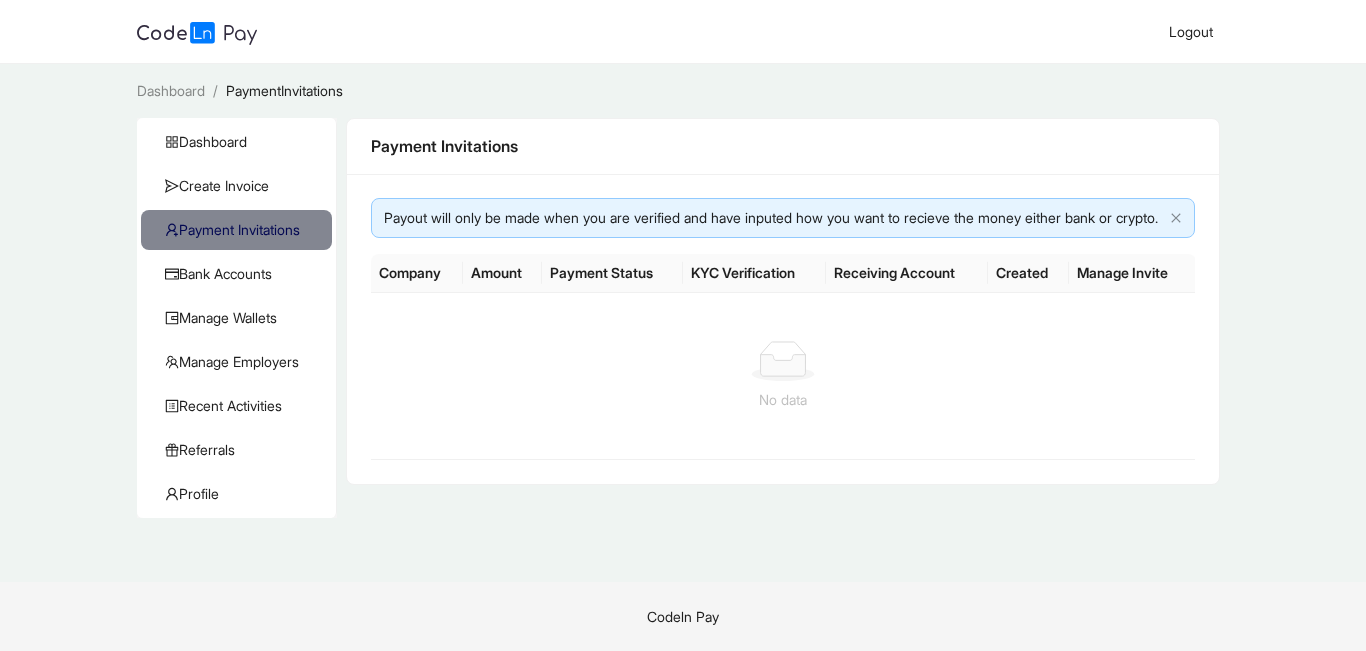 click on "Payout will only be made when you are verified and have inputed how you want to recieve the money either bank or crypto." at bounding box center (773, 218) 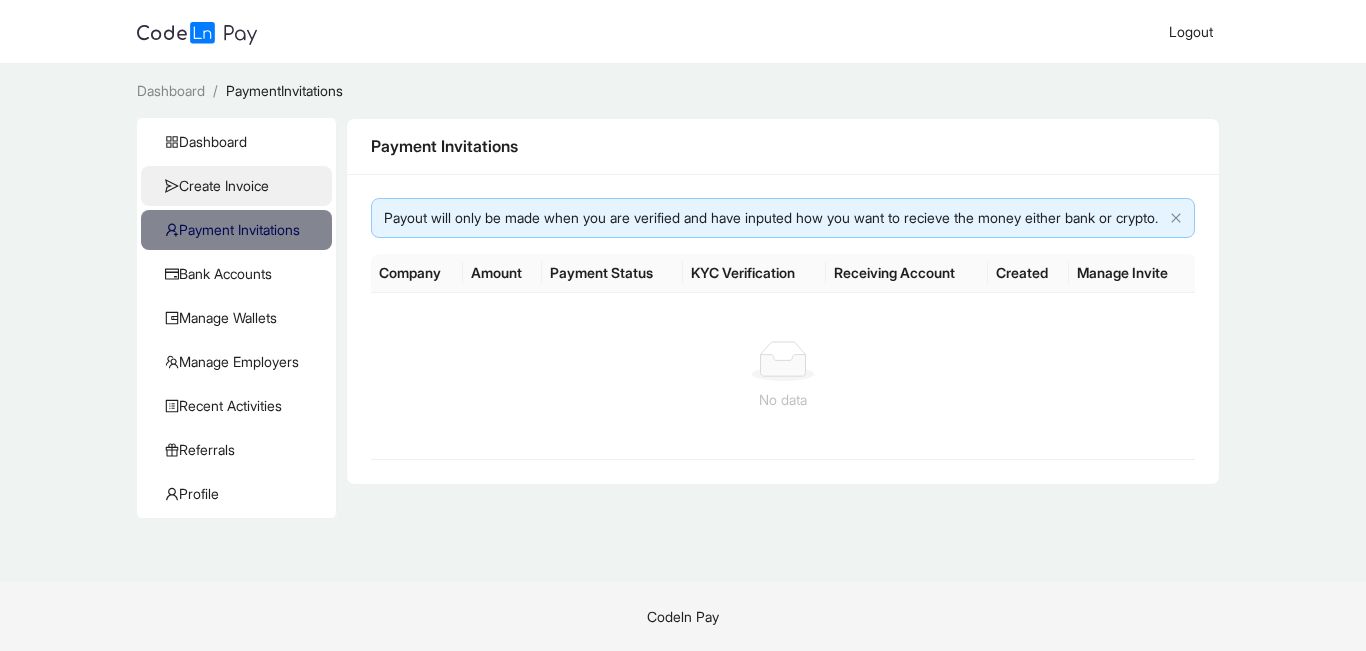 click on "Create Invoice" 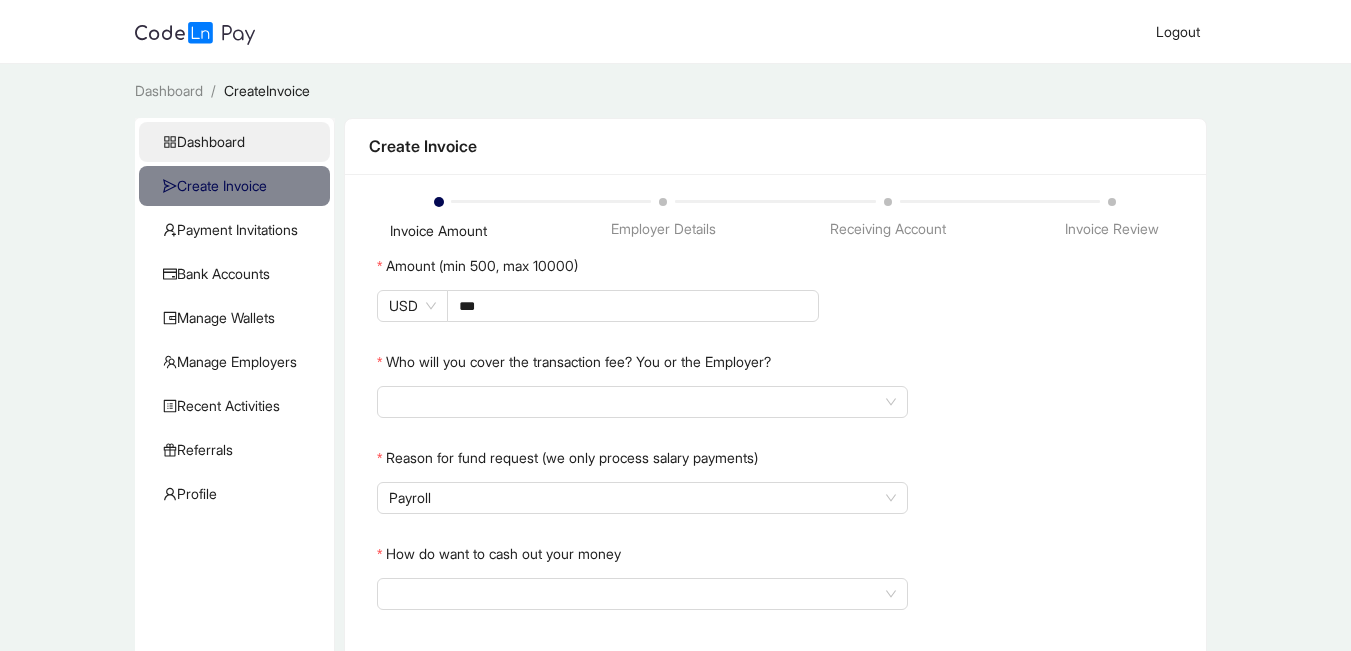 click on "Dashboard" 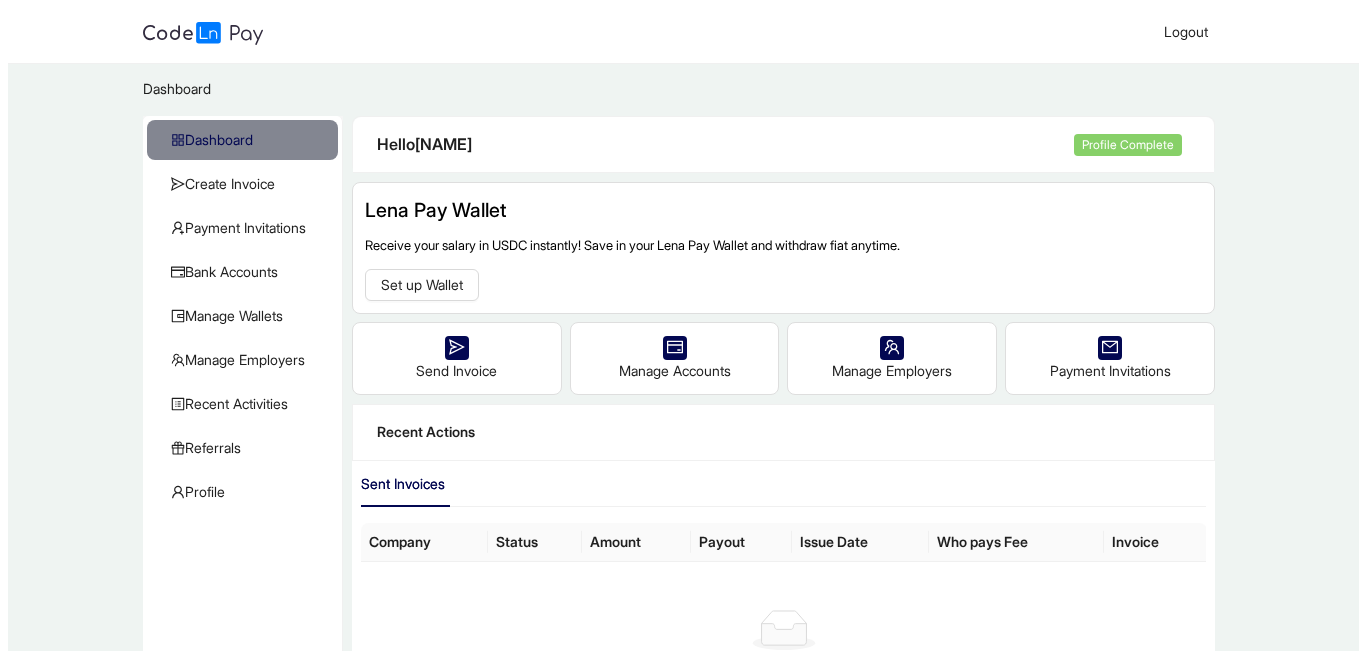 scroll, scrollTop: 0, scrollLeft: 0, axis: both 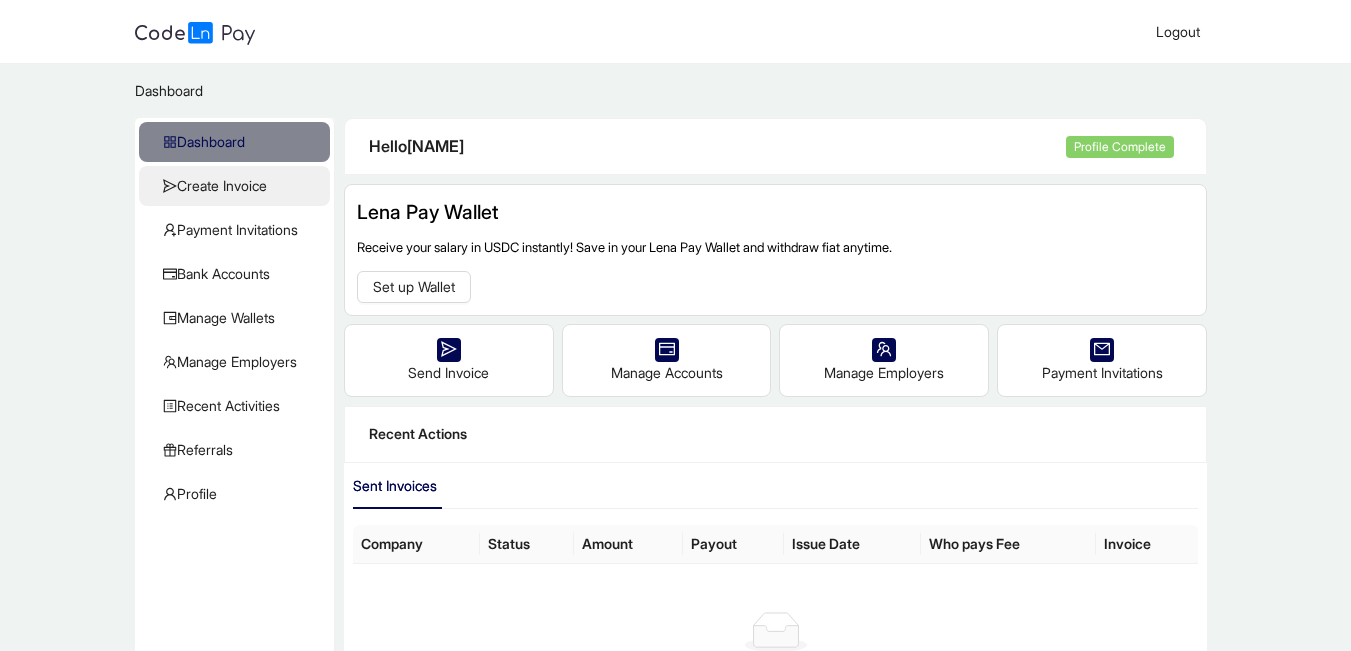 click on "Create Invoice" 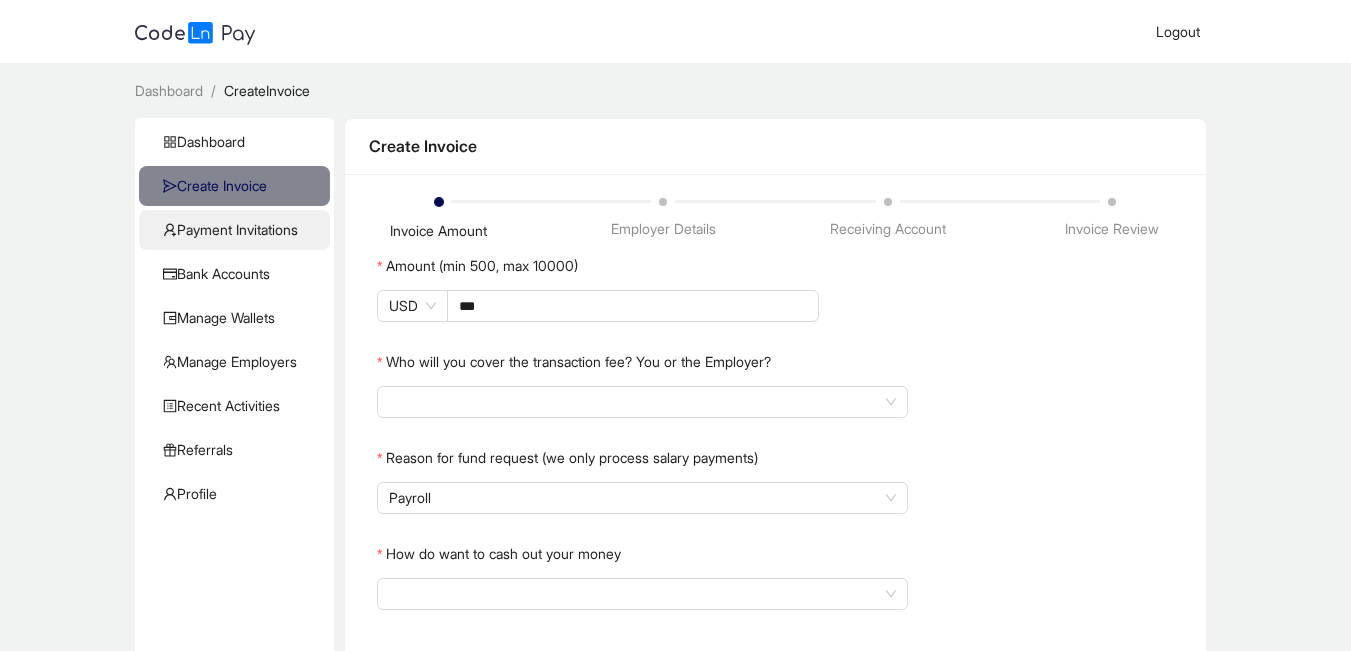 click on "Payment Invitations" 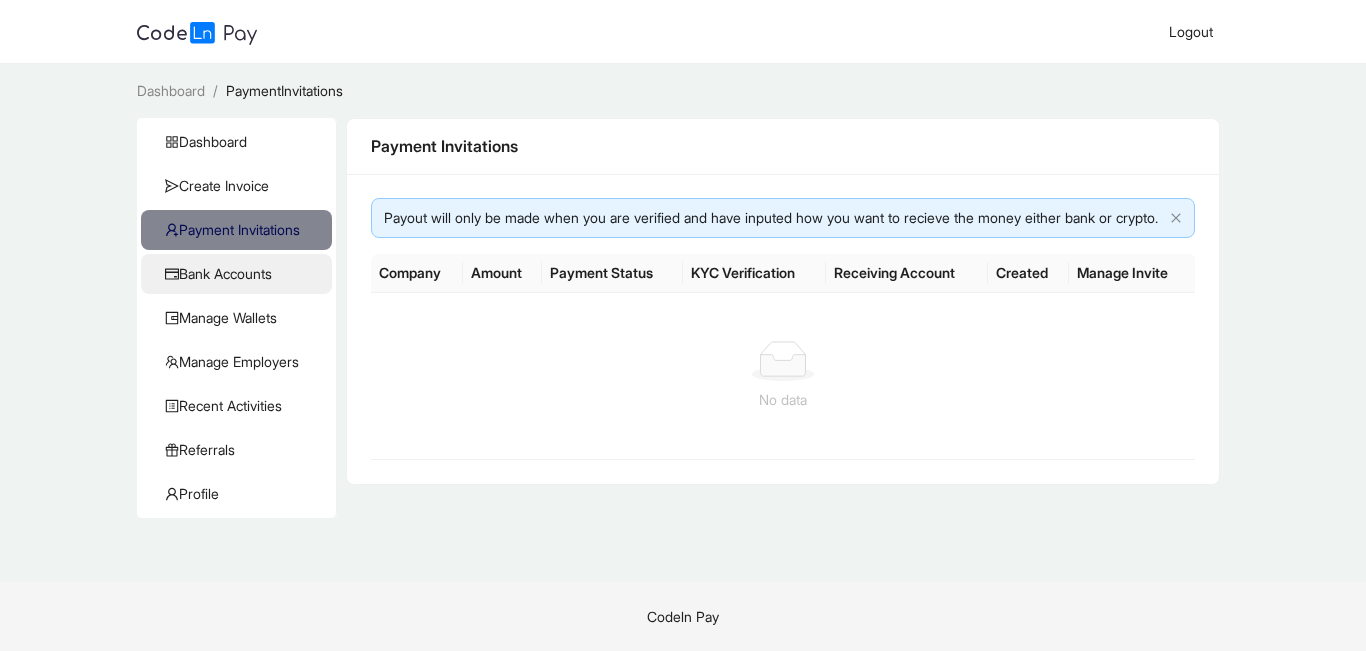 click on "Bank Accounts" 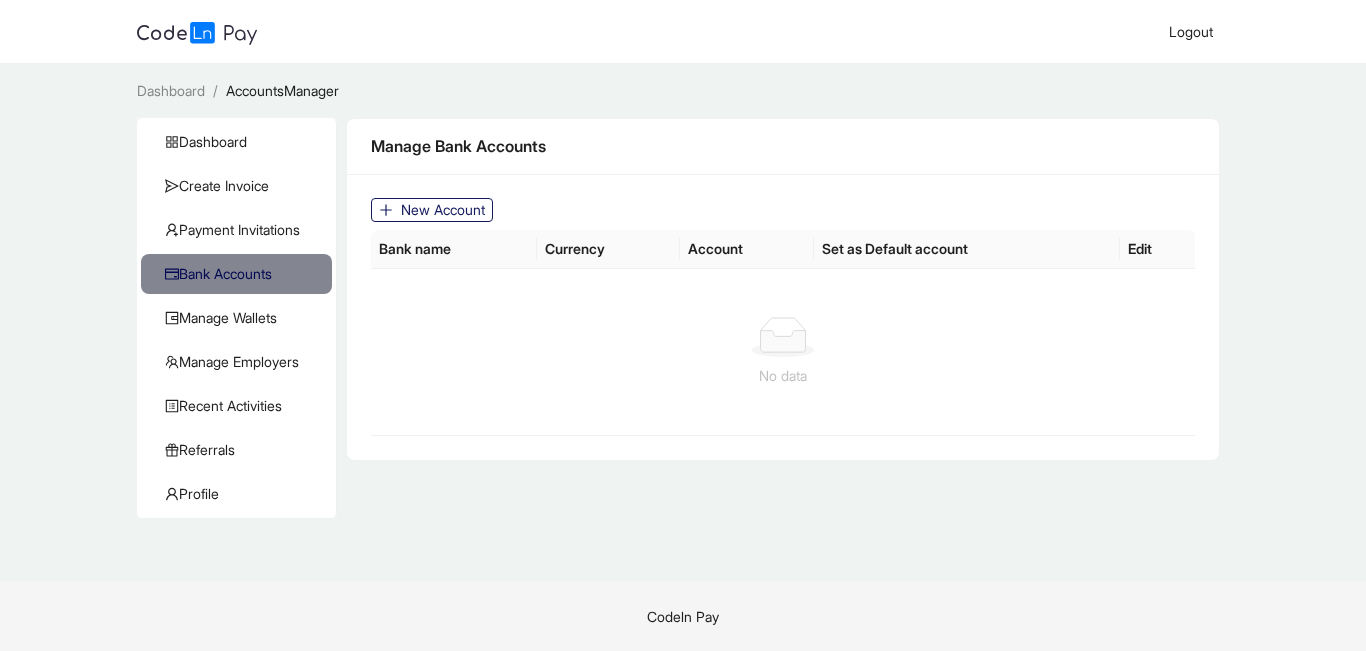 click on "New Account" 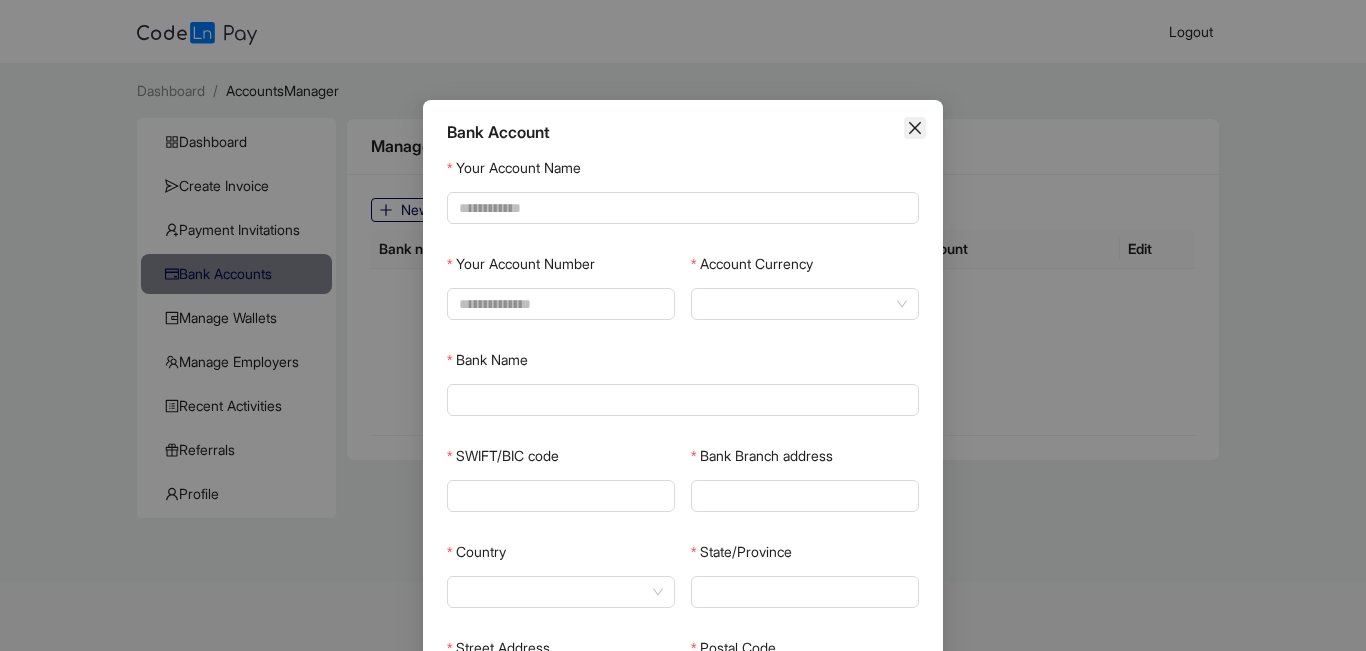 click 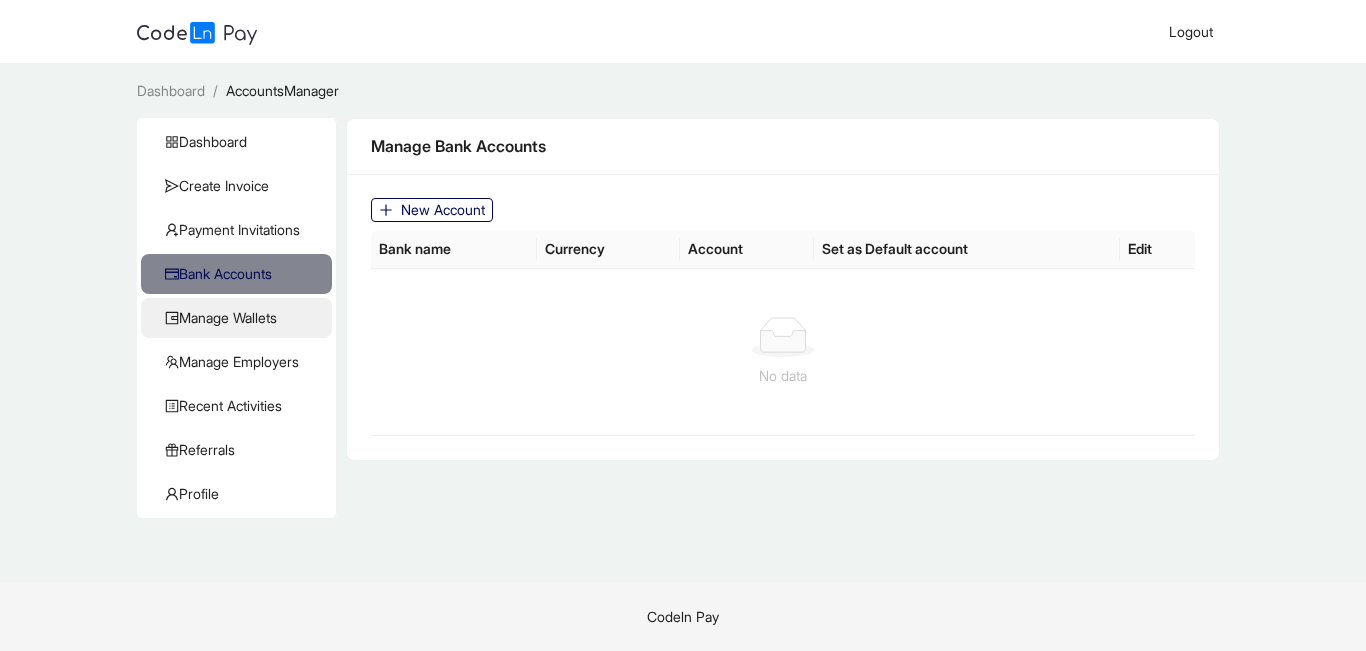 click on "Manage Wallets" 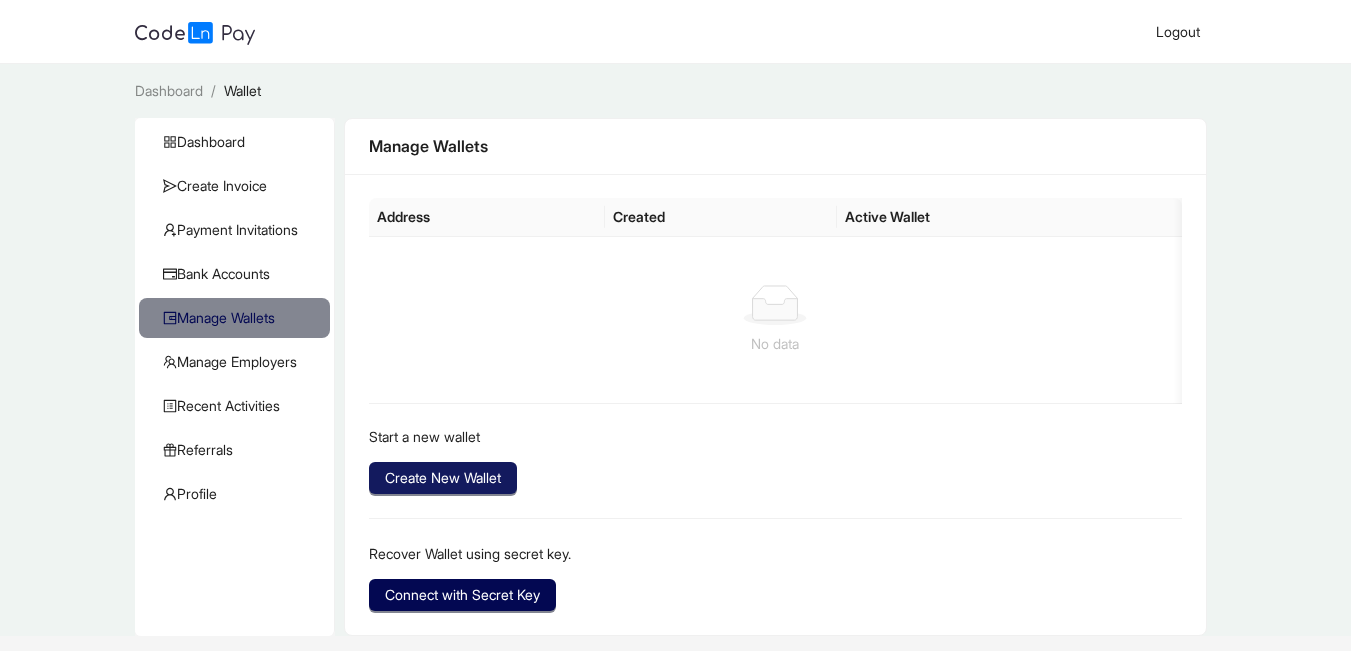 click on "Create New Wallet" 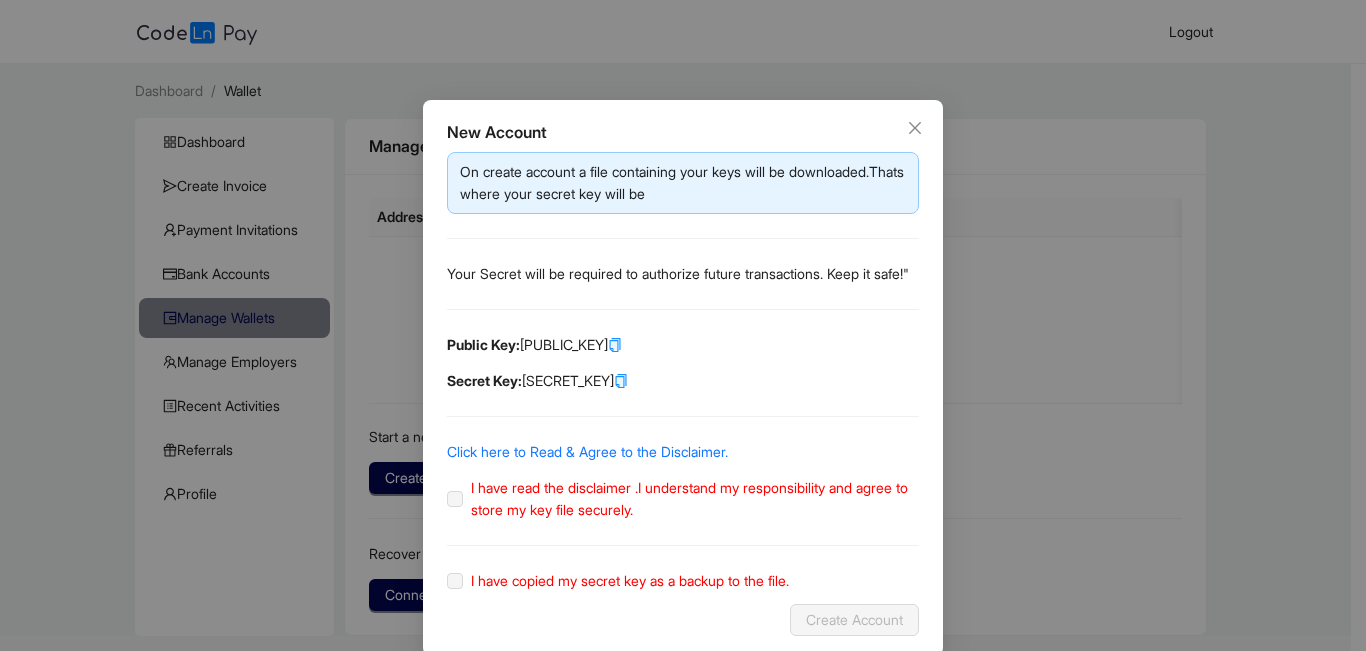 click 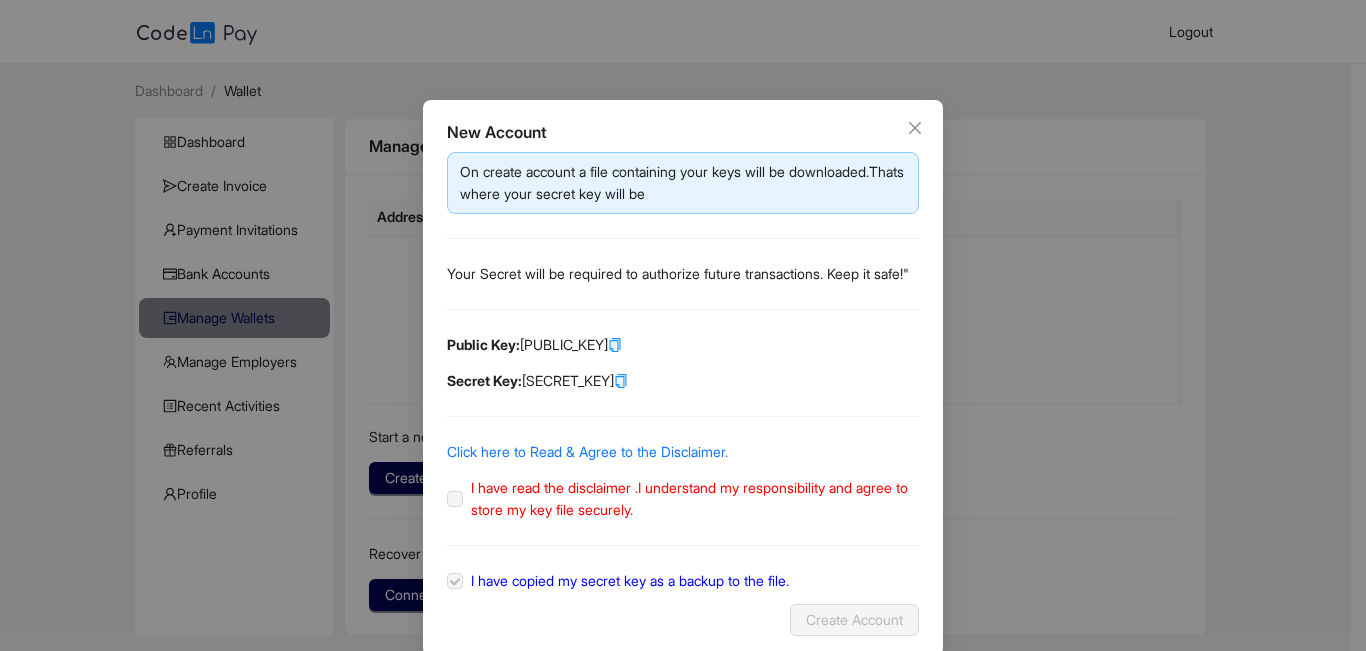 click 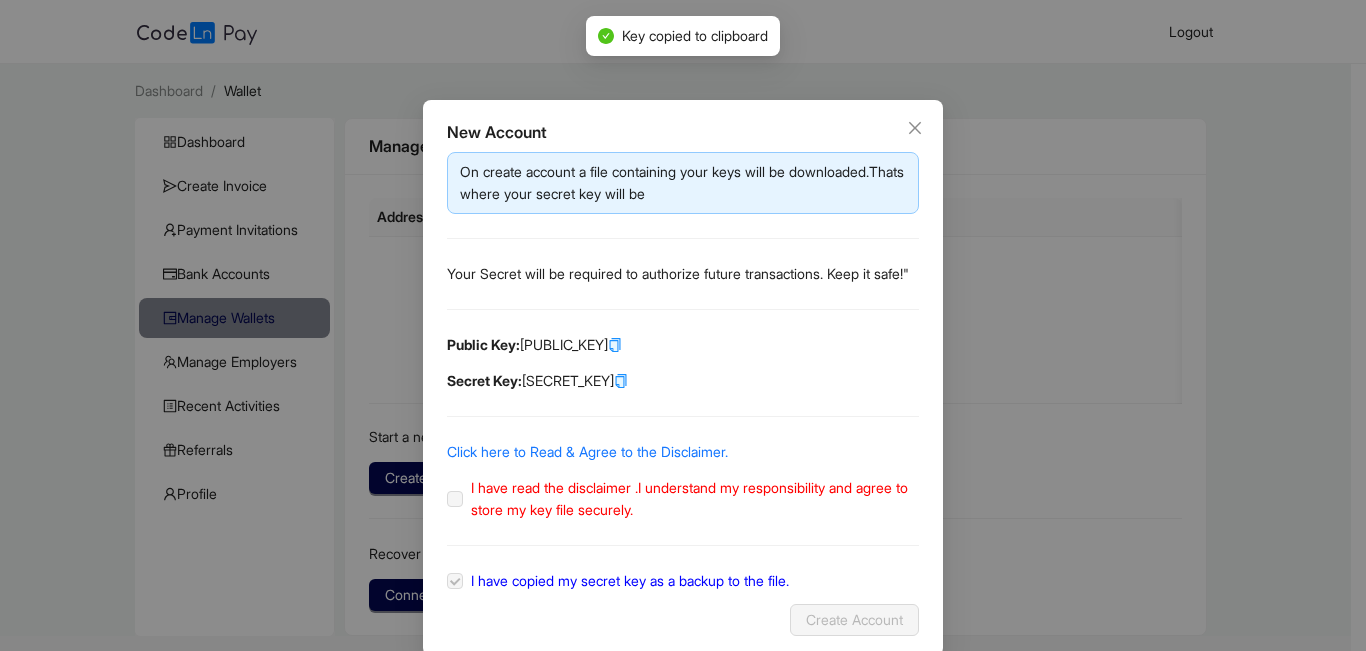 click 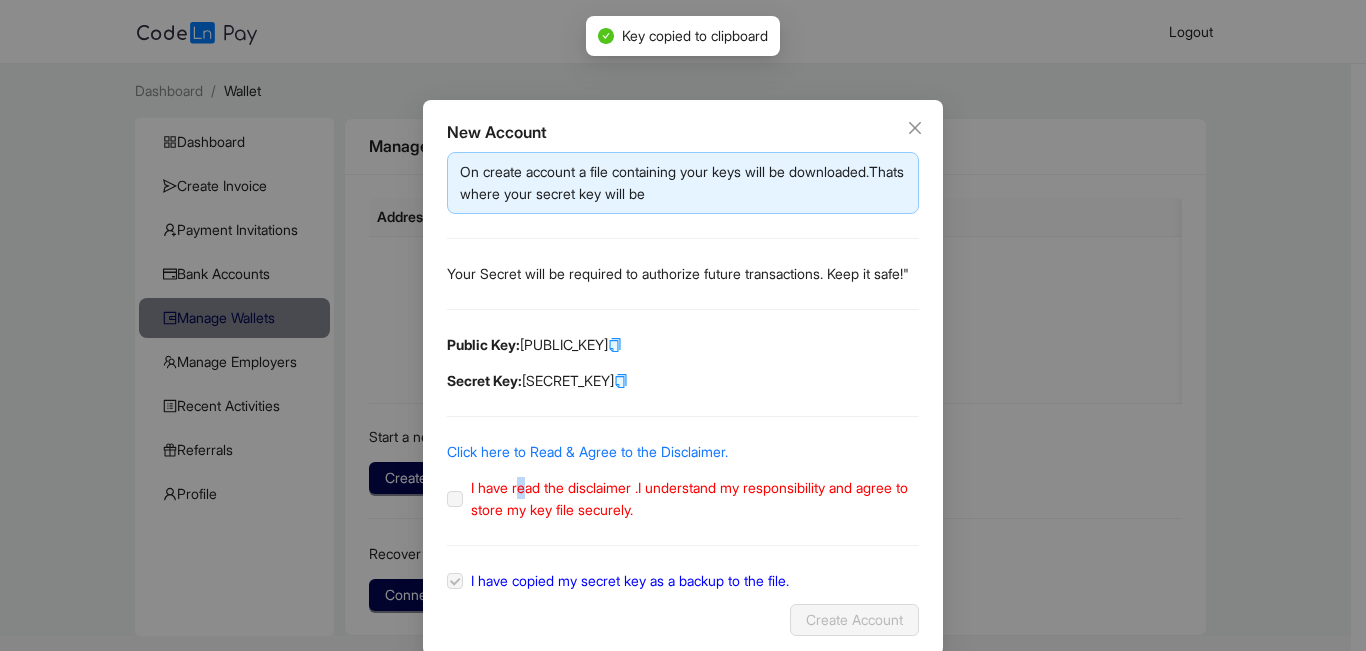 click on "I have read the disclaimer .I understand my responsibility and agree to store my key file securely." at bounding box center [691, 499] 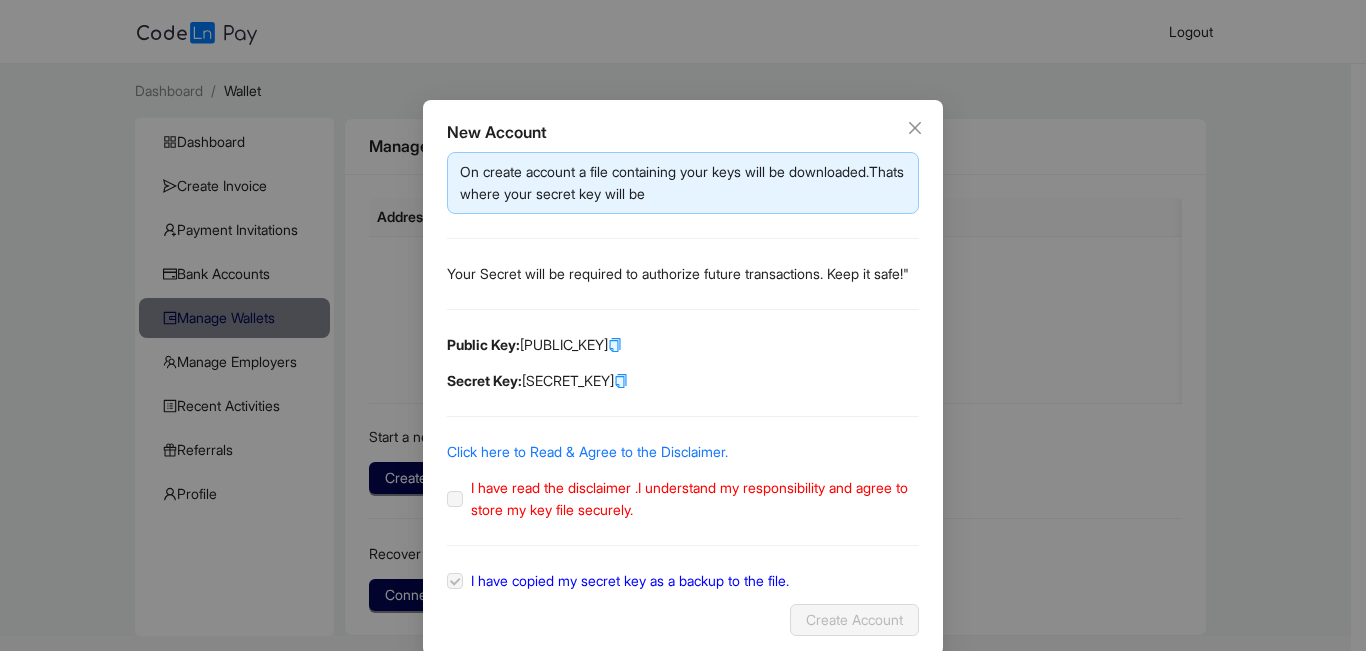 click on "I have read the disclaimer .I understand my responsibility and agree to store my key file securely." 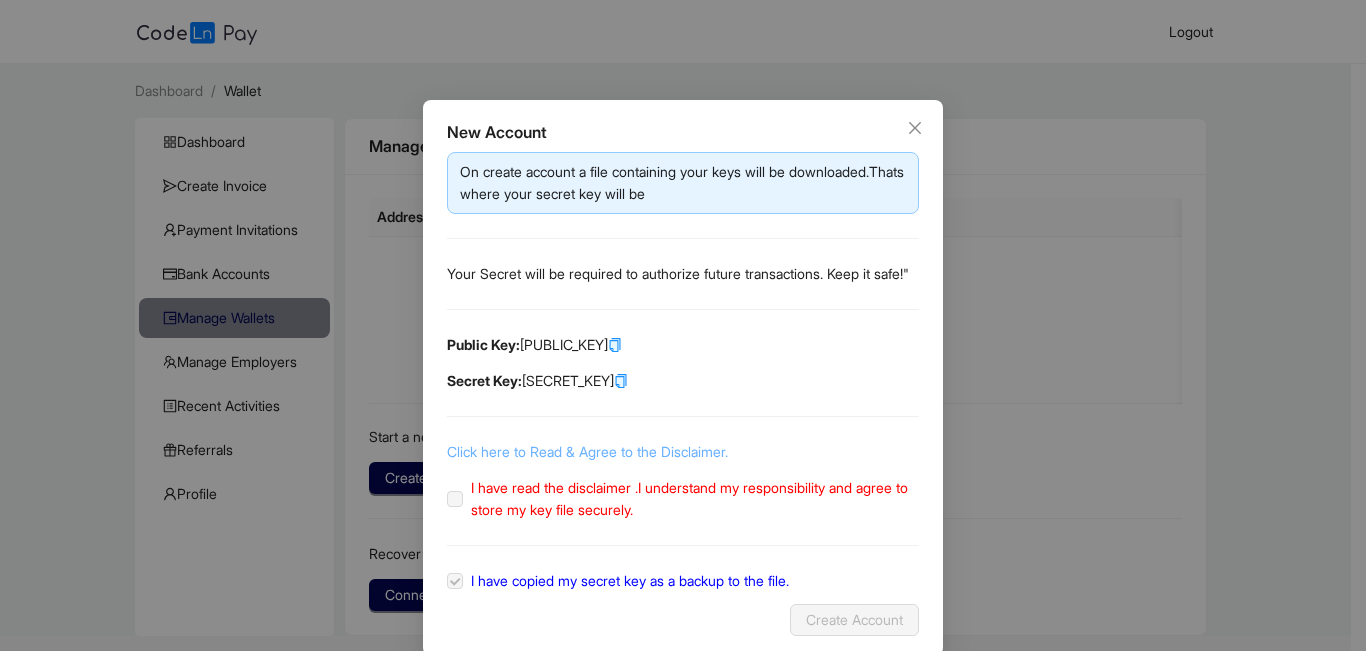 click on "Click here to Read & Agree to the Disclaimer." at bounding box center (587, 451) 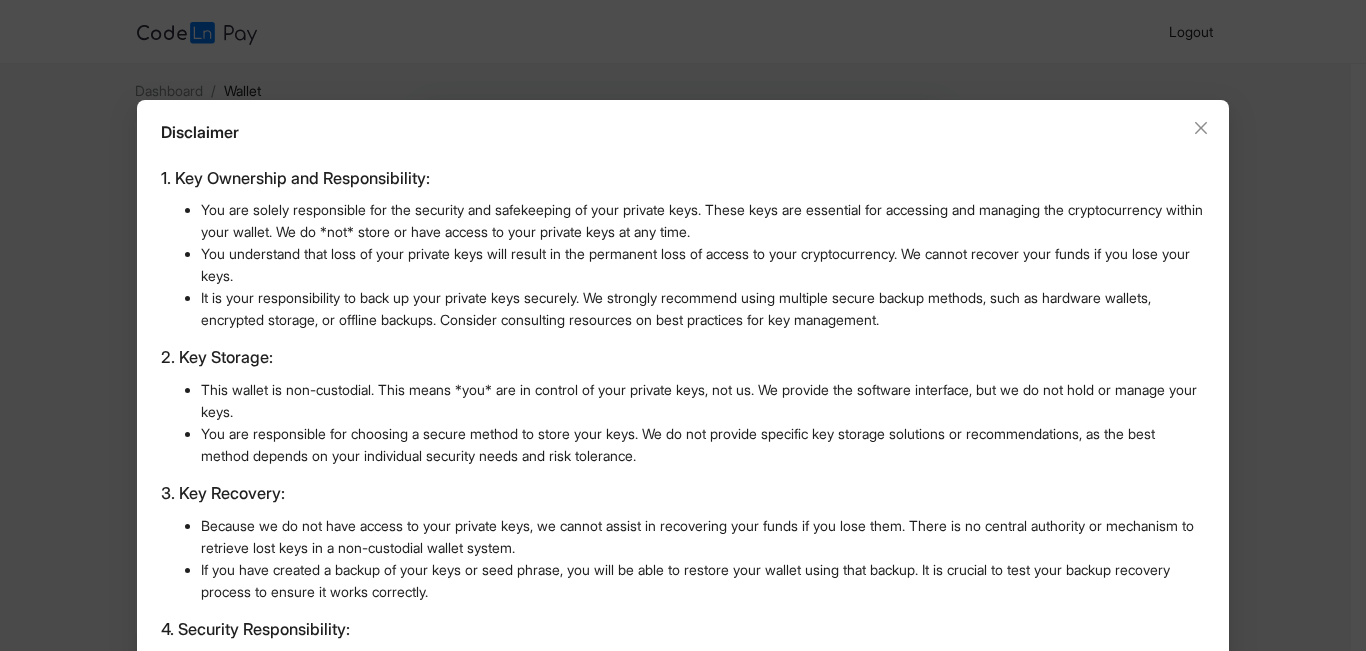 scroll, scrollTop: 487, scrollLeft: 0, axis: vertical 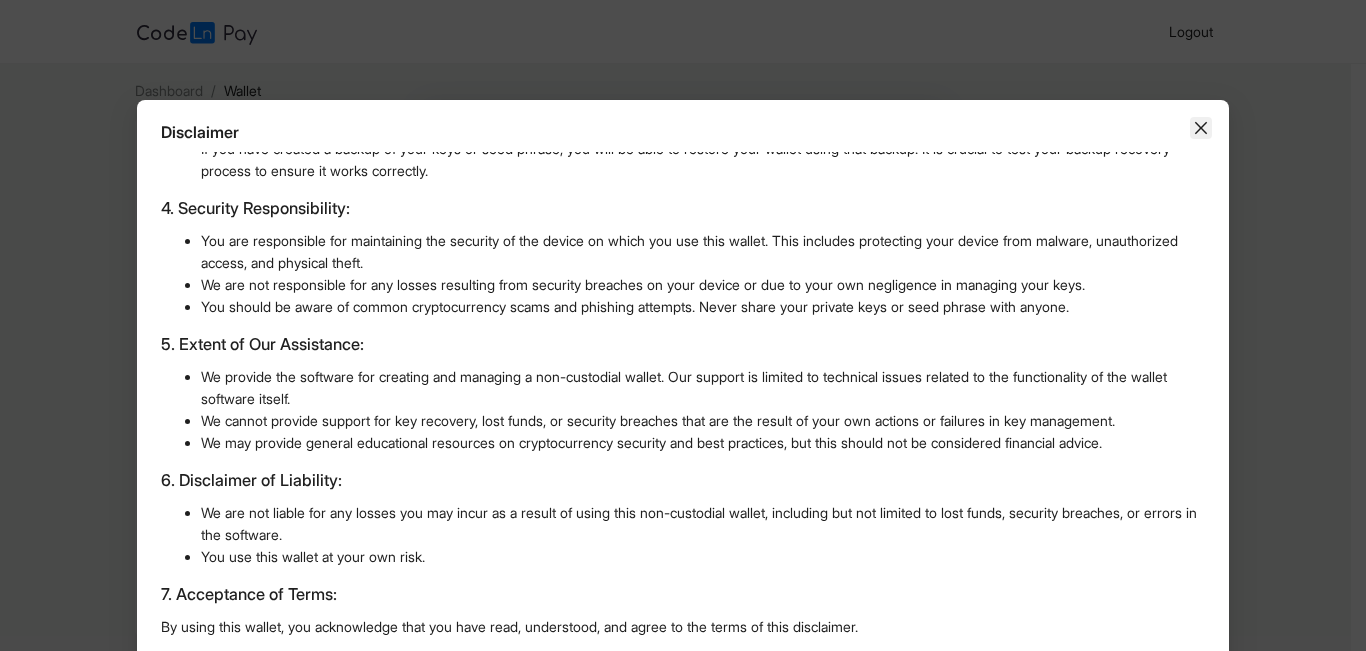 click 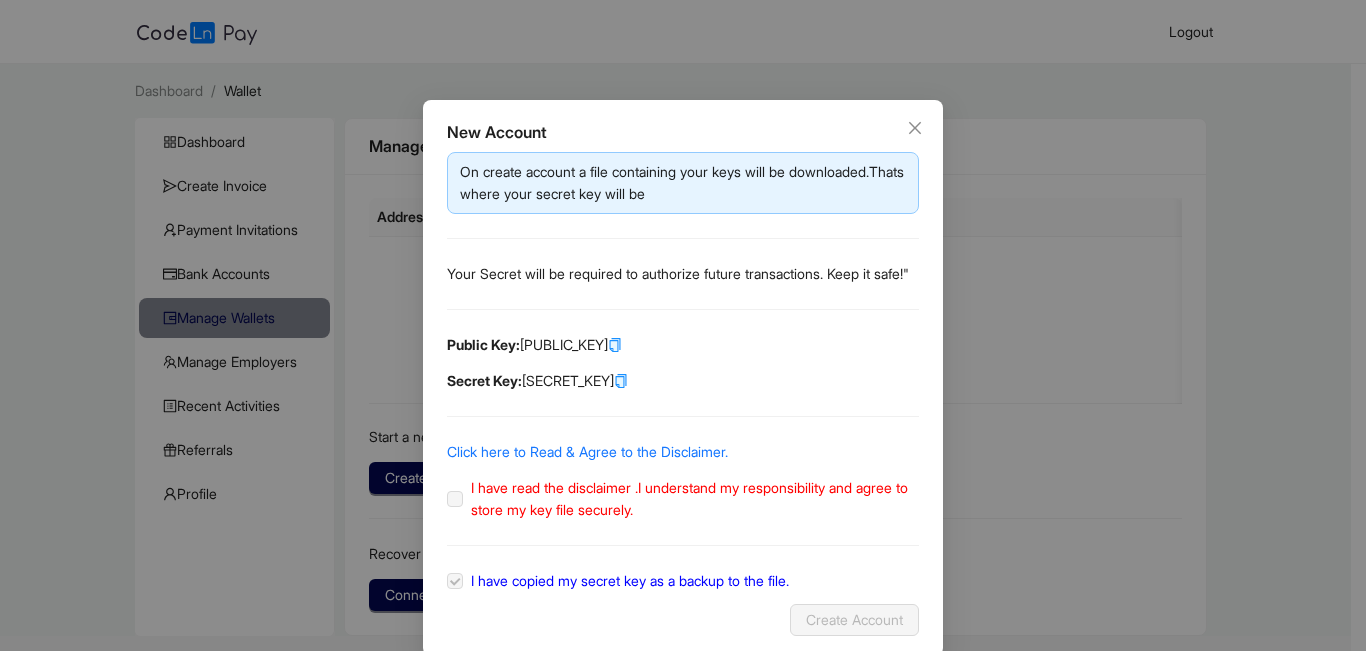 click on "I have read the disclaimer .I understand my responsibility and agree to store my key file securely." 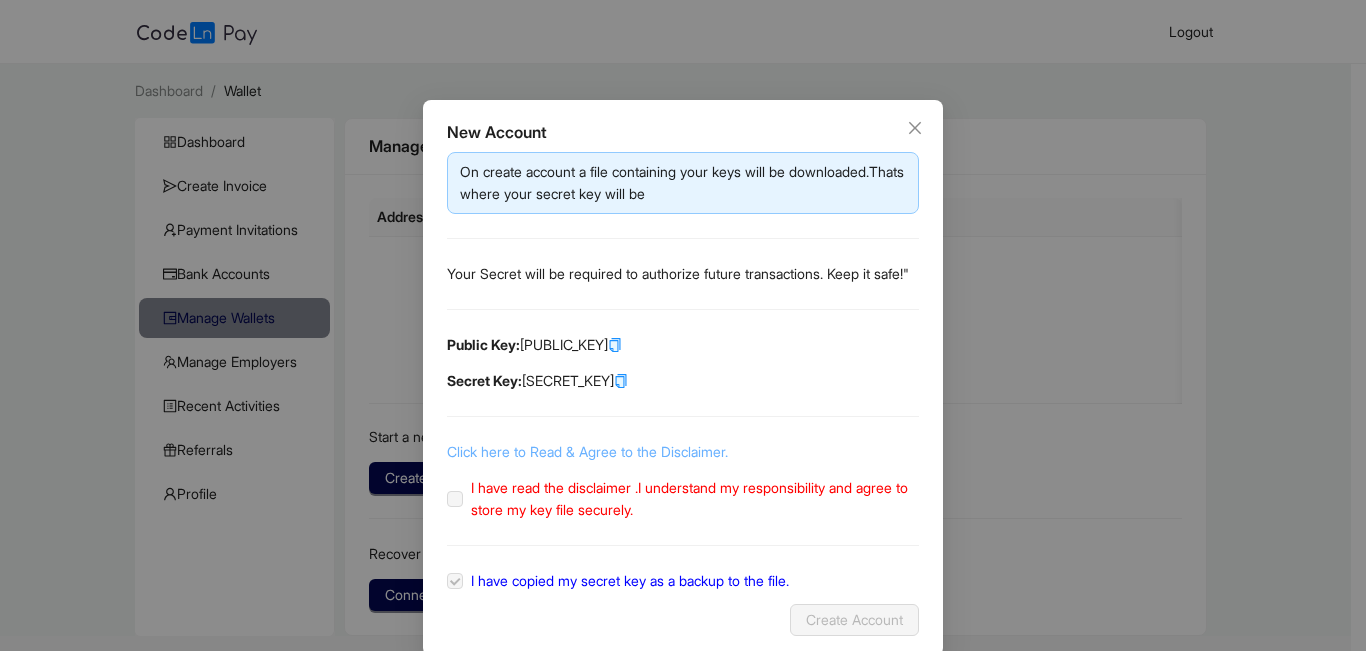 click on "Click here to Read & Agree to the Disclaimer." at bounding box center (587, 451) 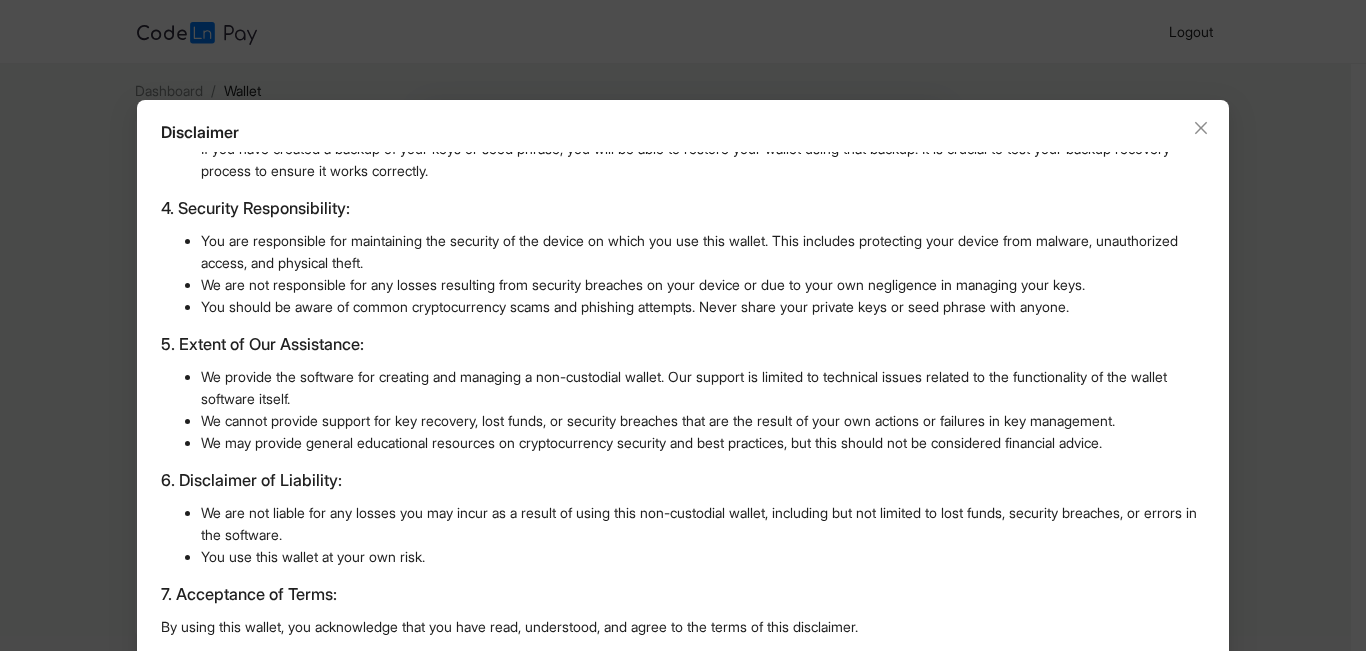 drag, startPoint x: 847, startPoint y: 116, endPoint x: 899, endPoint y: 66, distance: 72.138756 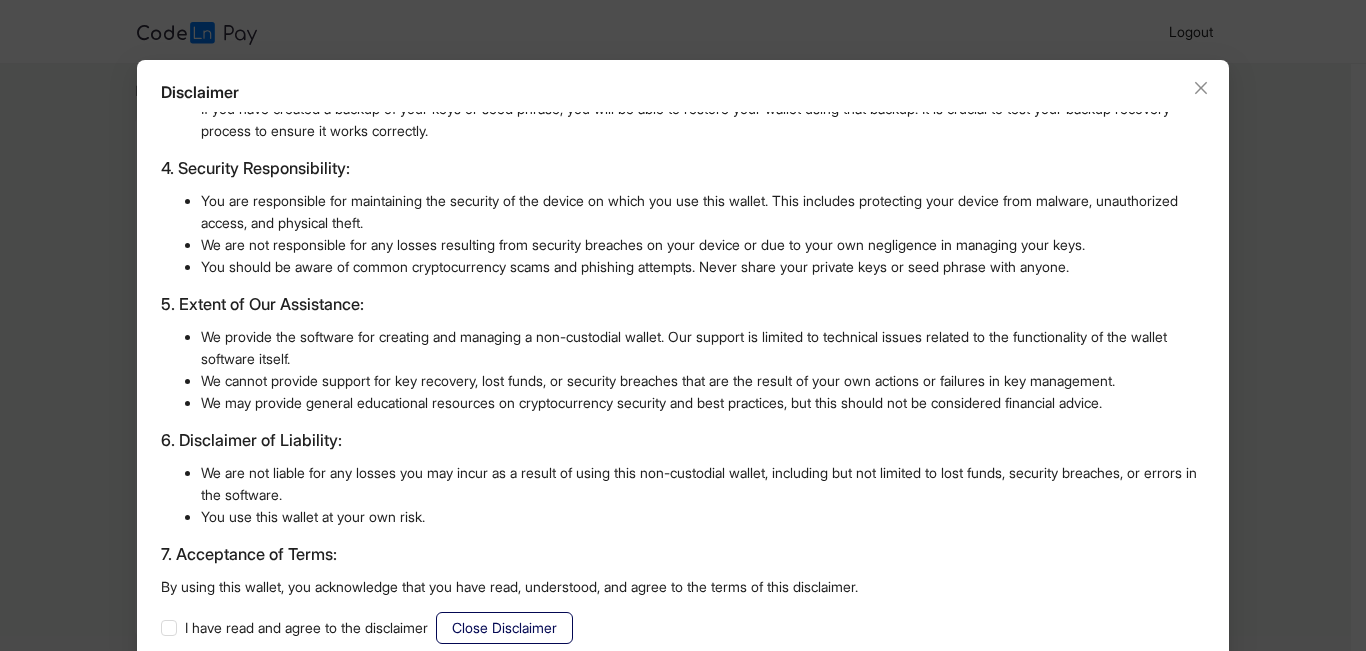 scroll, scrollTop: 77, scrollLeft: 0, axis: vertical 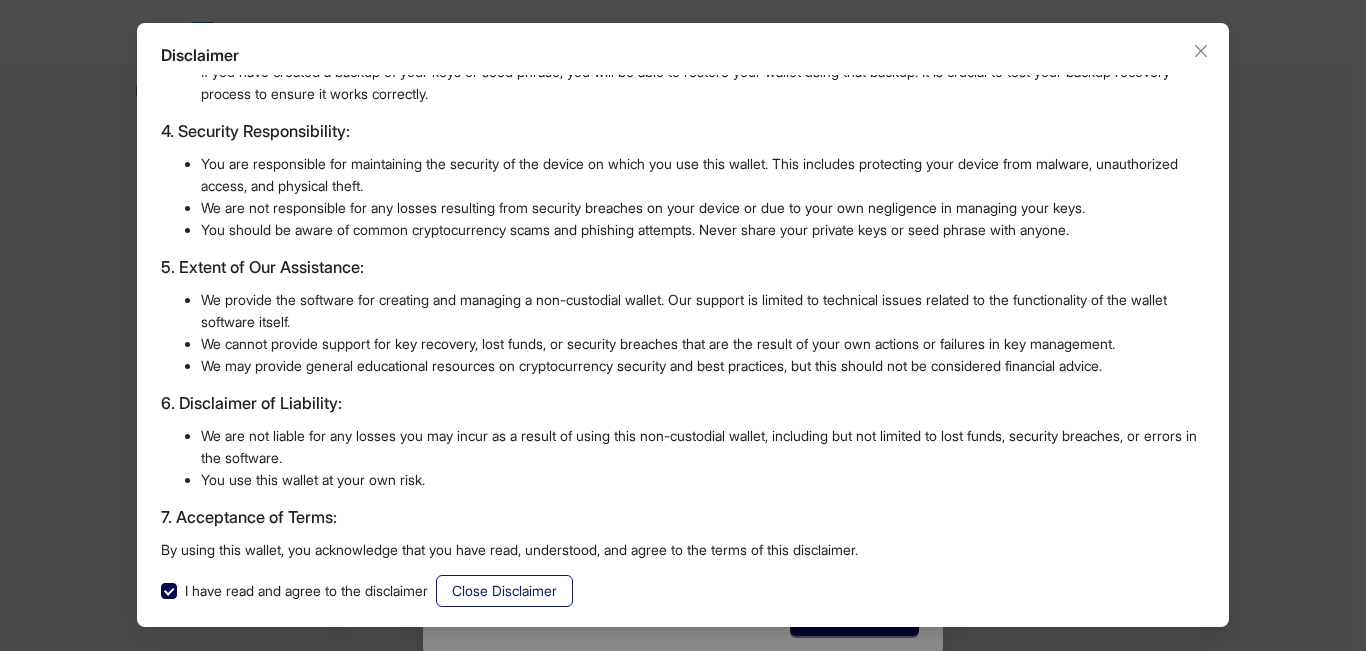 click on "Close Disclaimer" 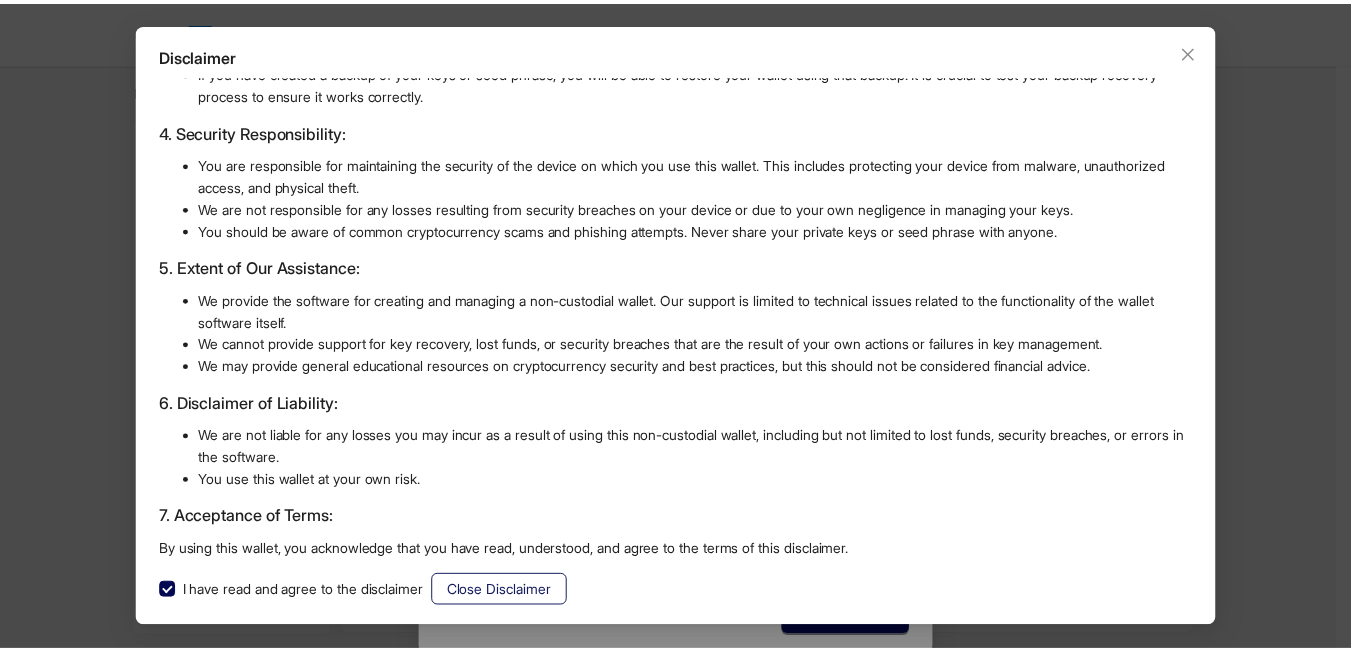 scroll, scrollTop: 0, scrollLeft: 0, axis: both 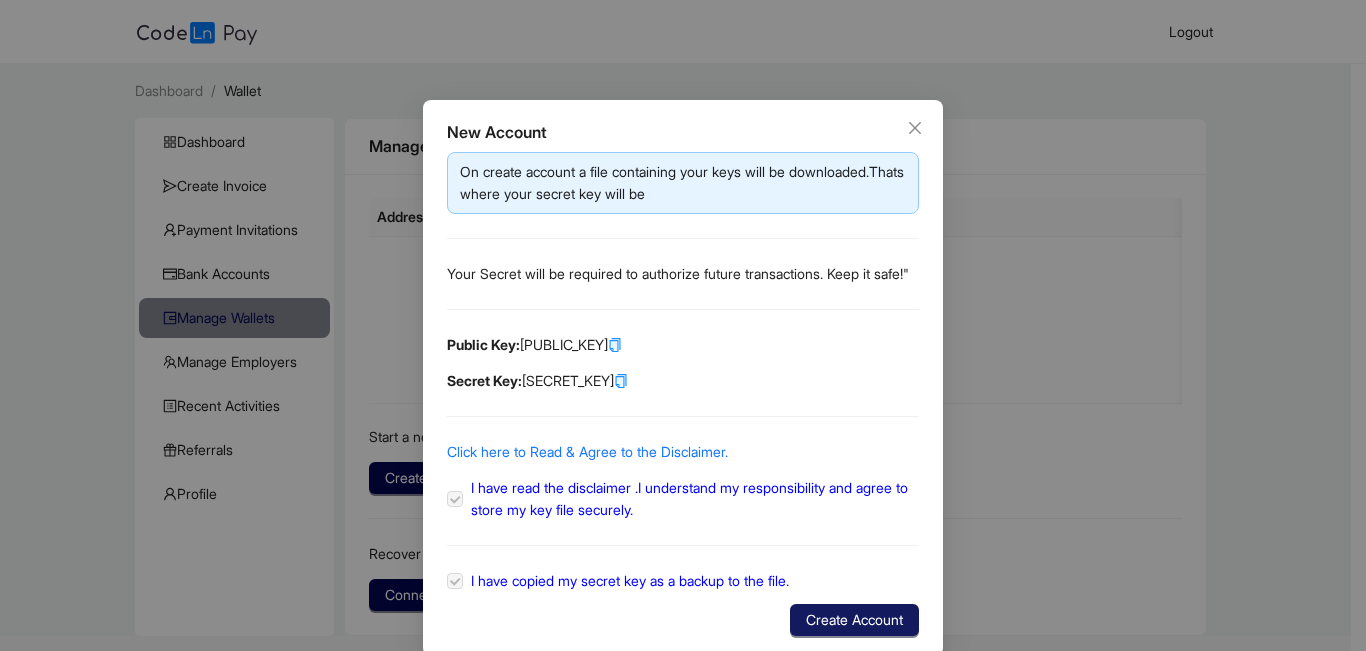 click on "Create Account" 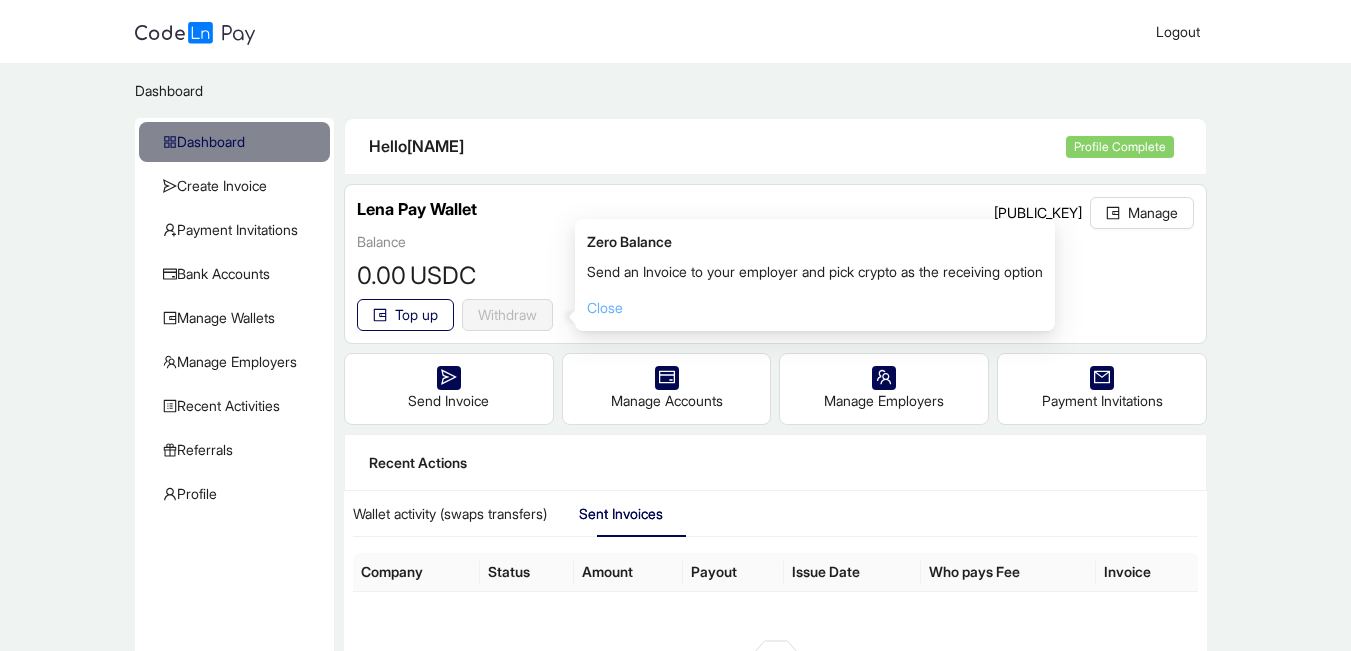 click on "Close" 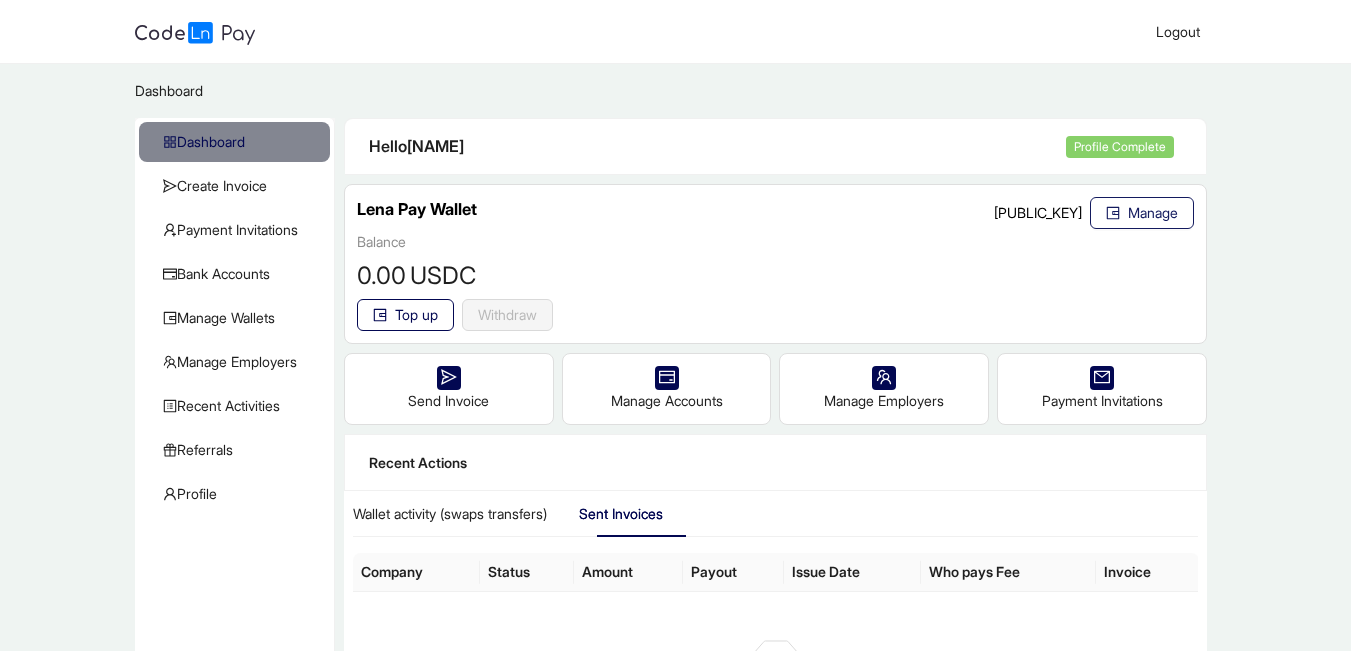 click on "Manage" 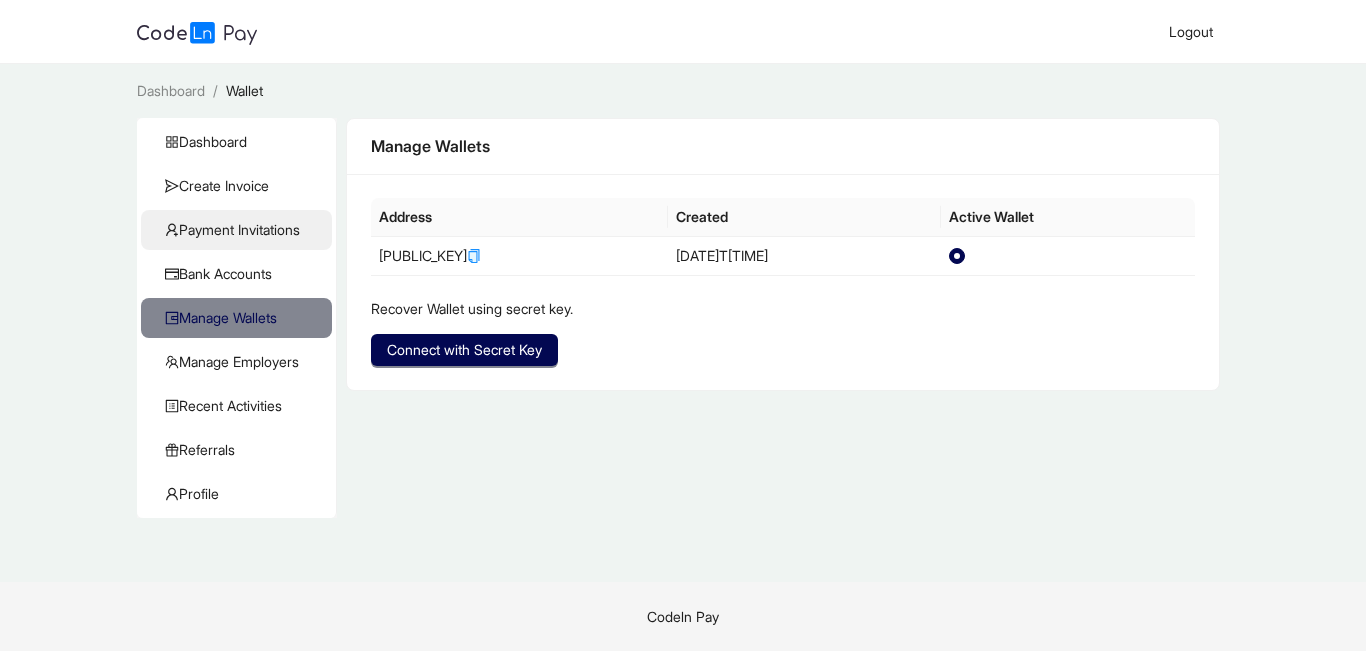click on "Payment Invitations" 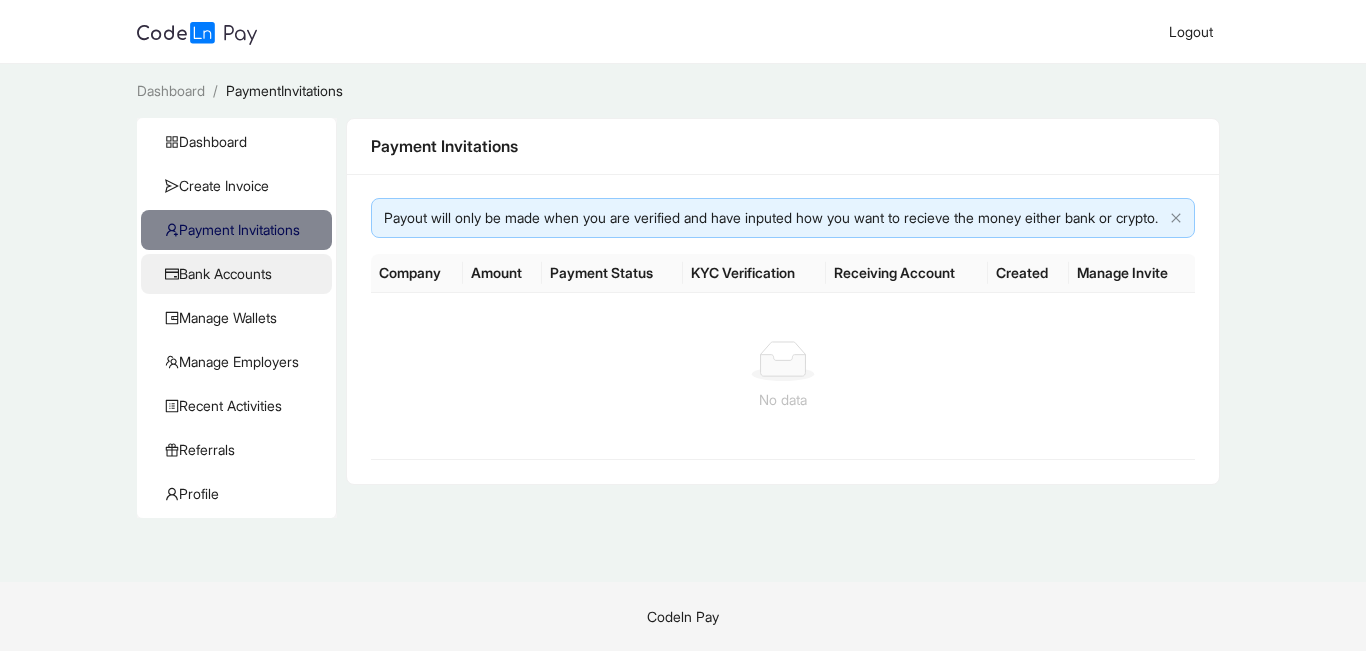 click on "Bank Accounts" 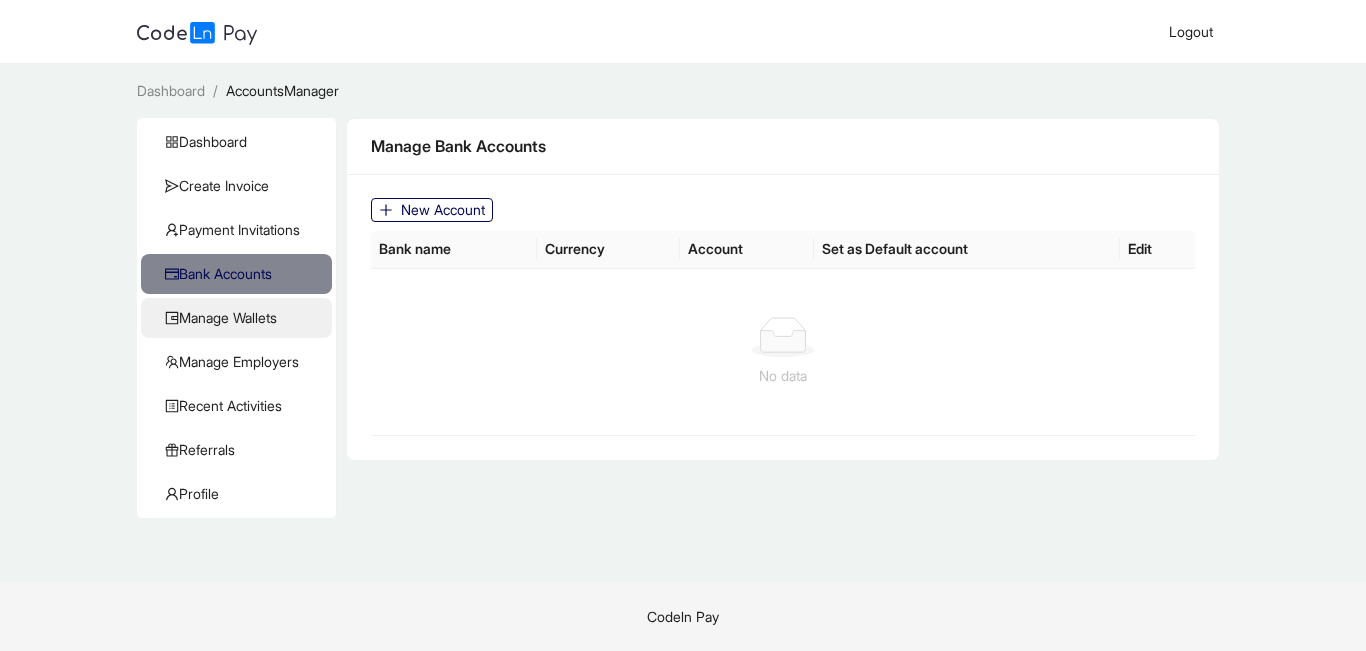 click on "Manage Wallets" 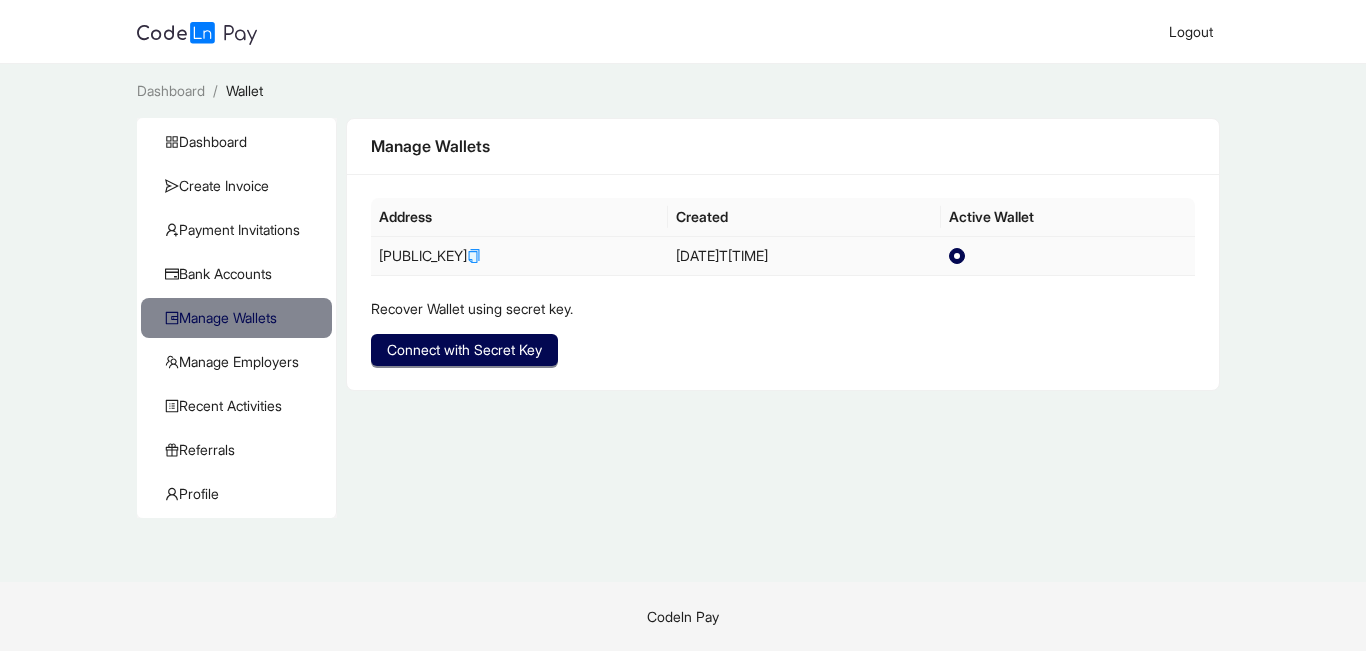 click on "[PUBLIC_KEY]" 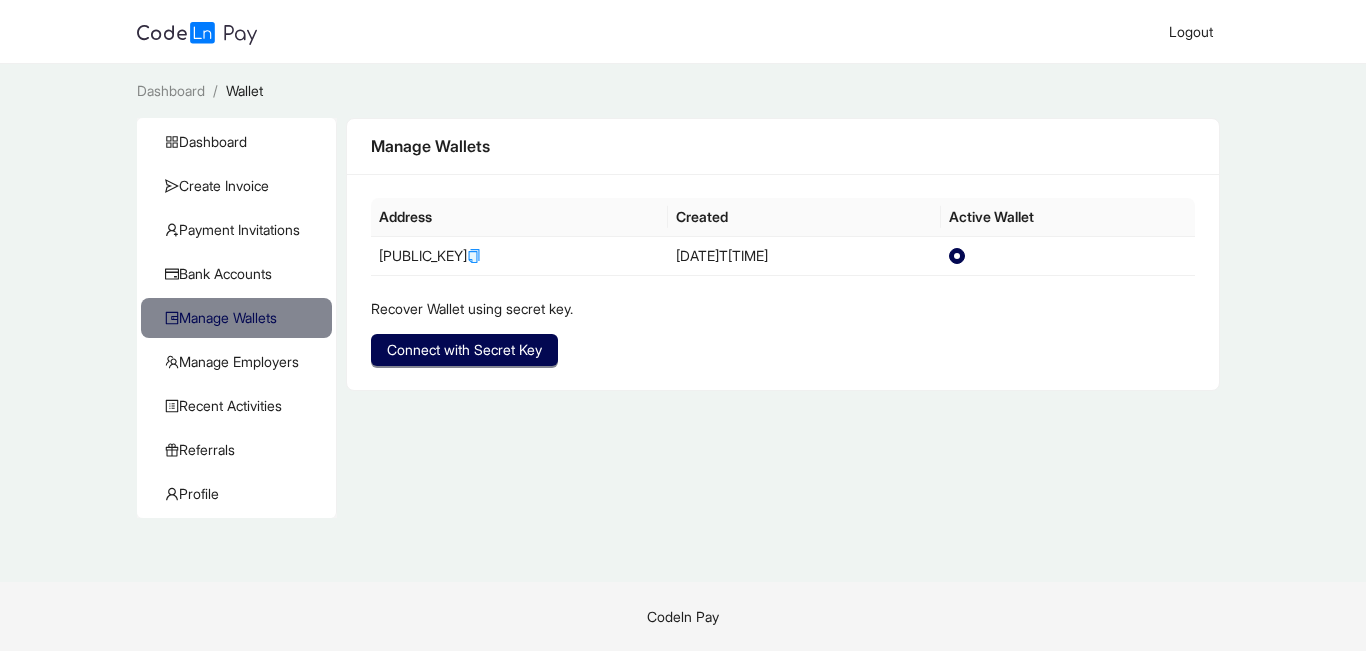 click on "Recover Wallet using secret key." 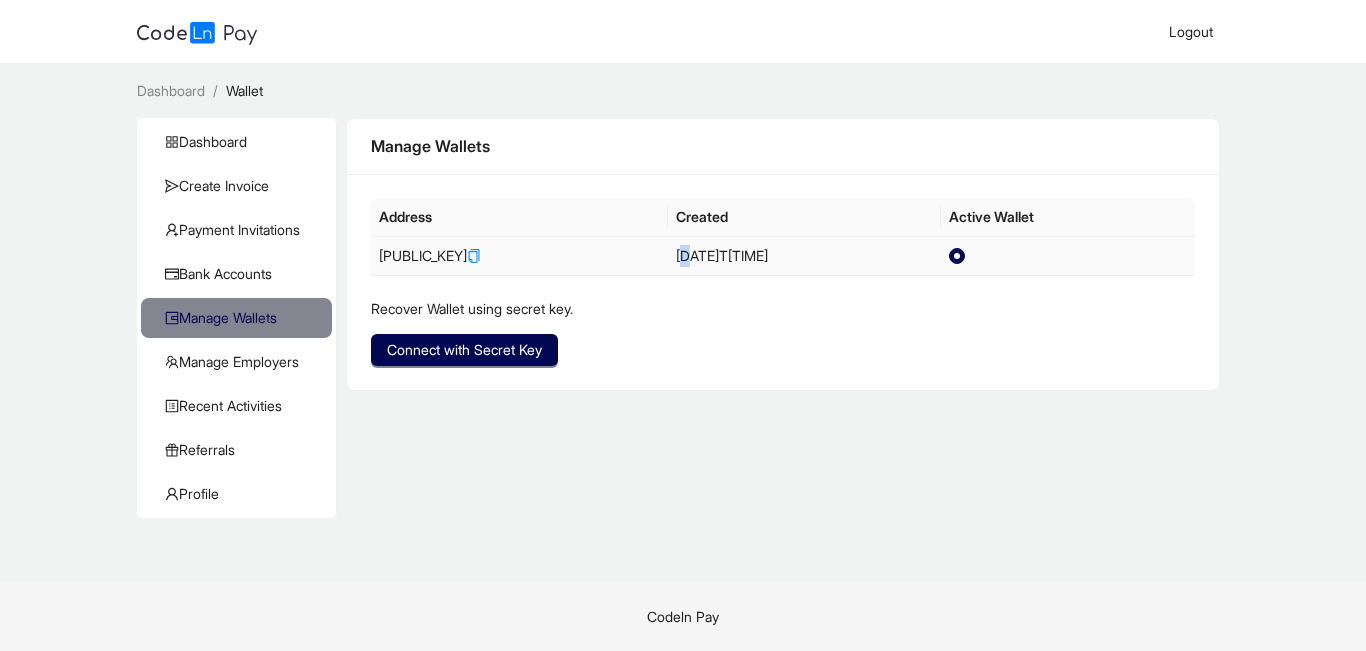 click on "[DATE]T[TIME]" 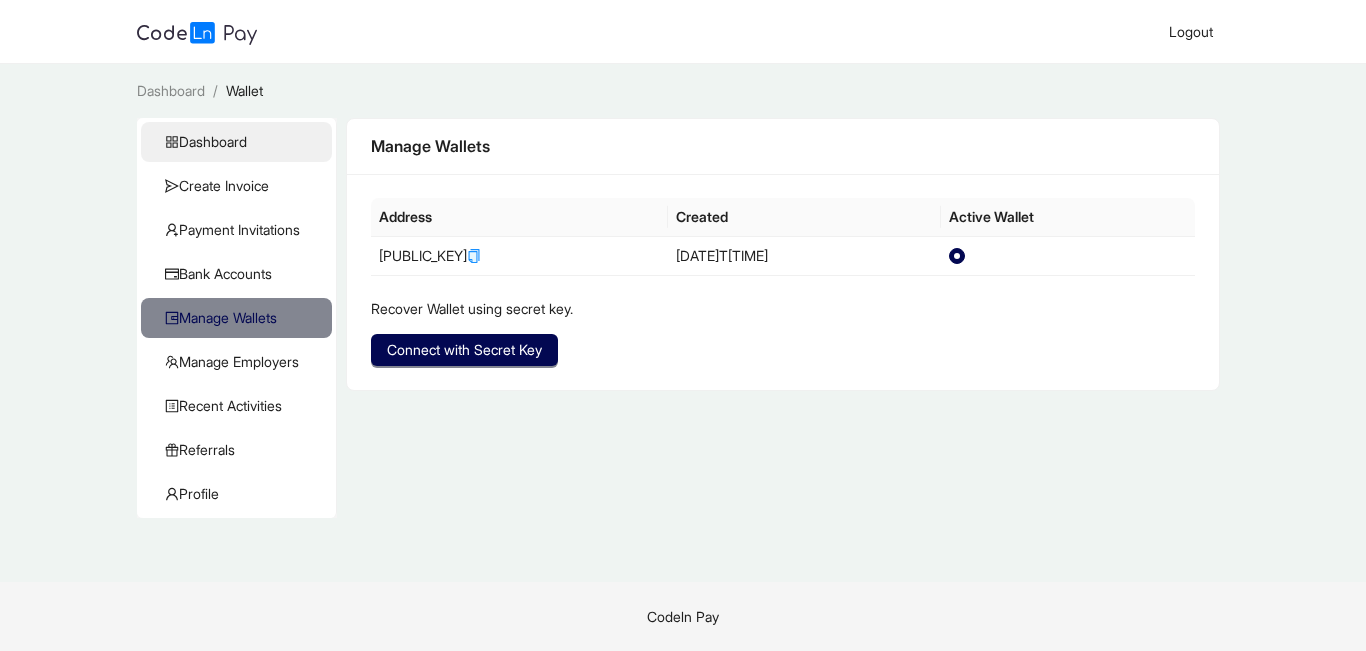 click on "Dashboard" 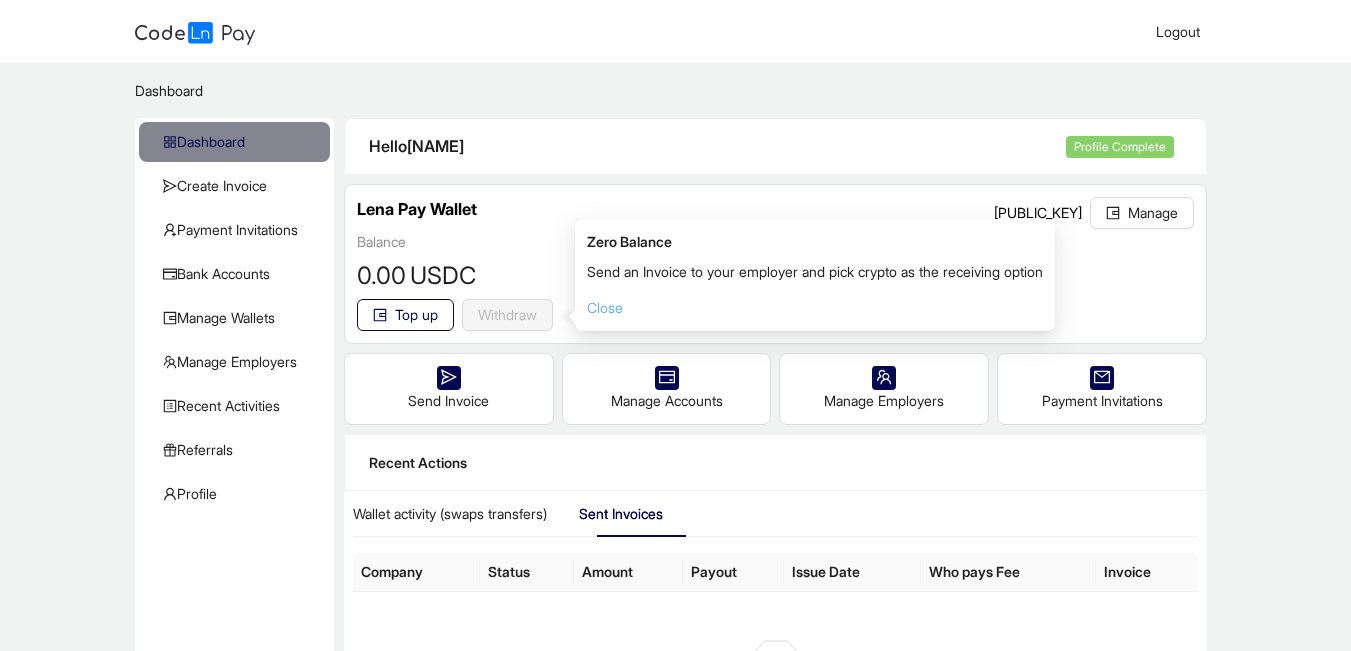 click on "Close" 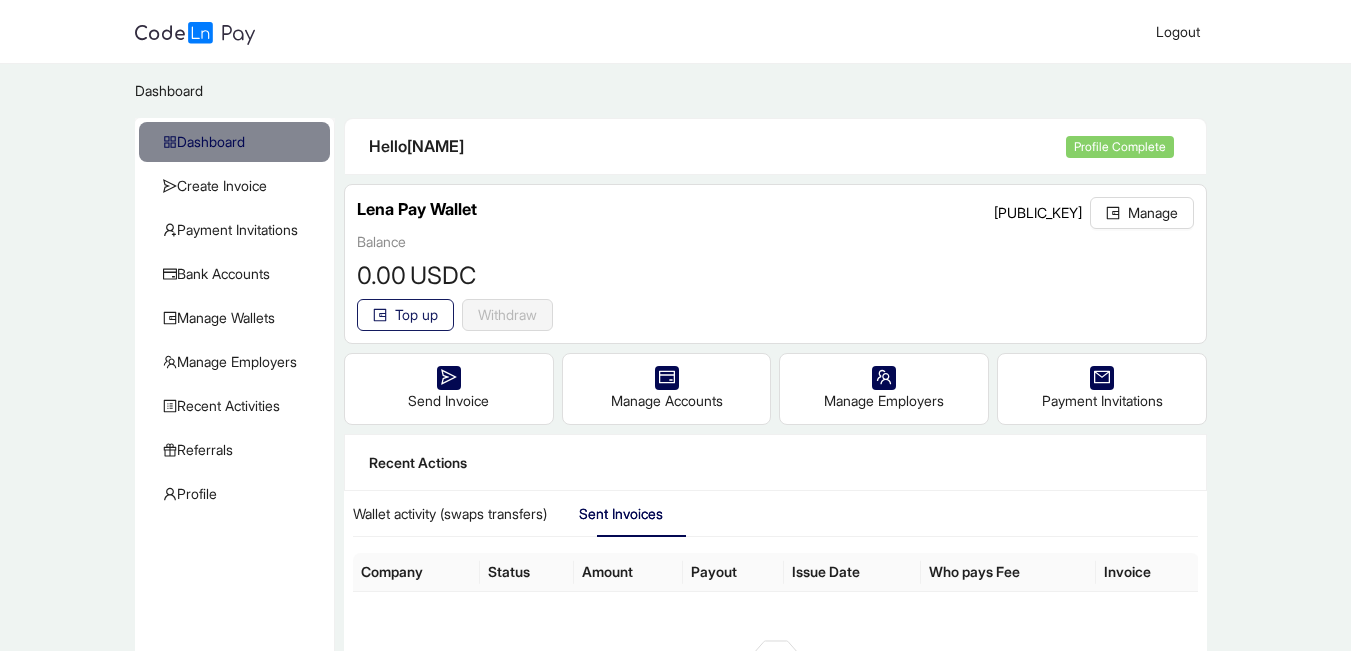click on "Top up" 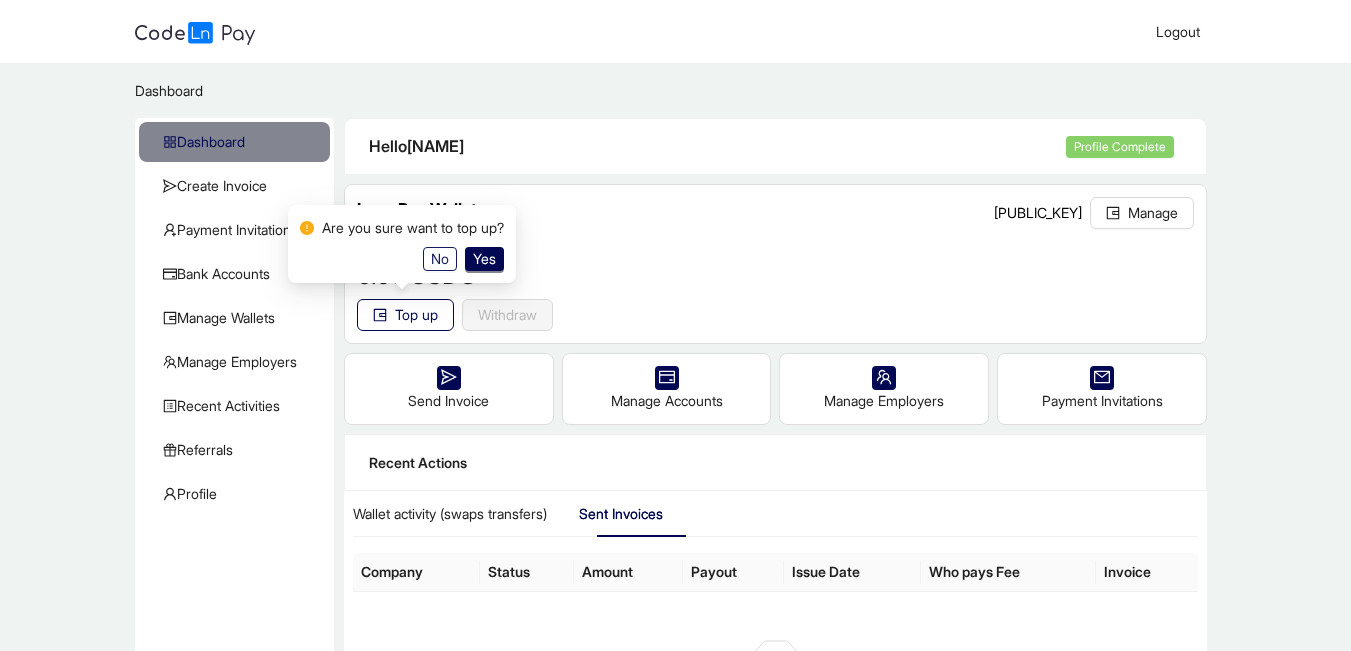 click on "No" 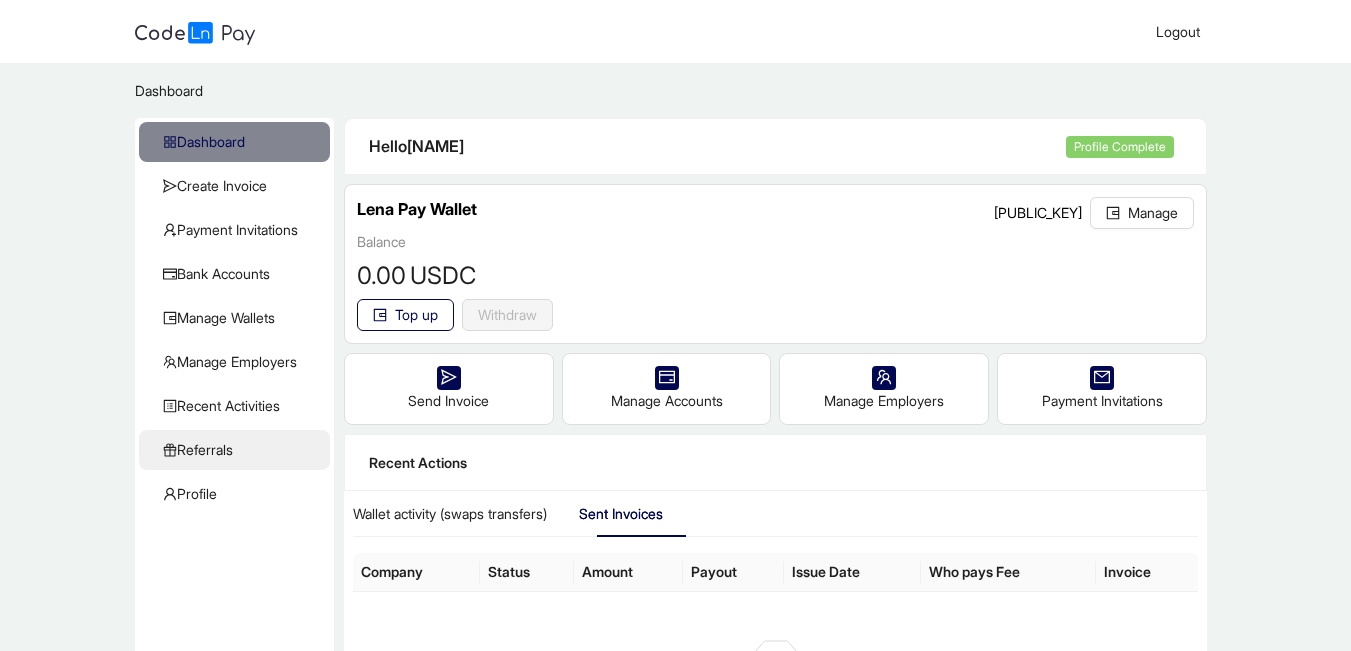 click on "Referrals" 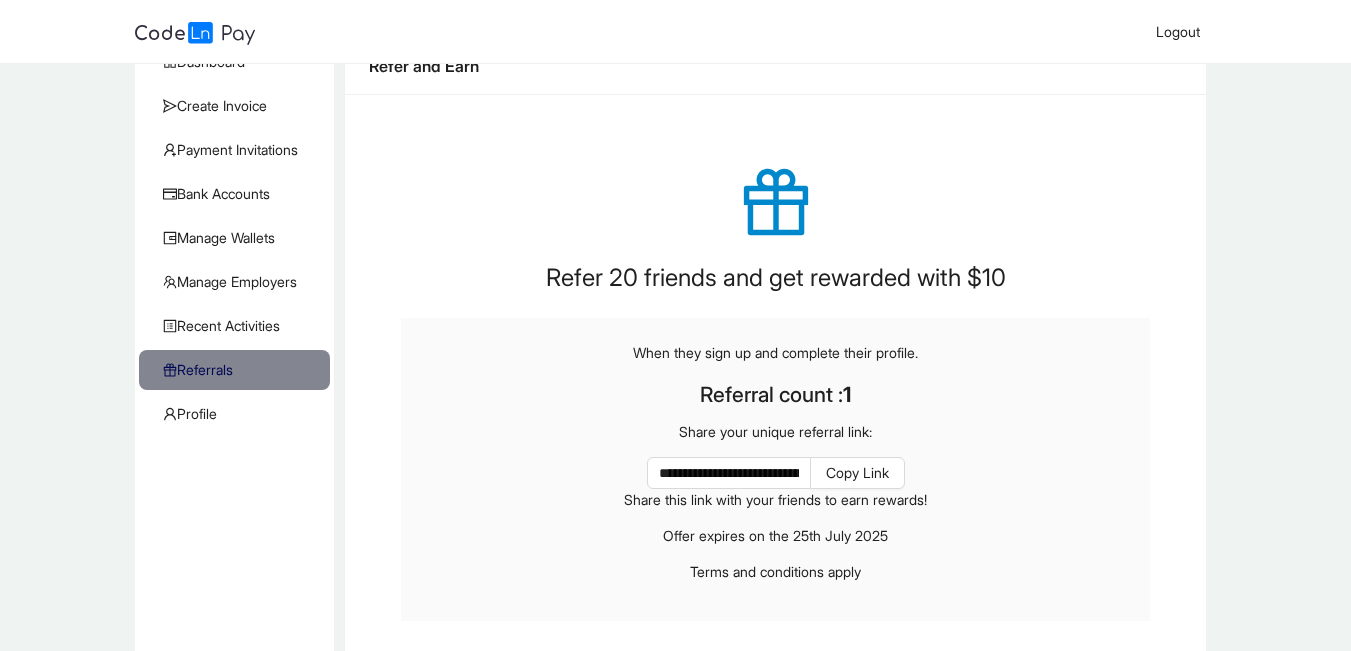 scroll, scrollTop: 120, scrollLeft: 0, axis: vertical 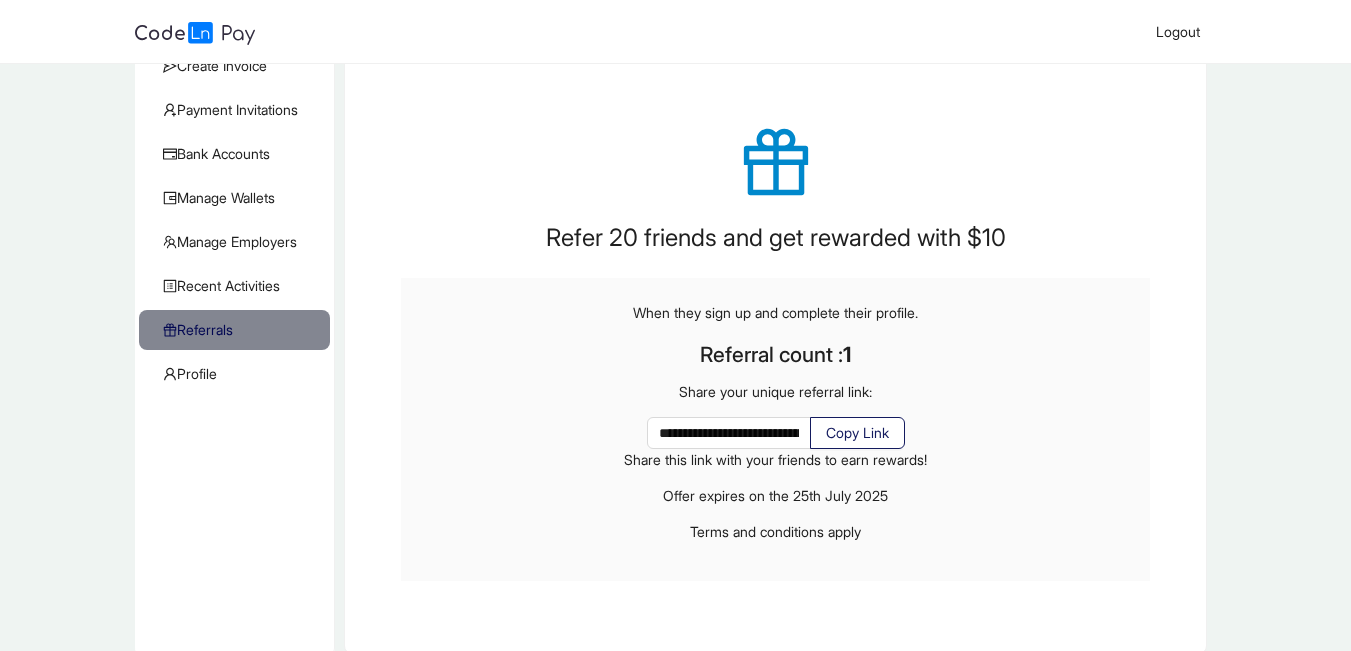 click on "Copy Link" 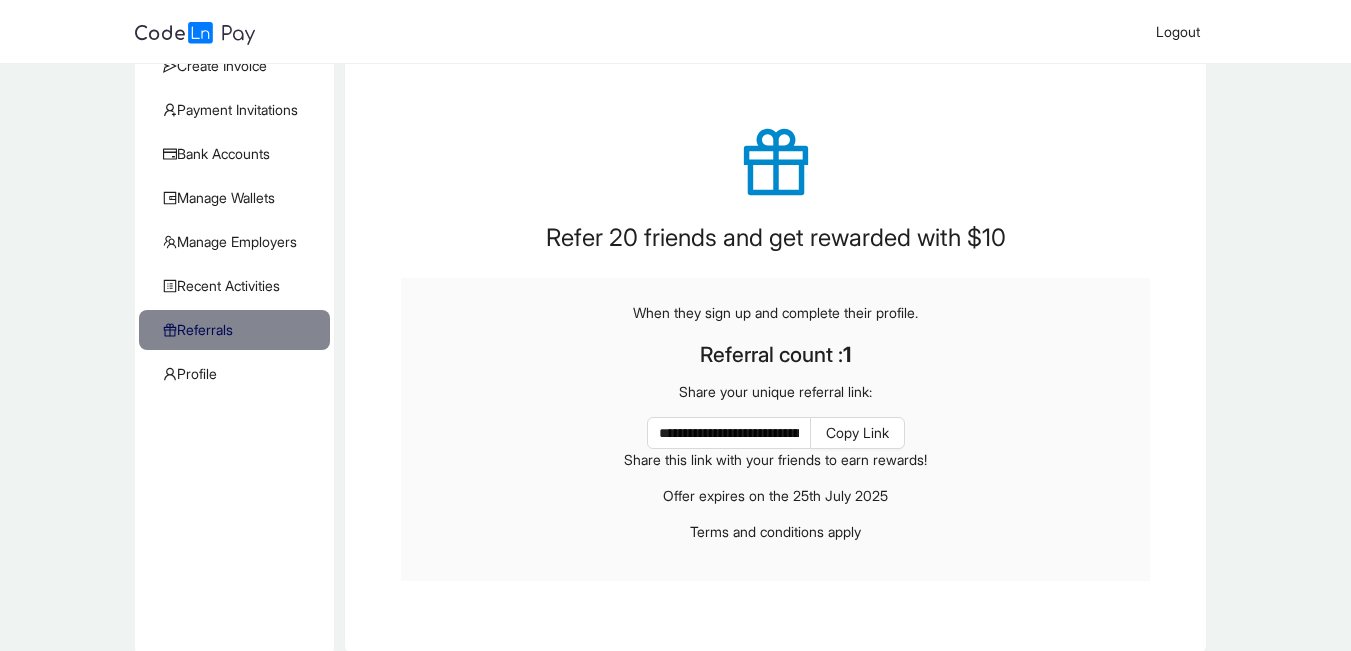 type 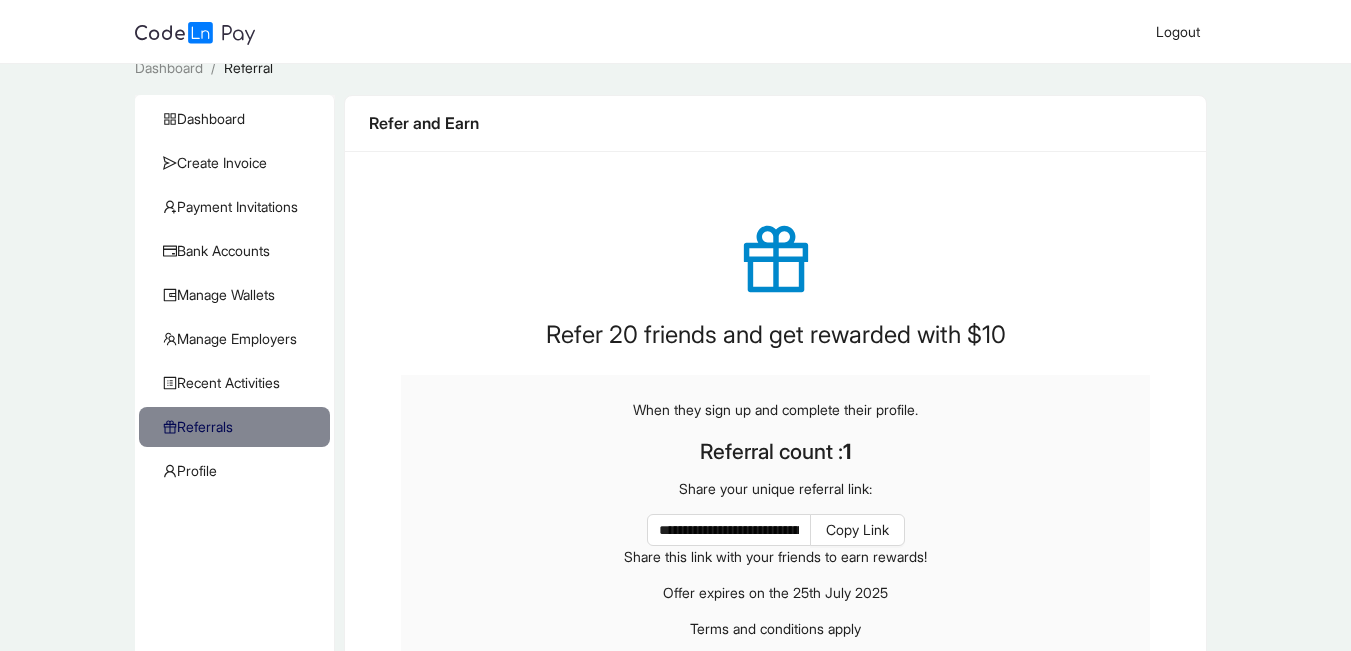 scroll, scrollTop: 0, scrollLeft: 0, axis: both 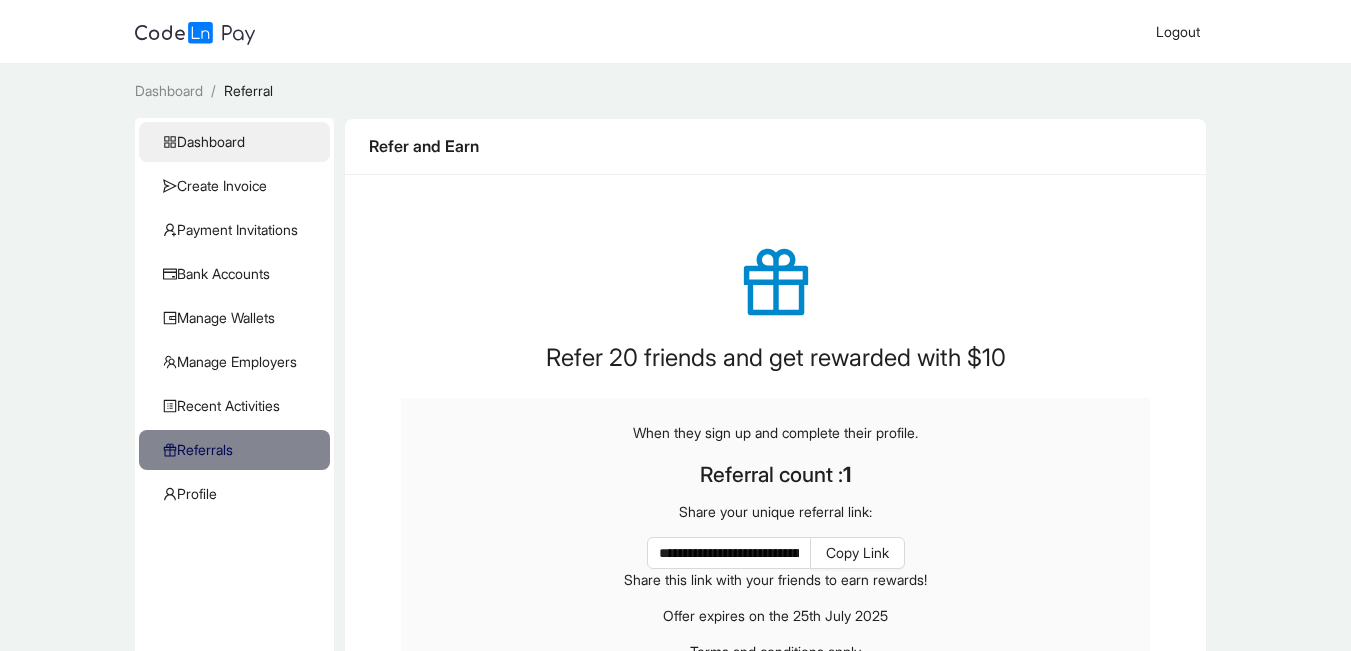 click on "Dashboard" 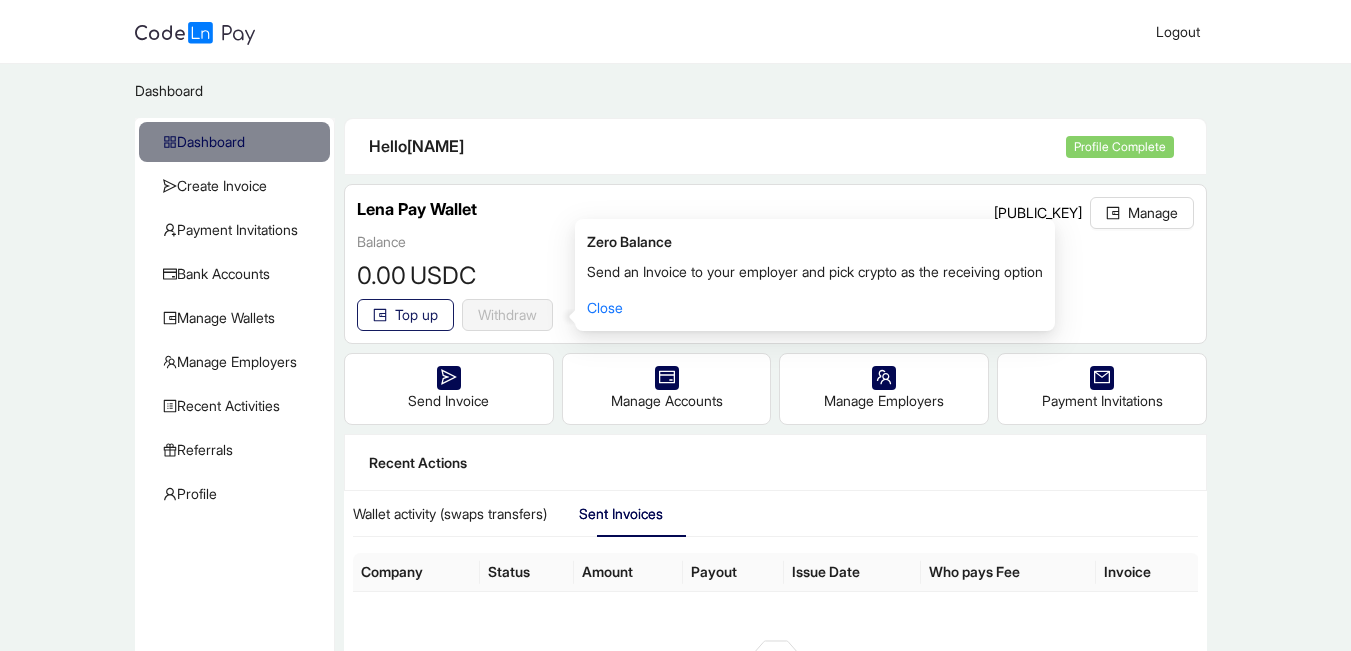 click on "Top up" 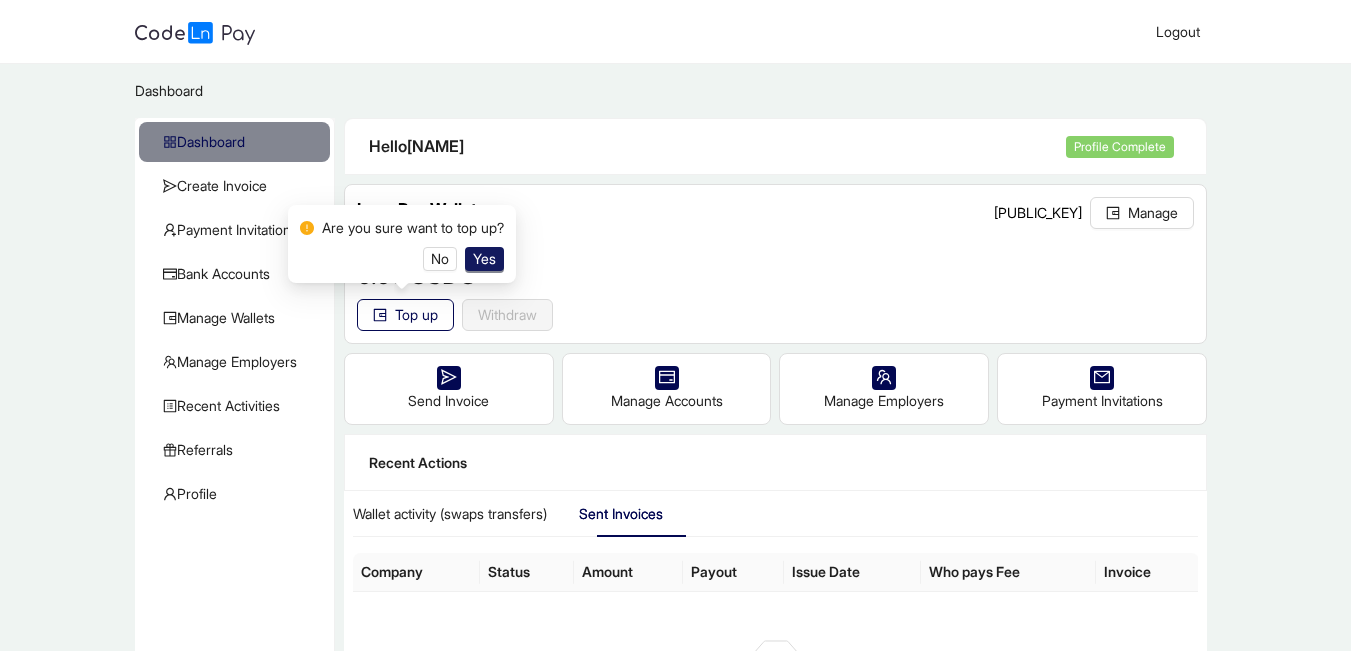 click on "Yes" 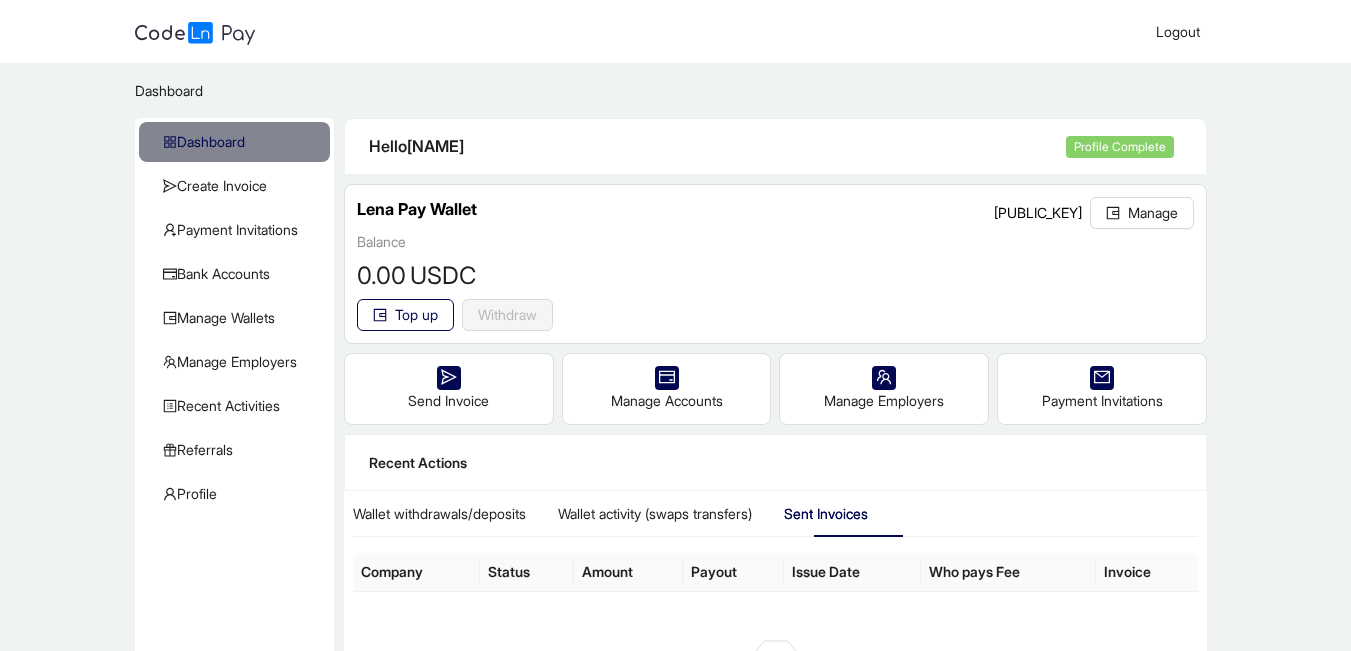click on "Dashboard" 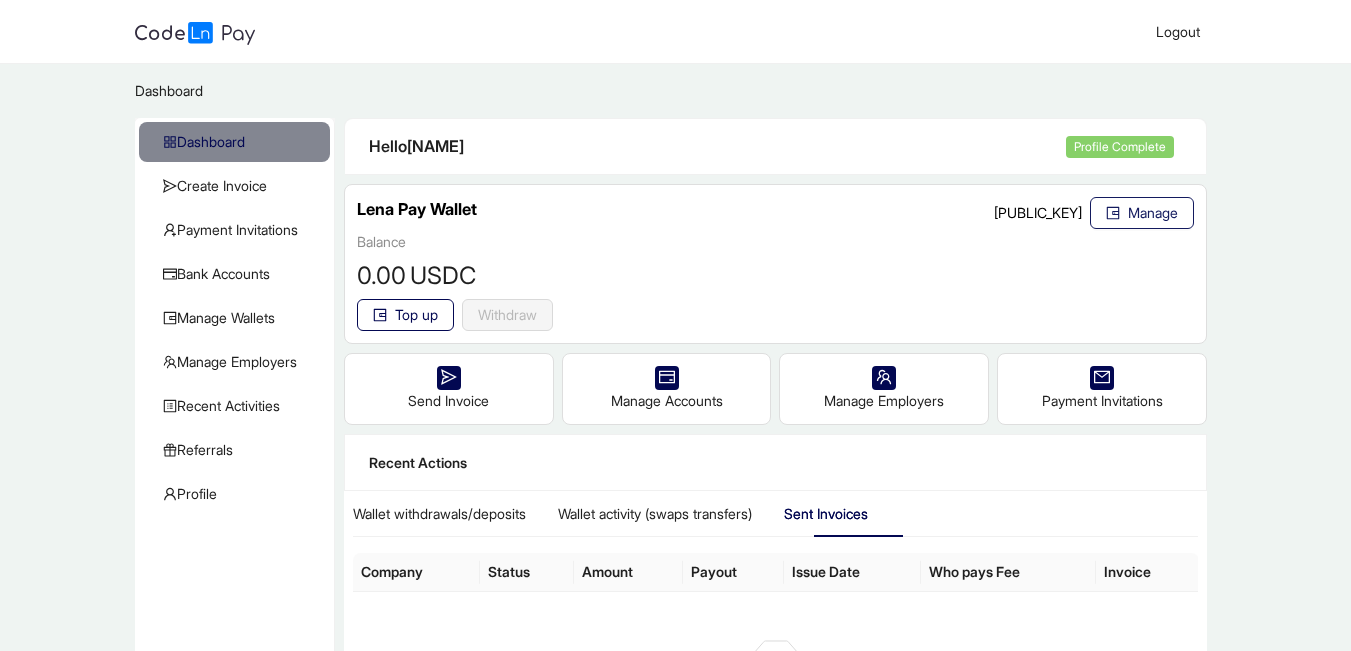 click on "Manage" 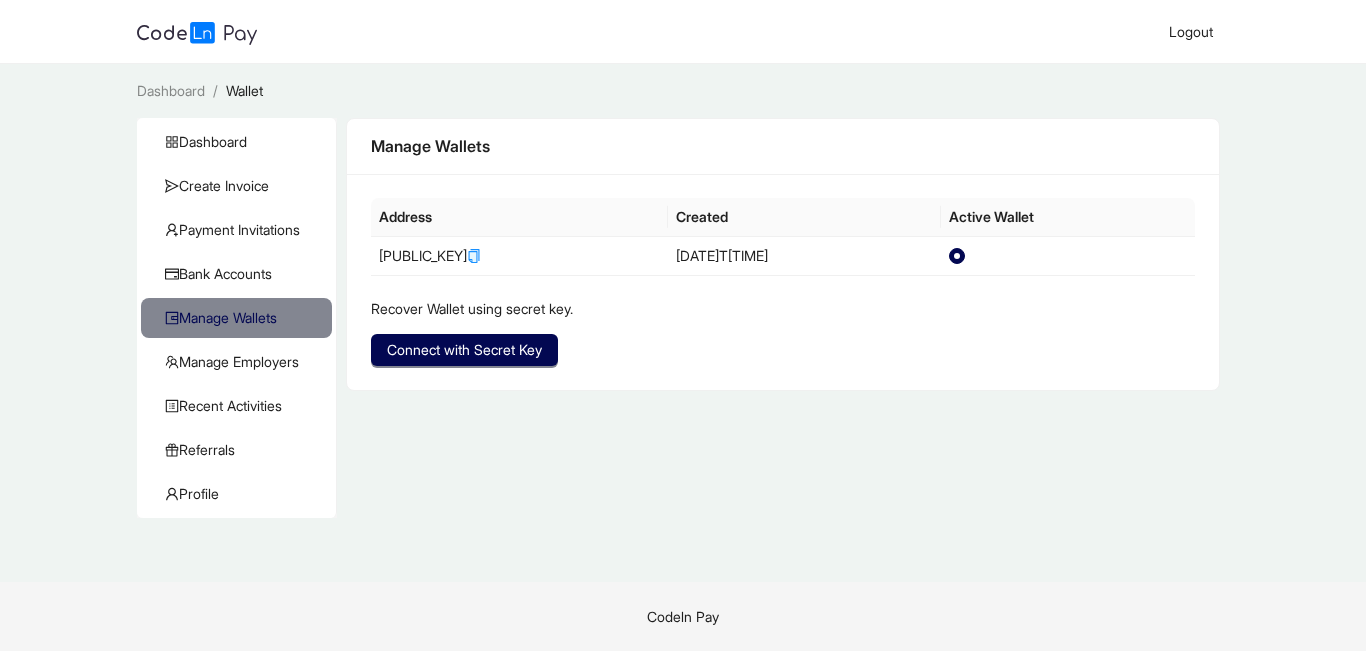 click on "Manage Wallets Address Created Active Wallet       [PUBLIC_KEY]  [DATE]T[TIME] Recover Wallet using secret key. Connect with Secret Key" at bounding box center (783, 318) 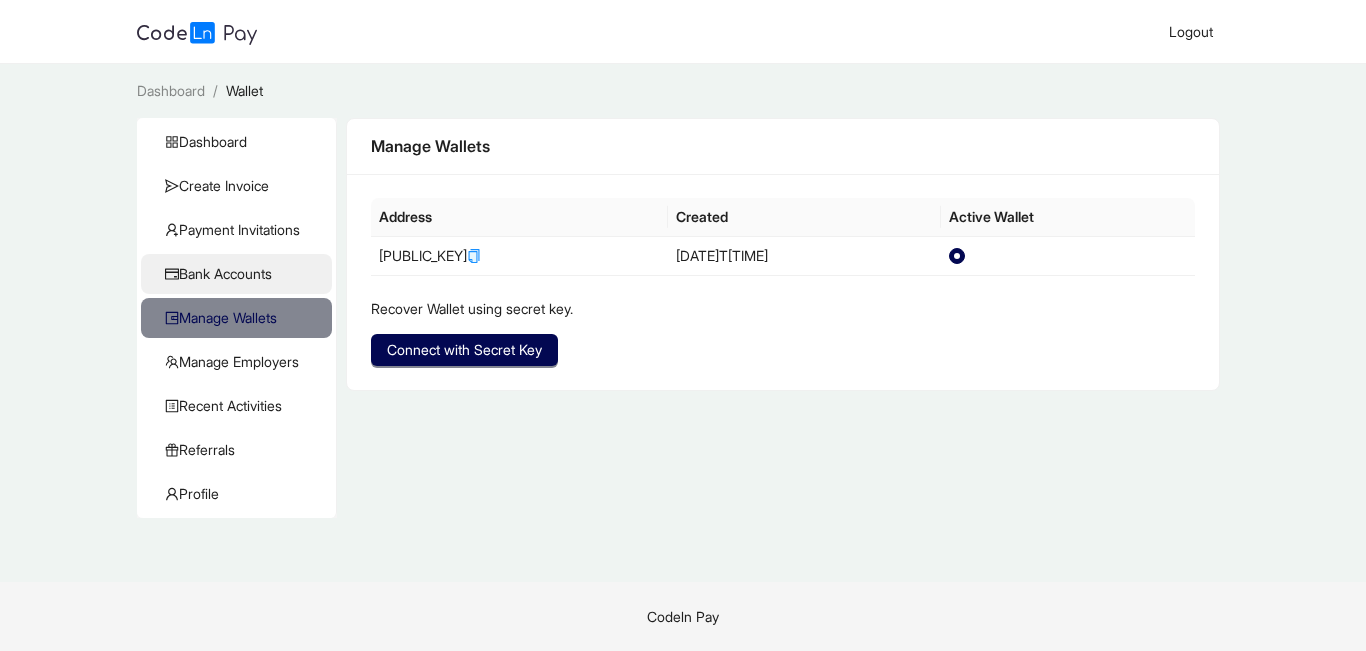 click on "Bank Accounts" 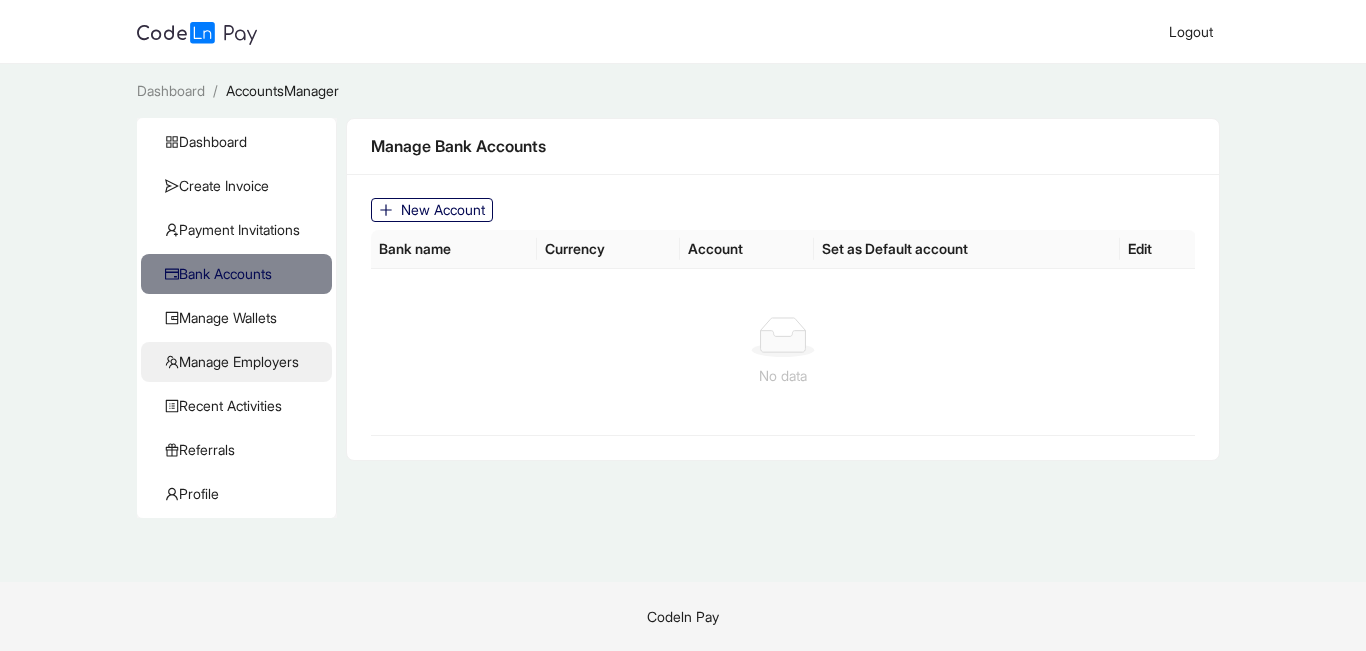 click on "Manage Employers" 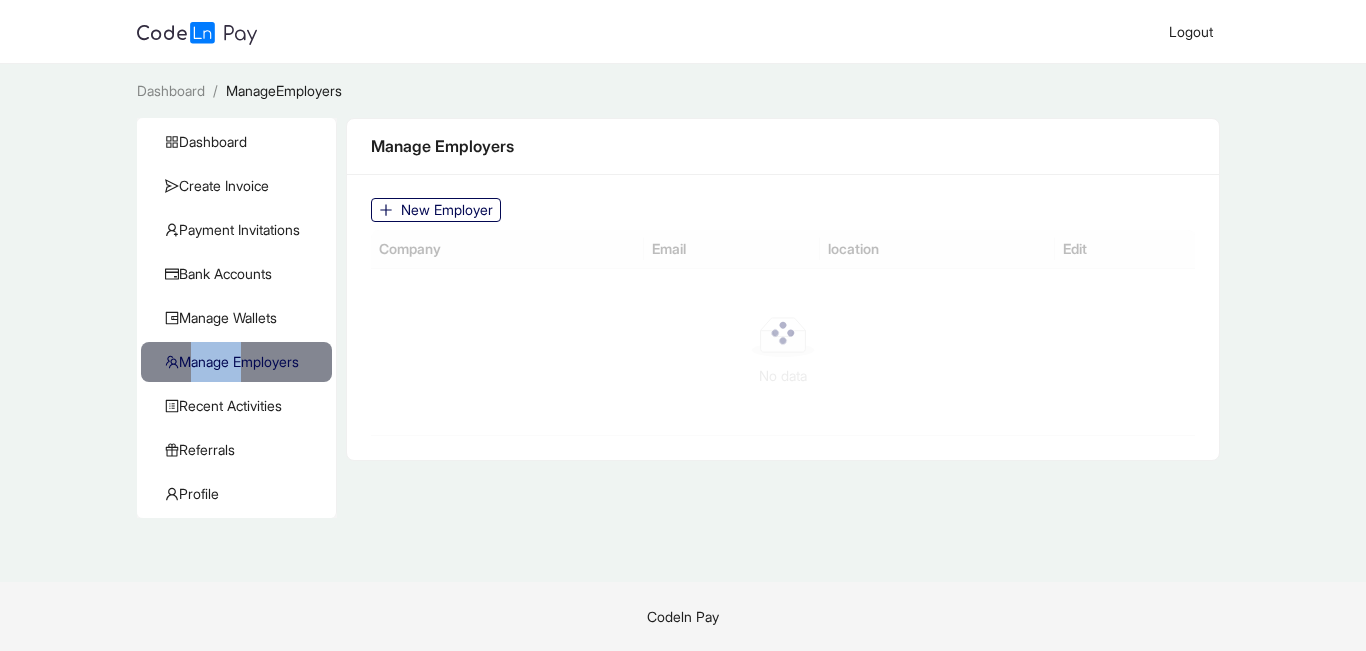 click on "Manage Employers" 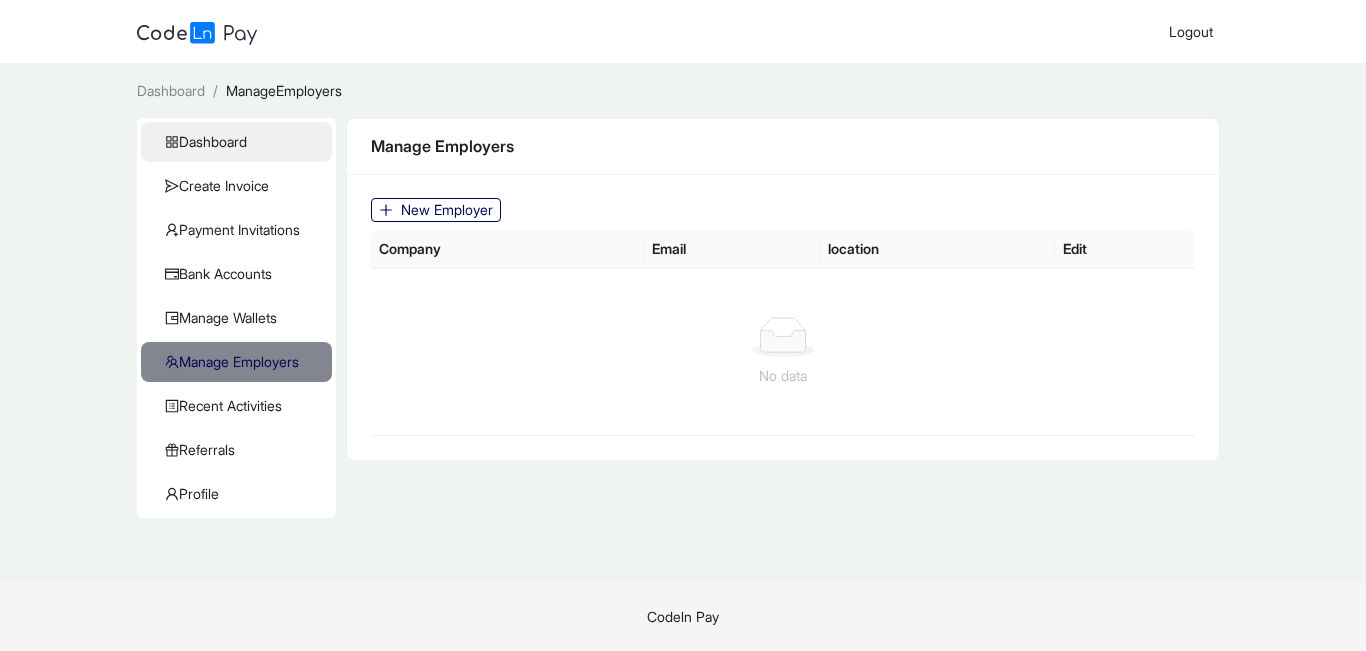 click on "Dashboard" 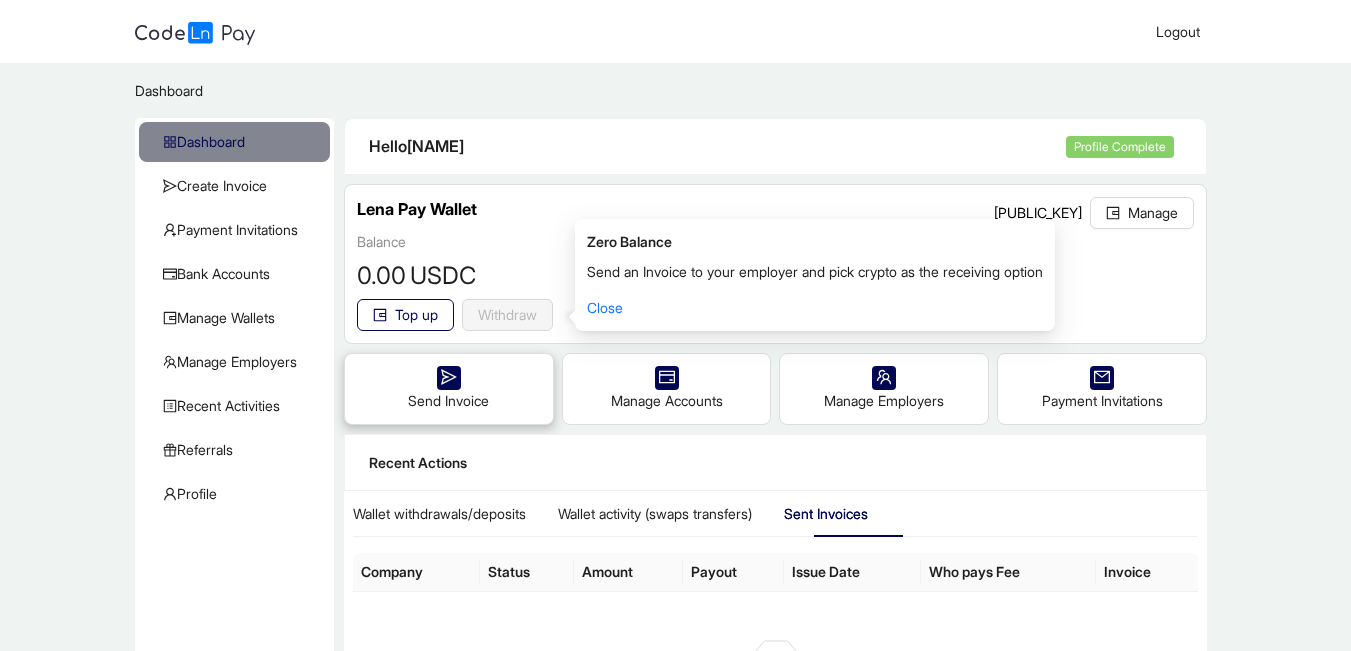 click 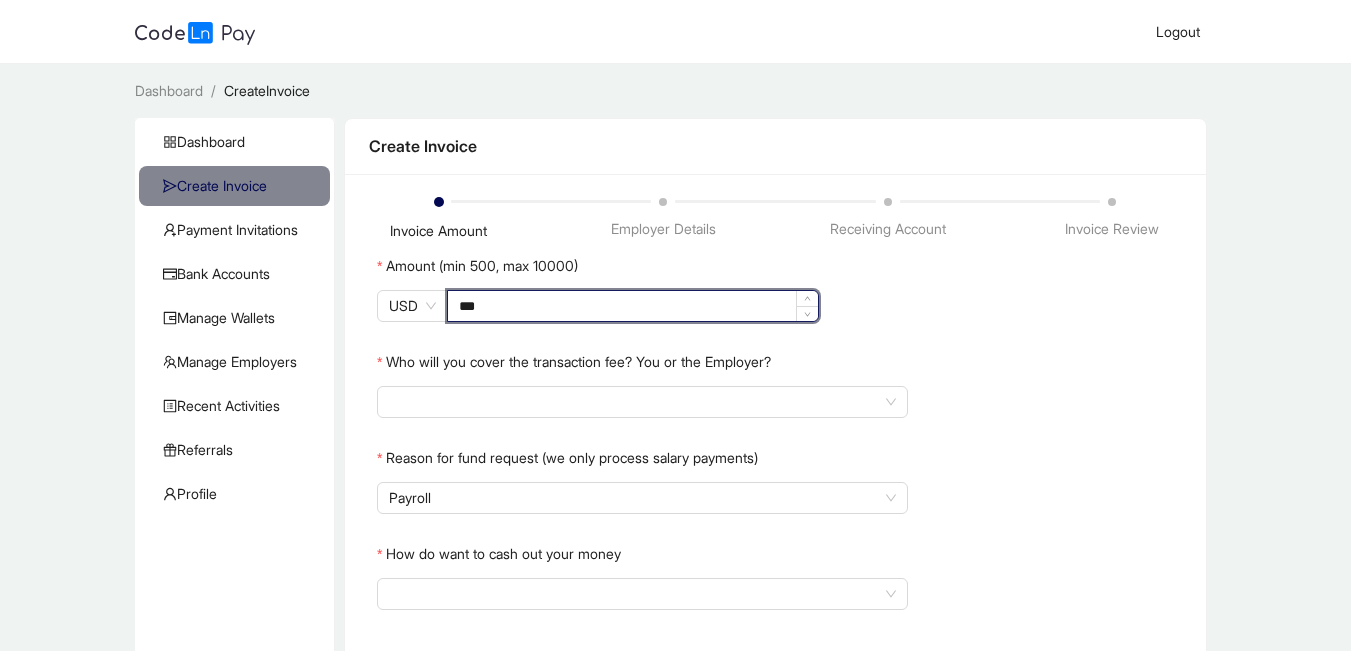 click on "***" at bounding box center (633, 306) 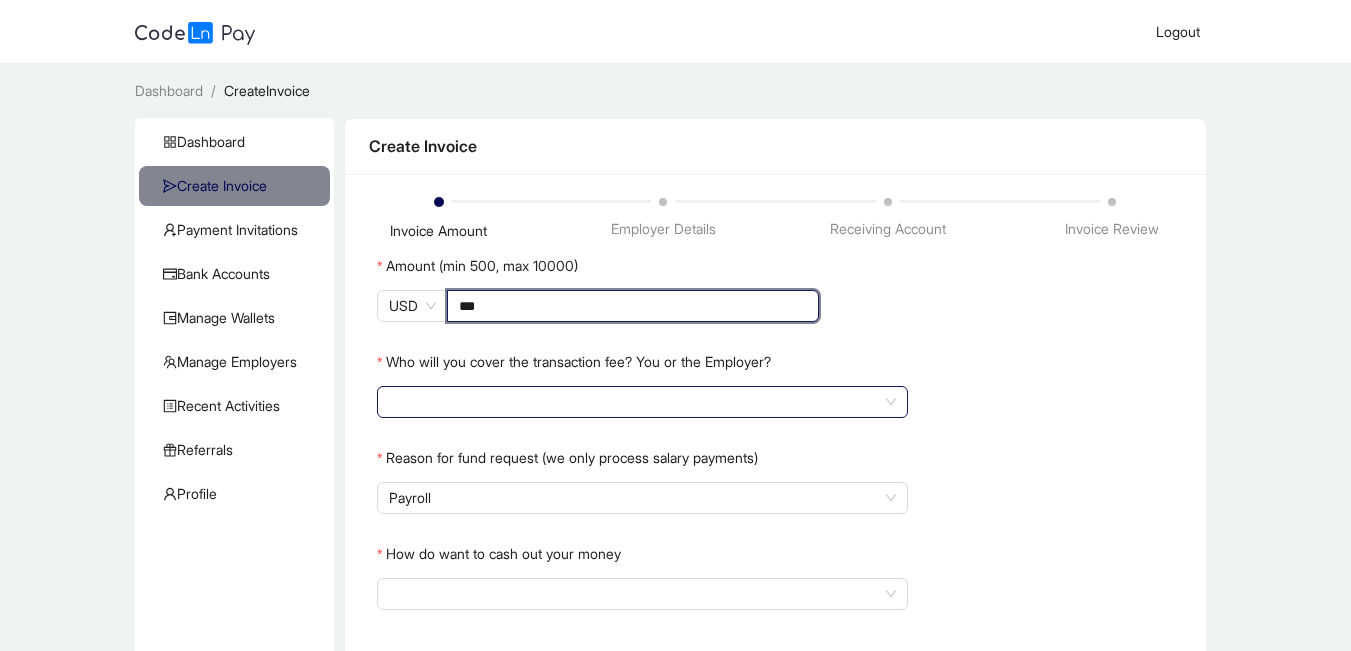 click at bounding box center [642, 402] 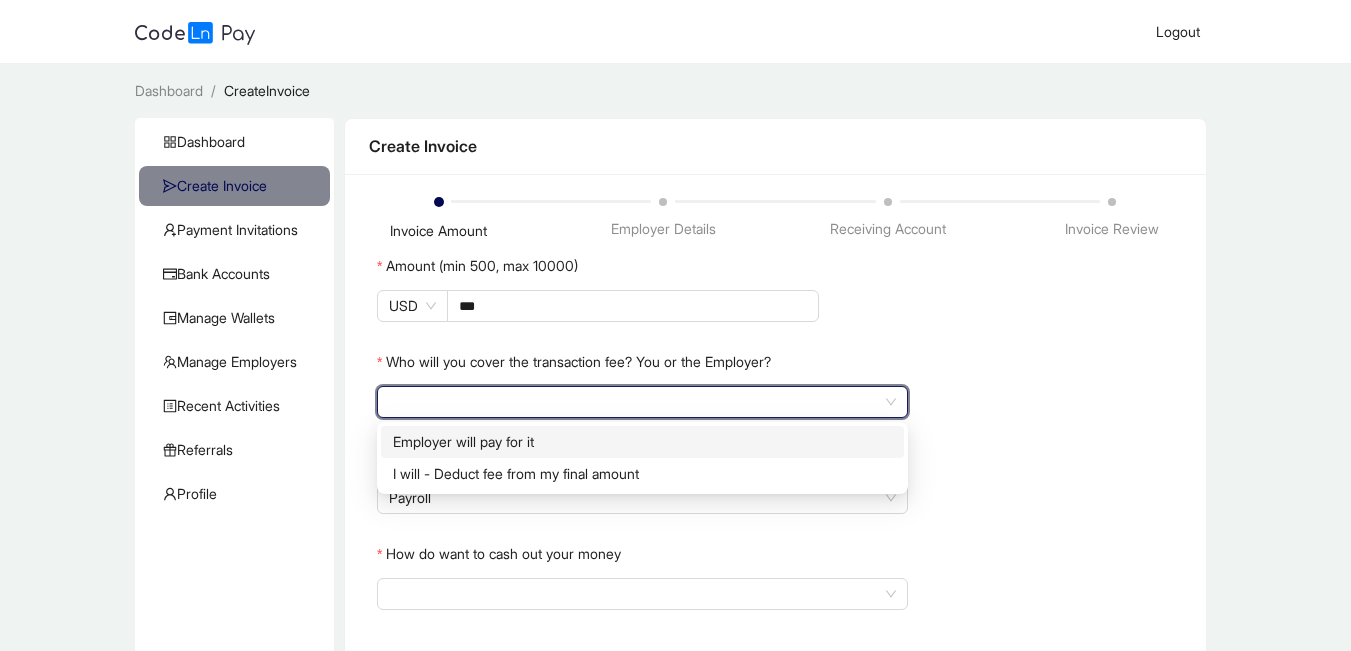 click on "Employer will pay for it" at bounding box center (642, 442) 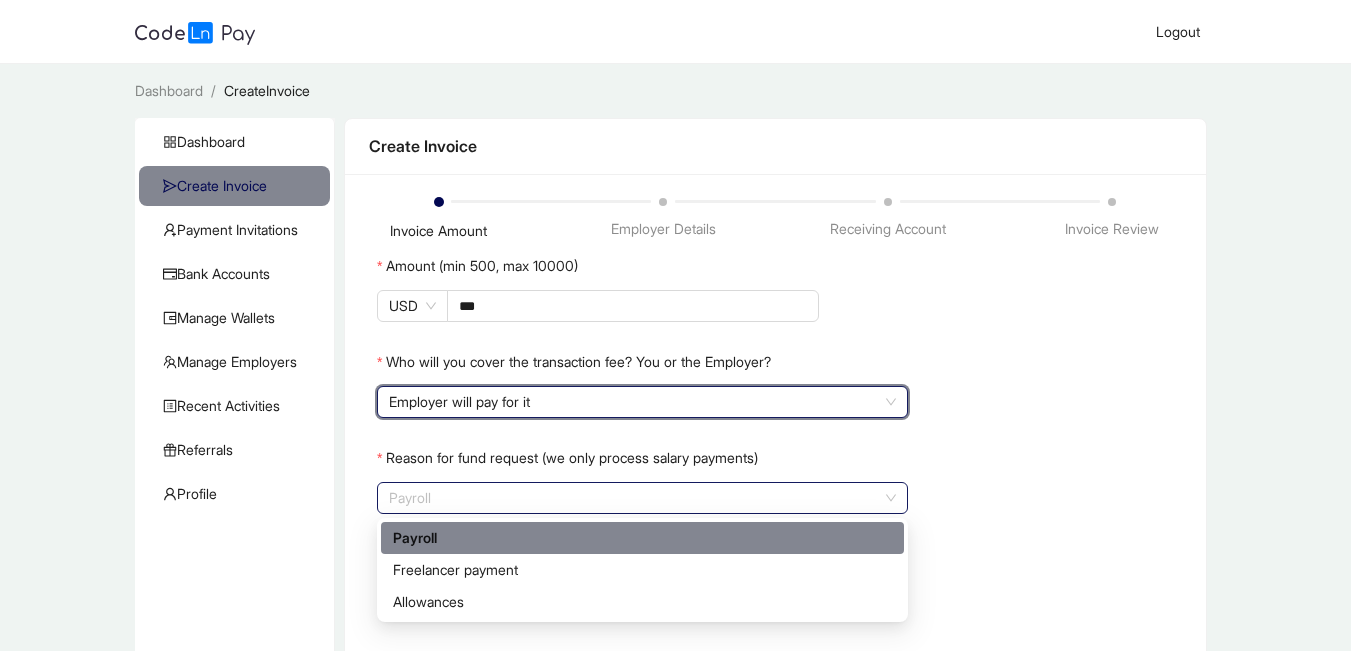 click on "Payroll" 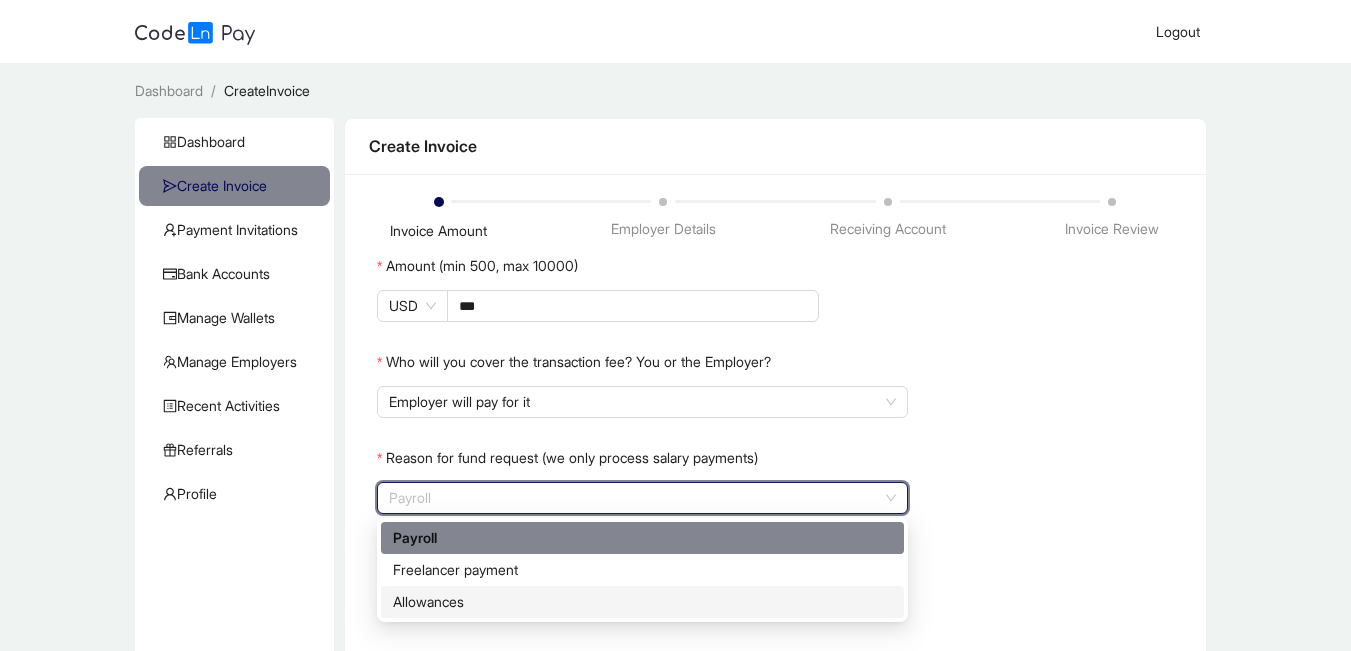 click on "Allowances" at bounding box center (642, 602) 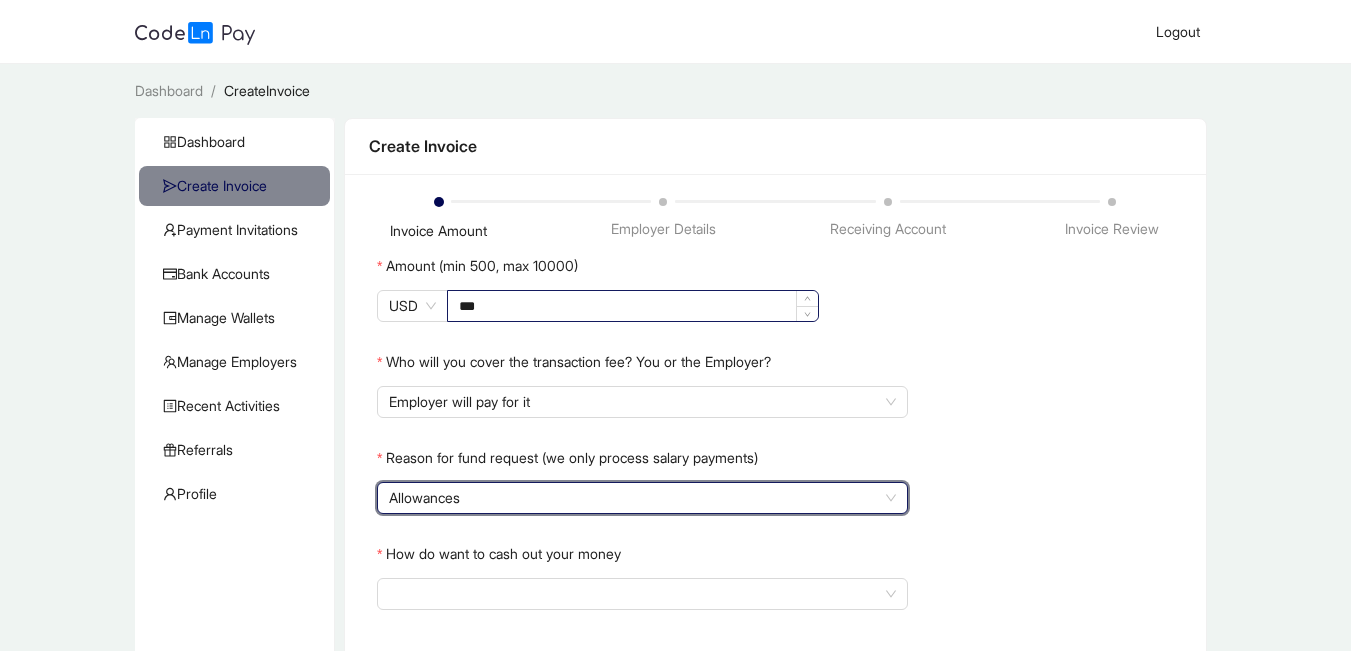 click on "***" at bounding box center [633, 306] 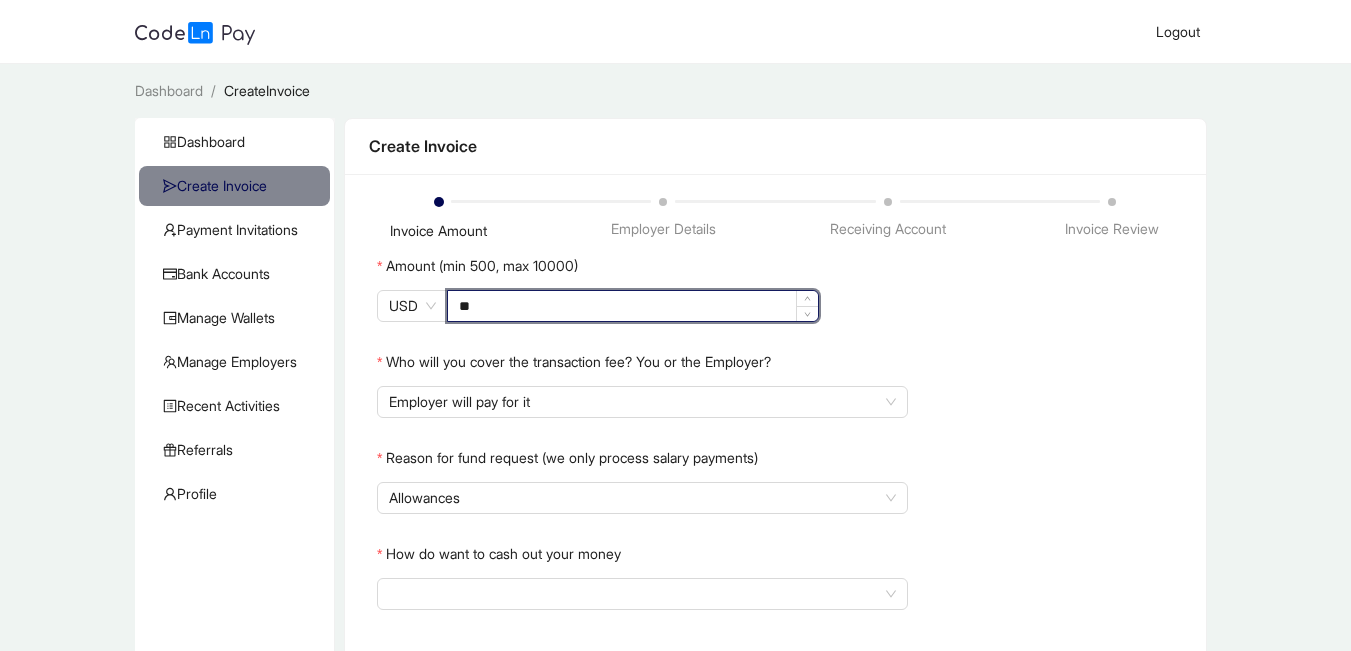 type on "*" 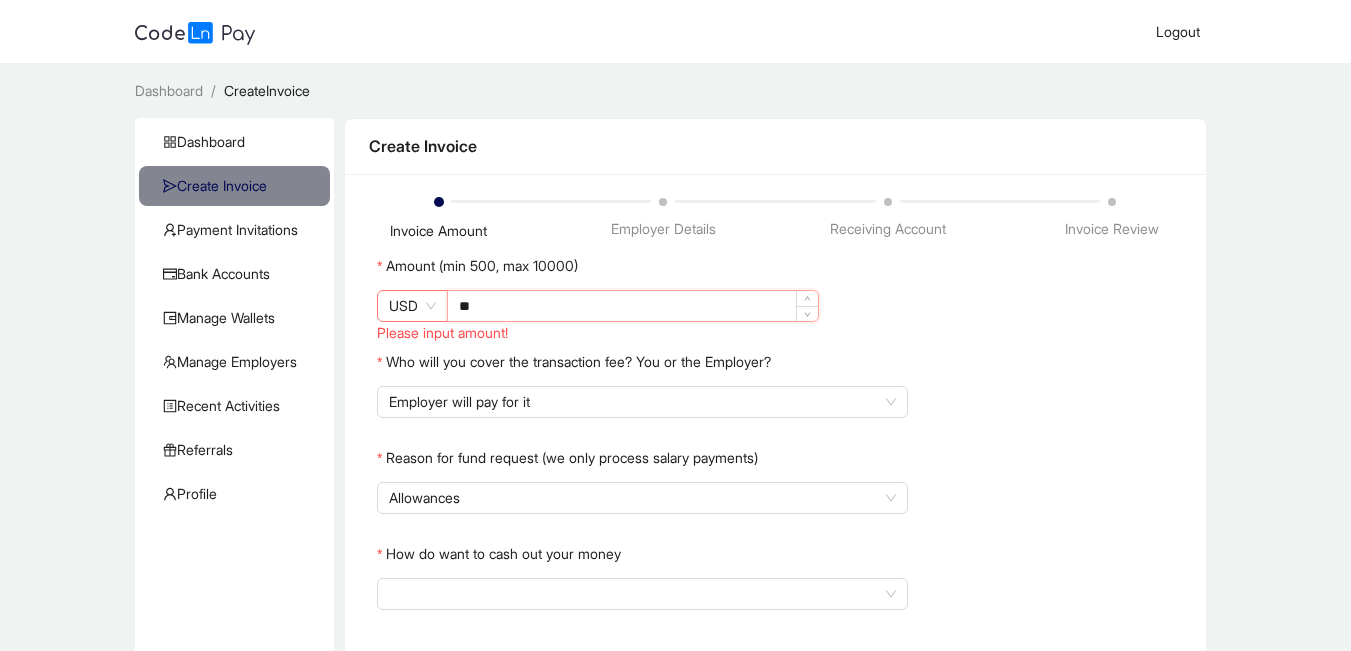 type on "*" 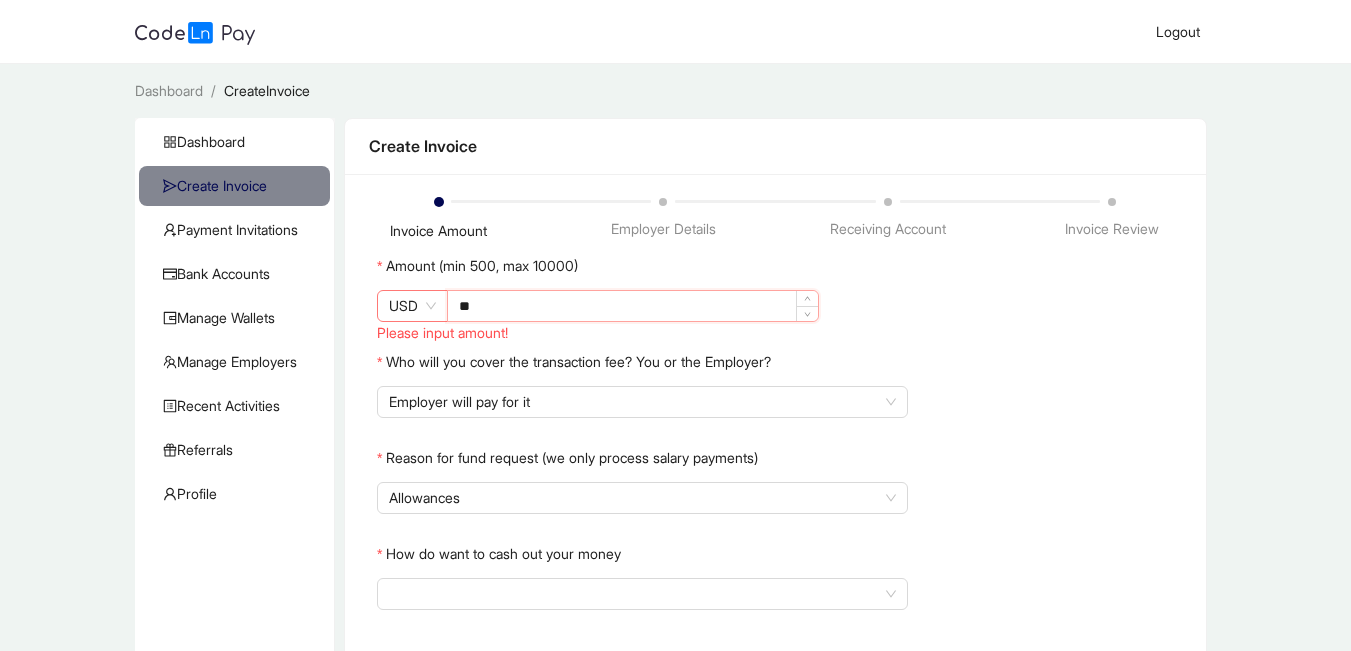 click on "**" at bounding box center (633, 306) 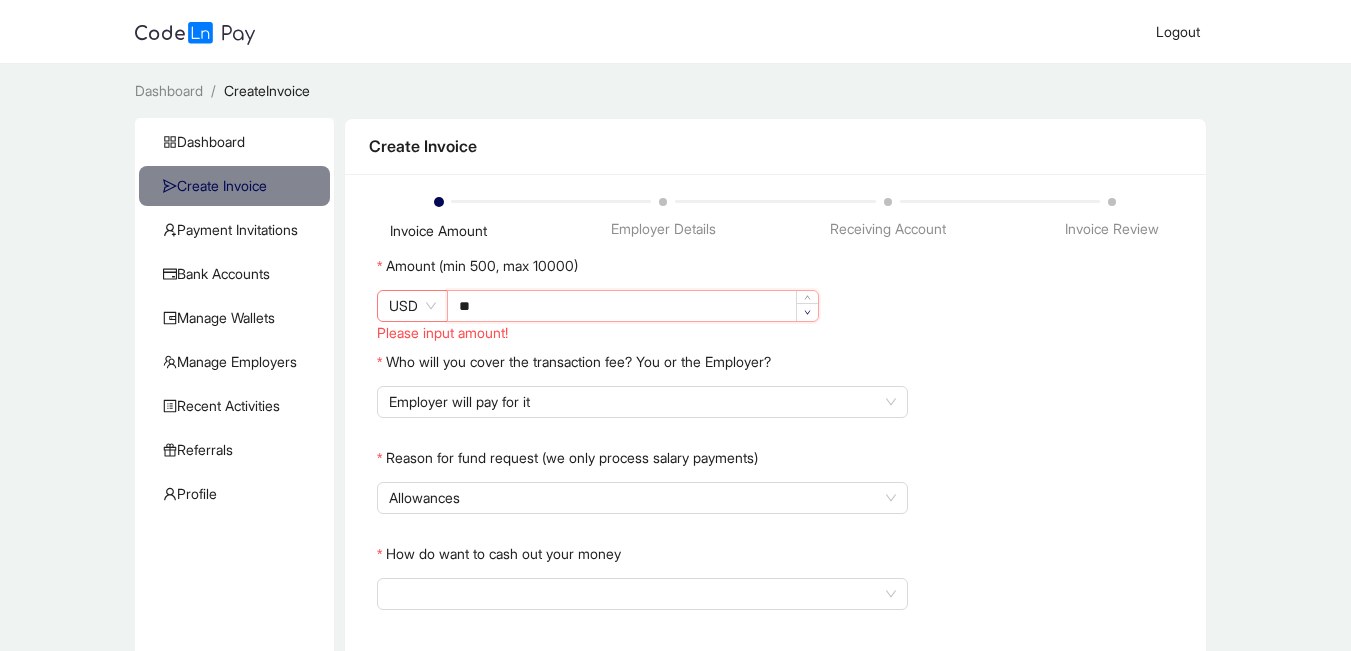 type on "***" 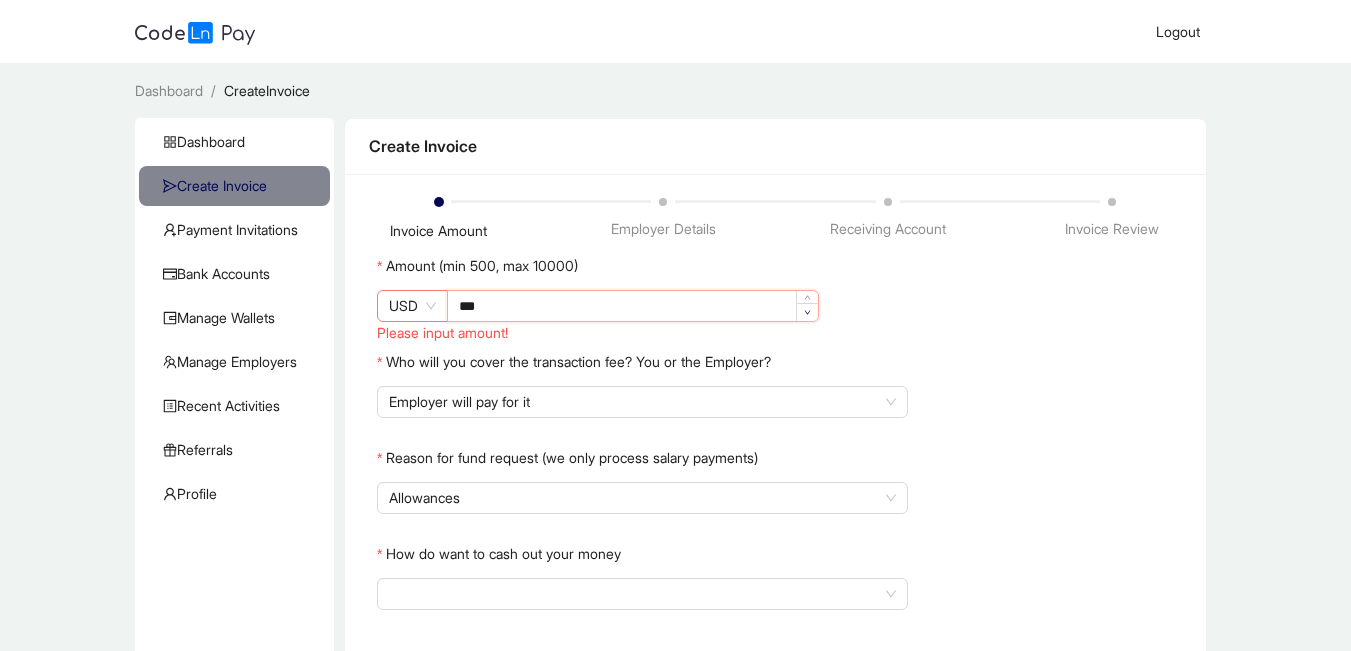 click 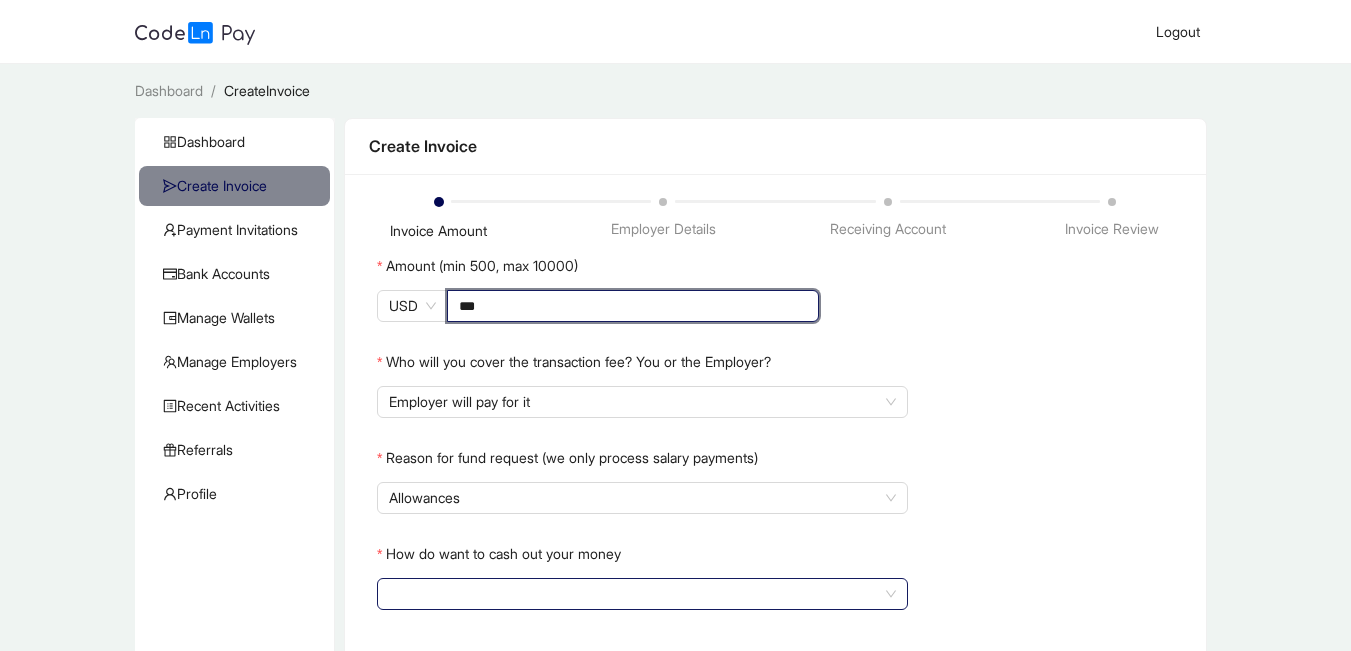 click on "How do want to cash out your money" at bounding box center [642, 594] 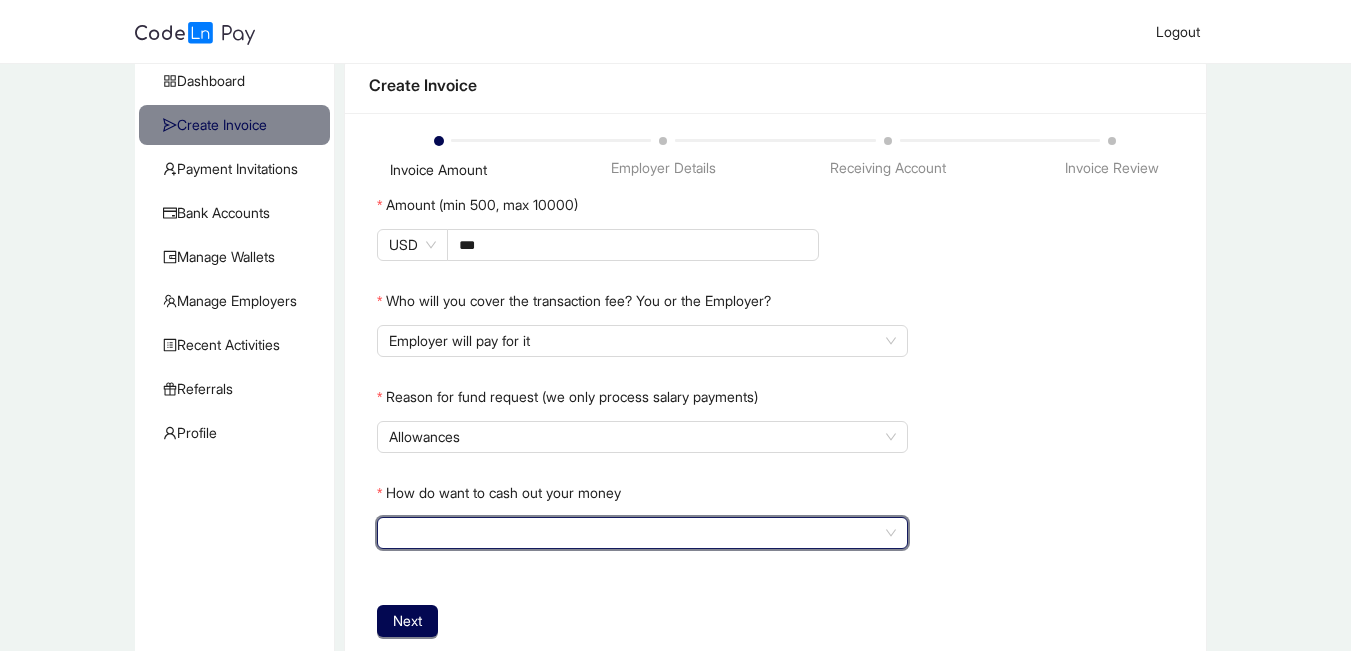 scroll, scrollTop: 141, scrollLeft: 0, axis: vertical 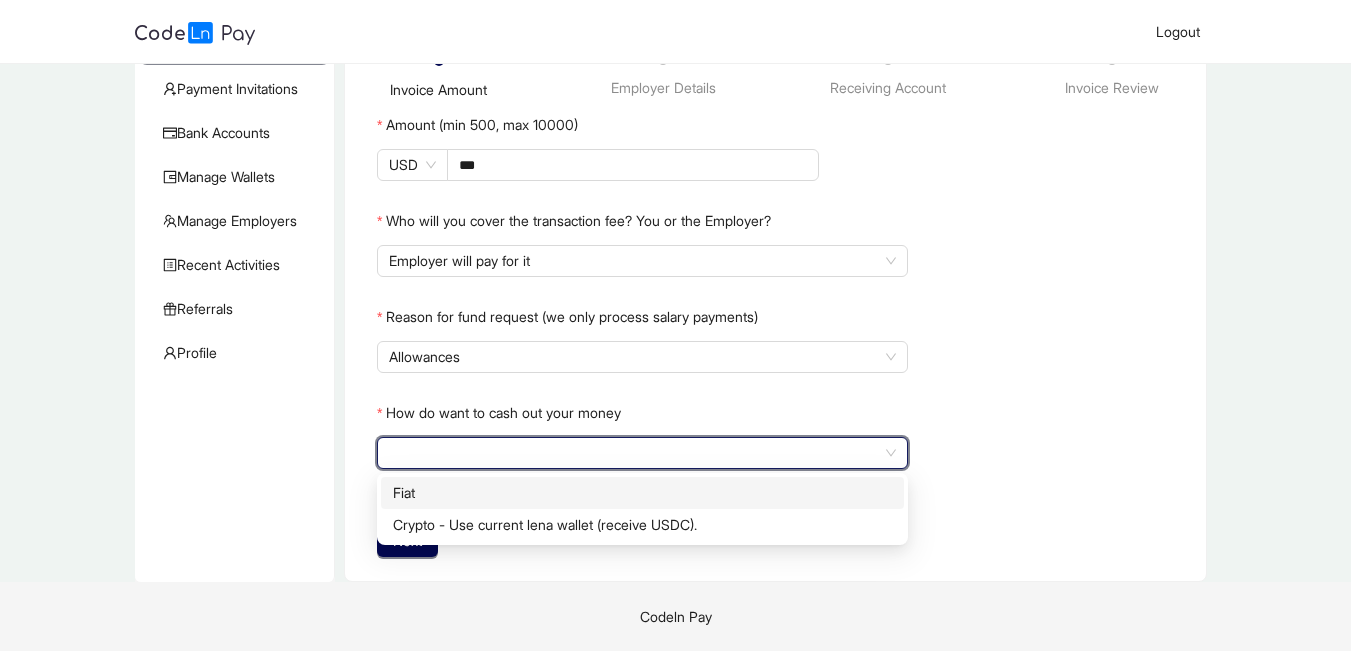click on "How do want to cash out your money" at bounding box center [642, 453] 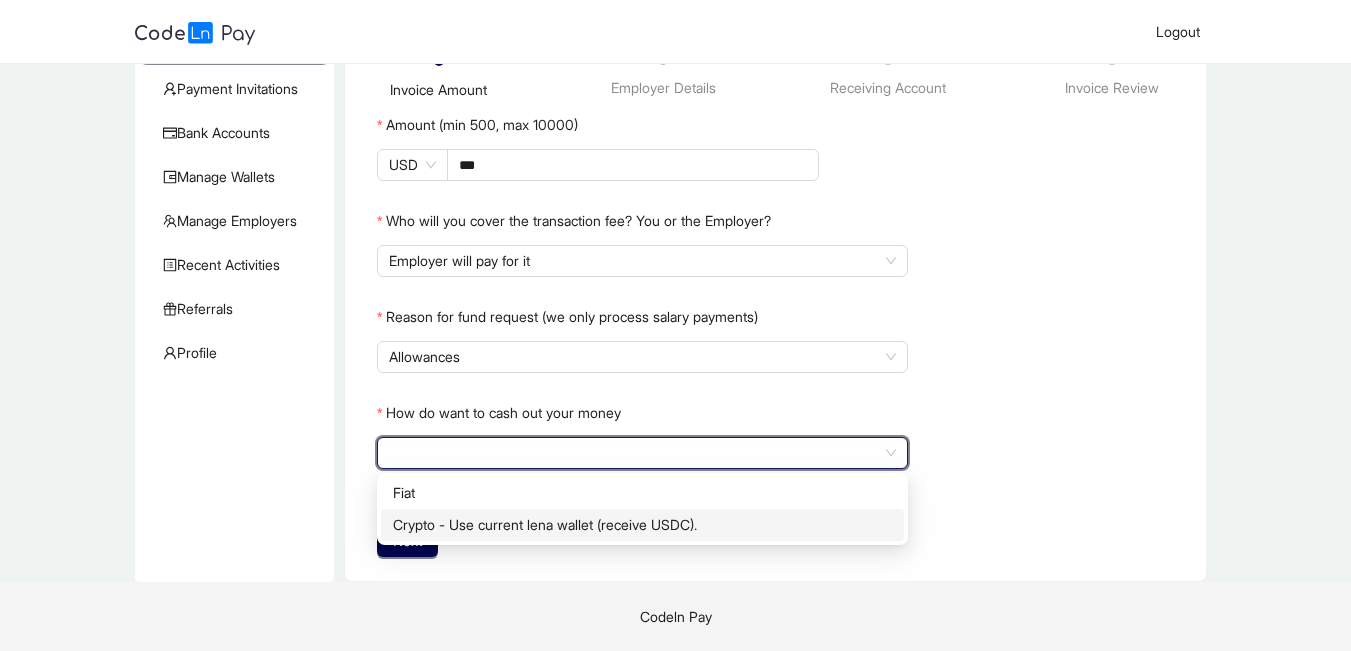 click on "Crypto - Use current lena wallet (receive USDC)." 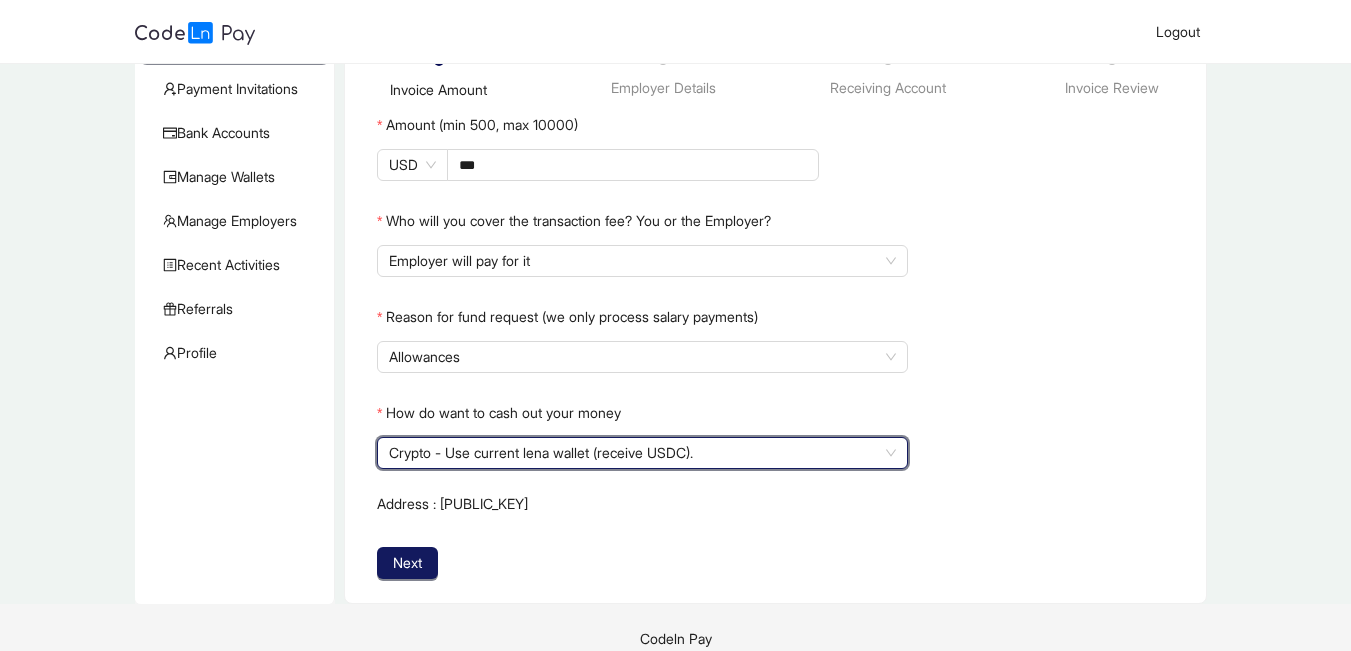 click on "Next" 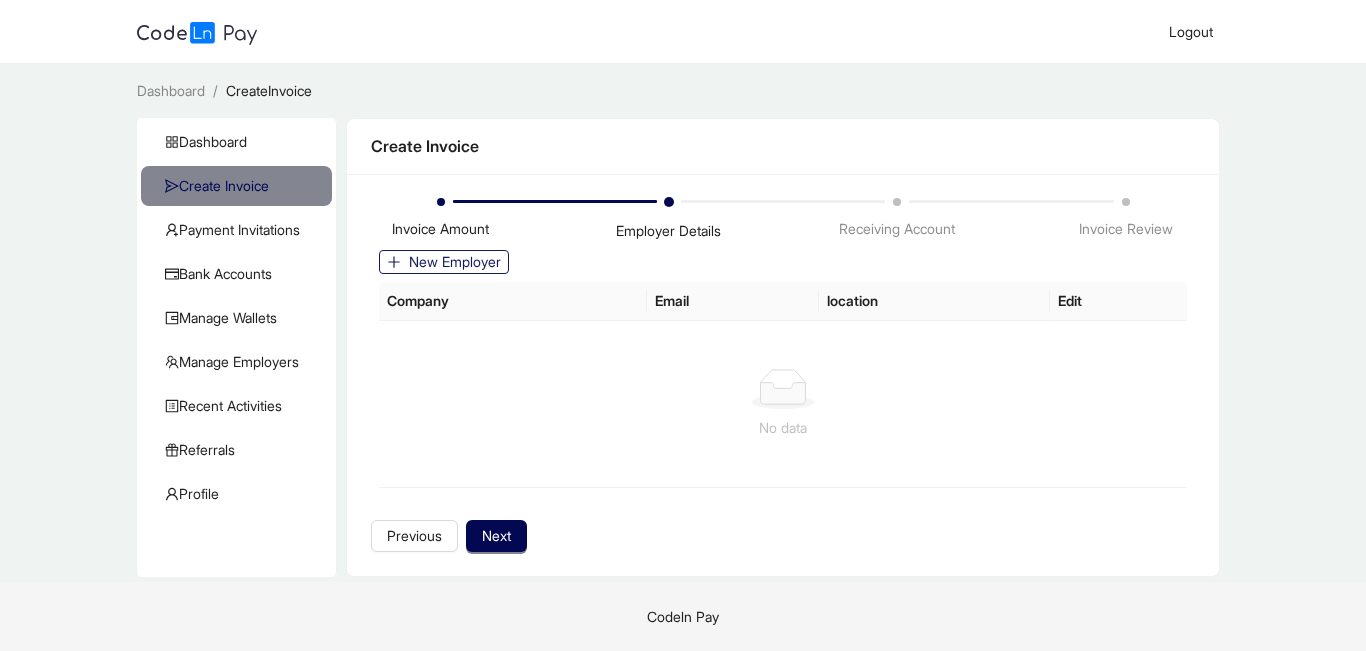 click on "New Employer" 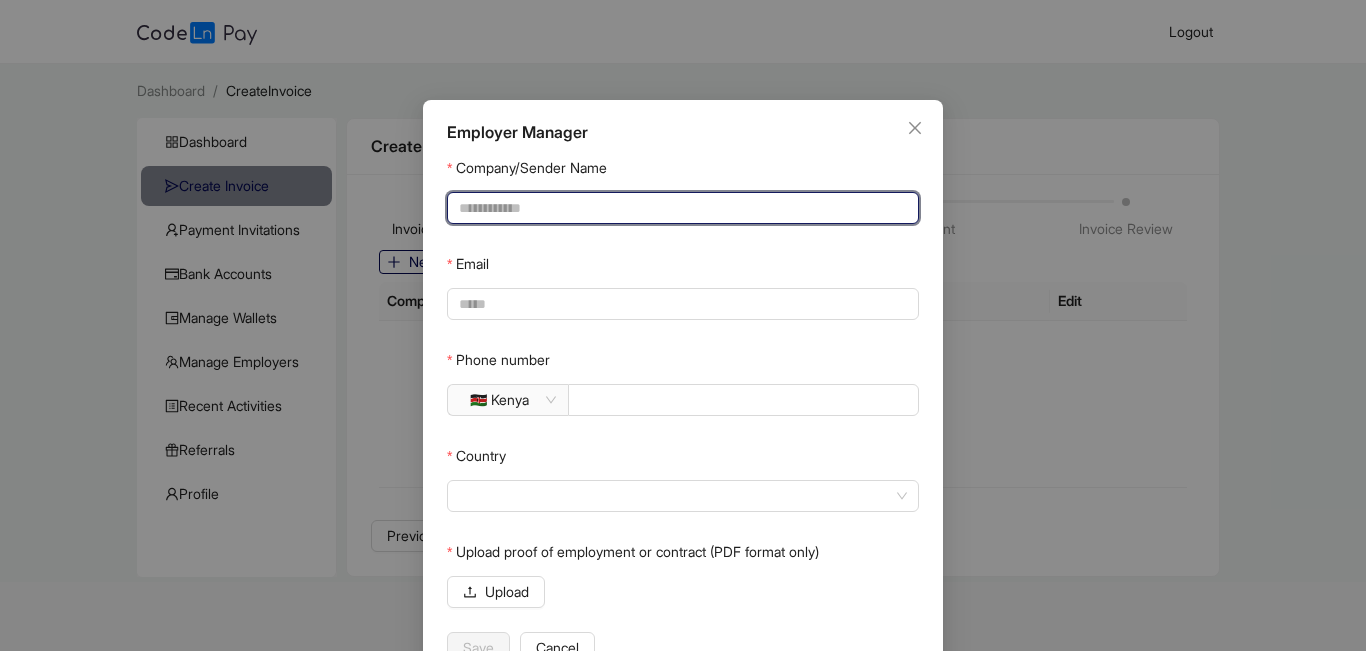 click on "Company/Sender Name" at bounding box center [681, 208] 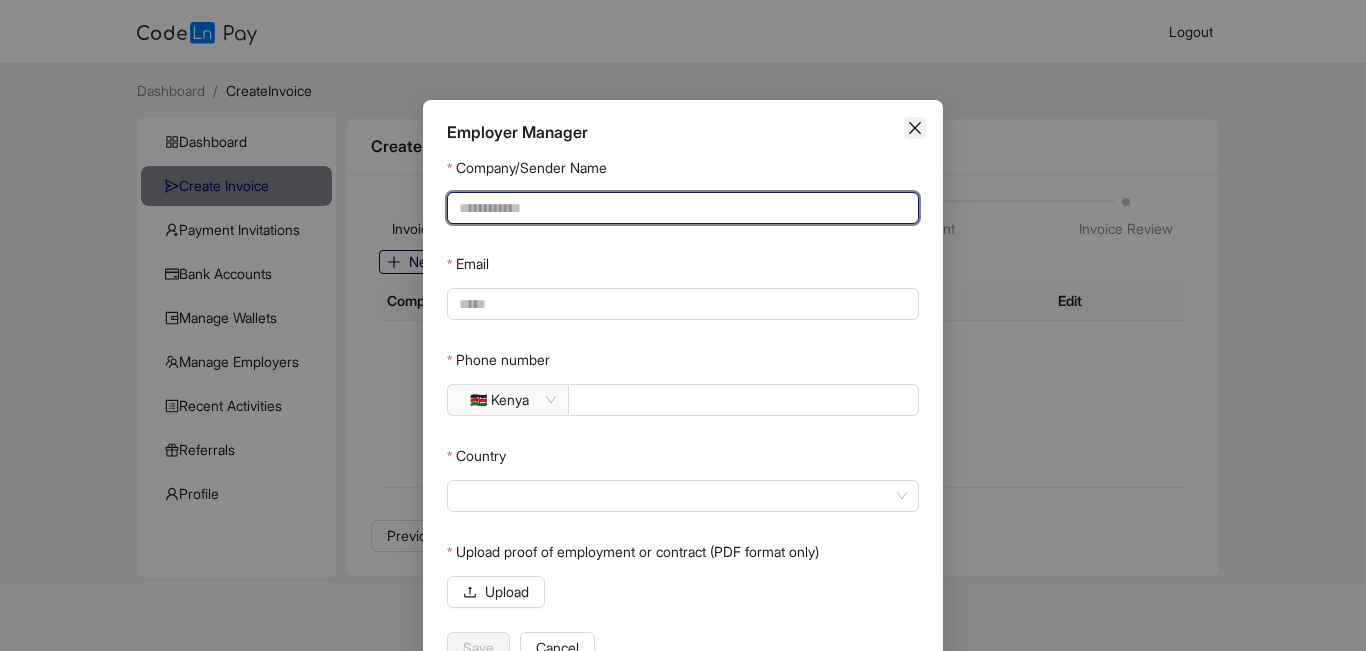 click 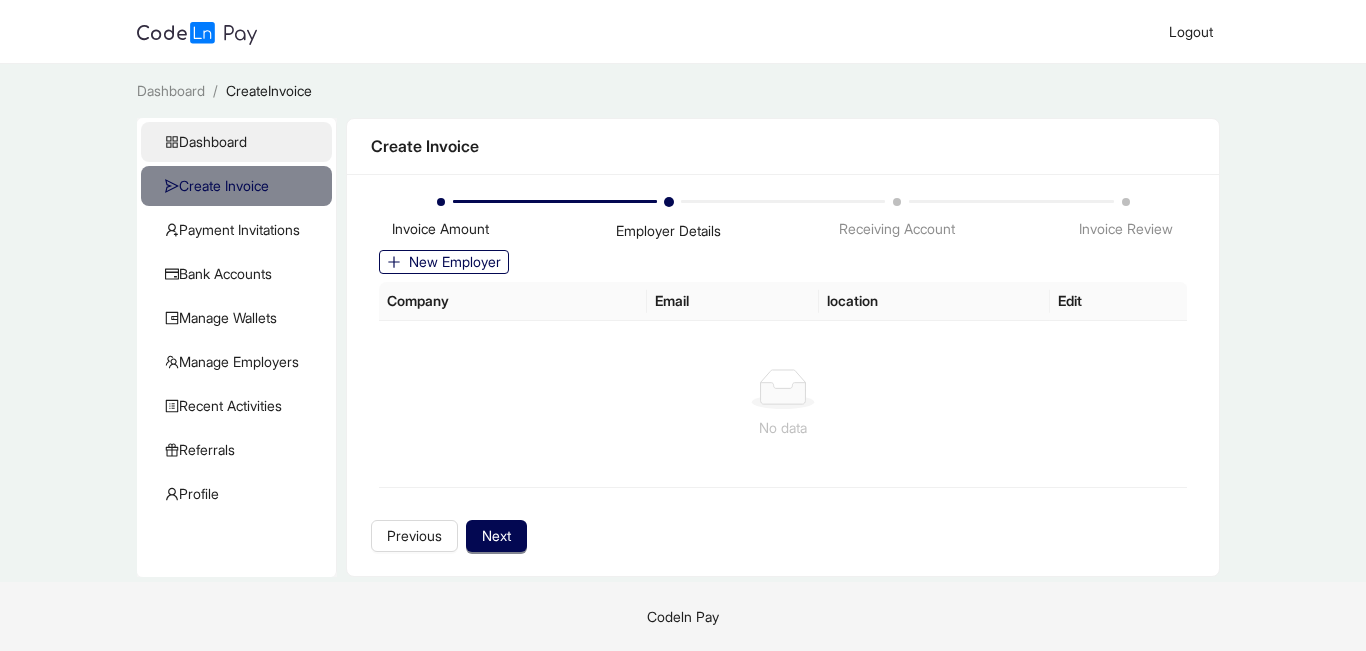 click on "Dashboard" 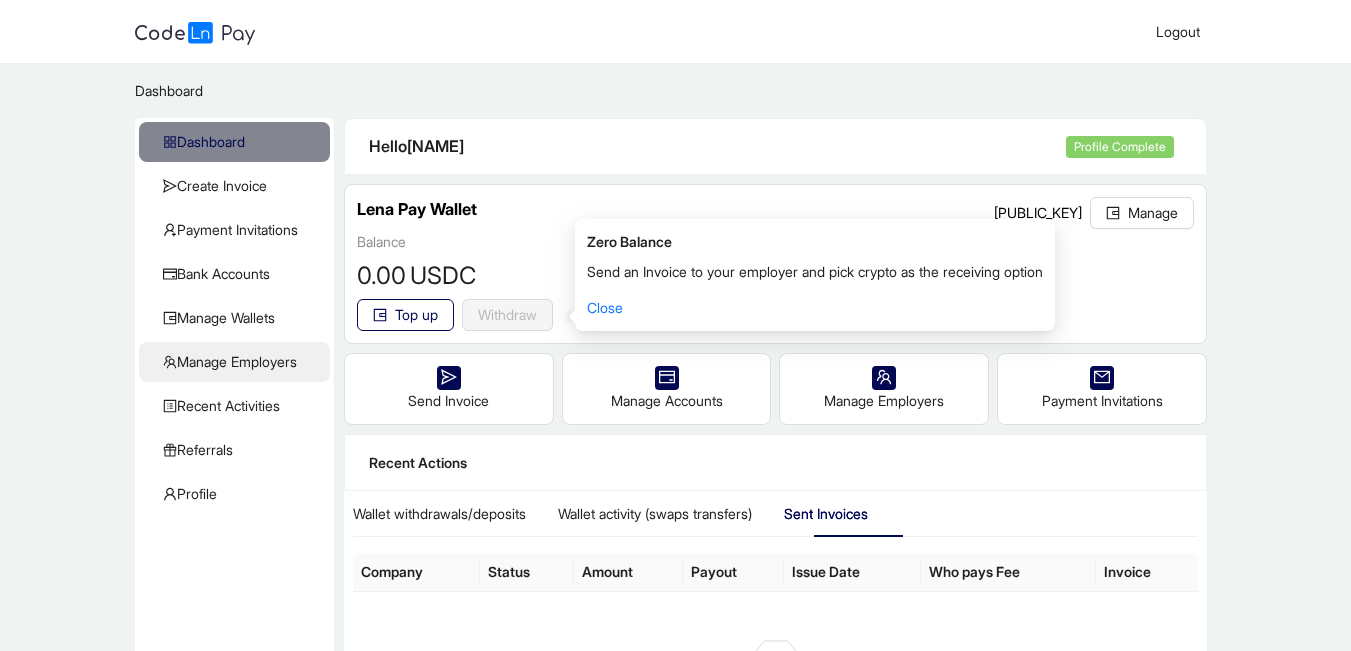 click on "Manage Employers" 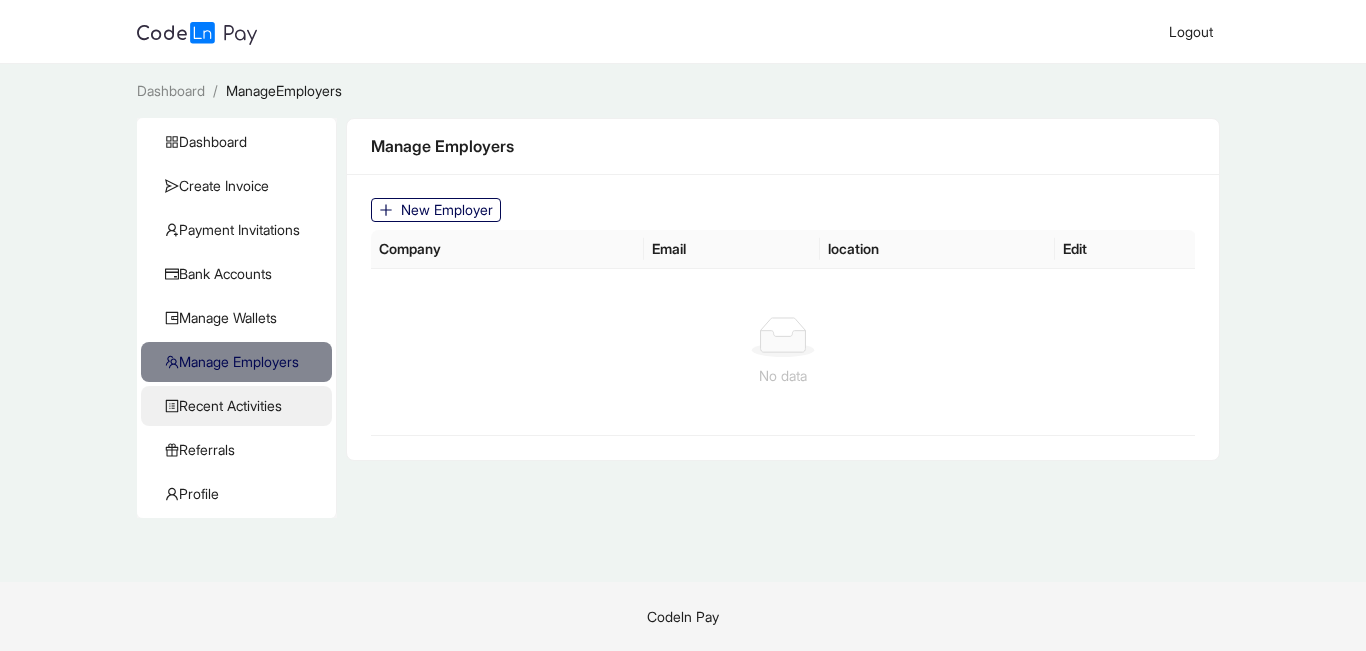 click on "Recent Activities" 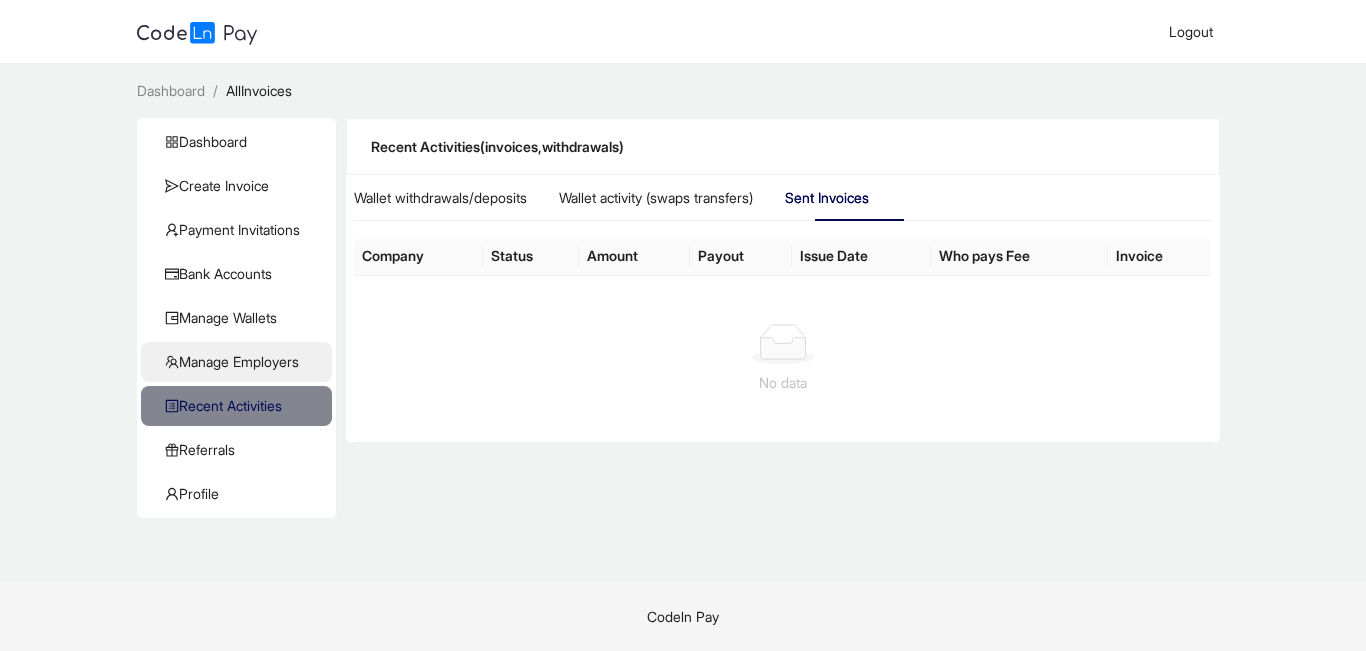 click on "Manage Employers" 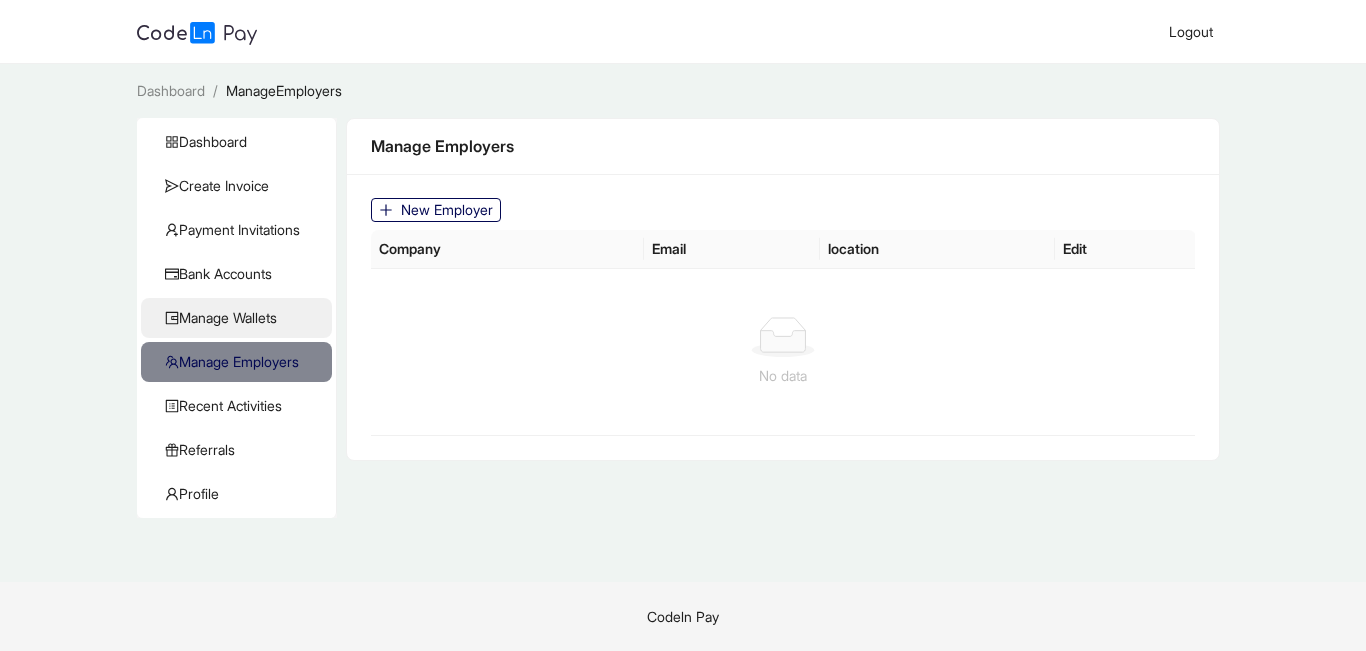 click on "Manage Wallets" 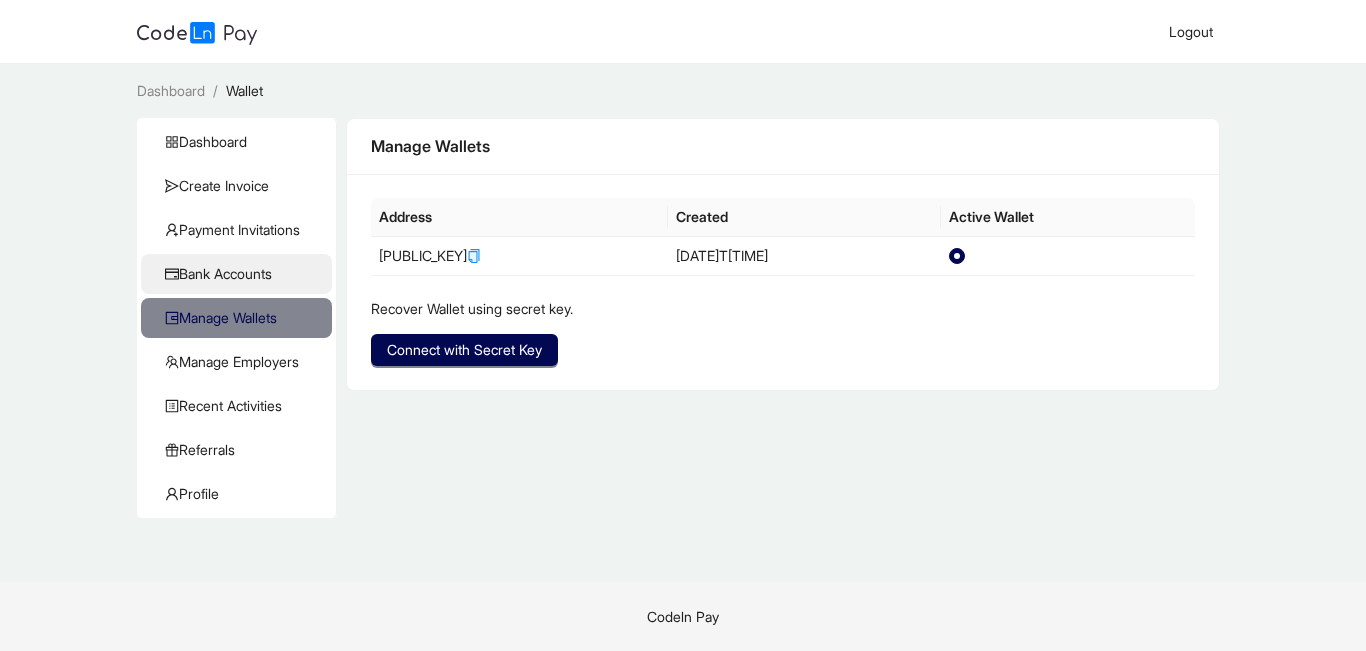 click on "Bank Accounts" 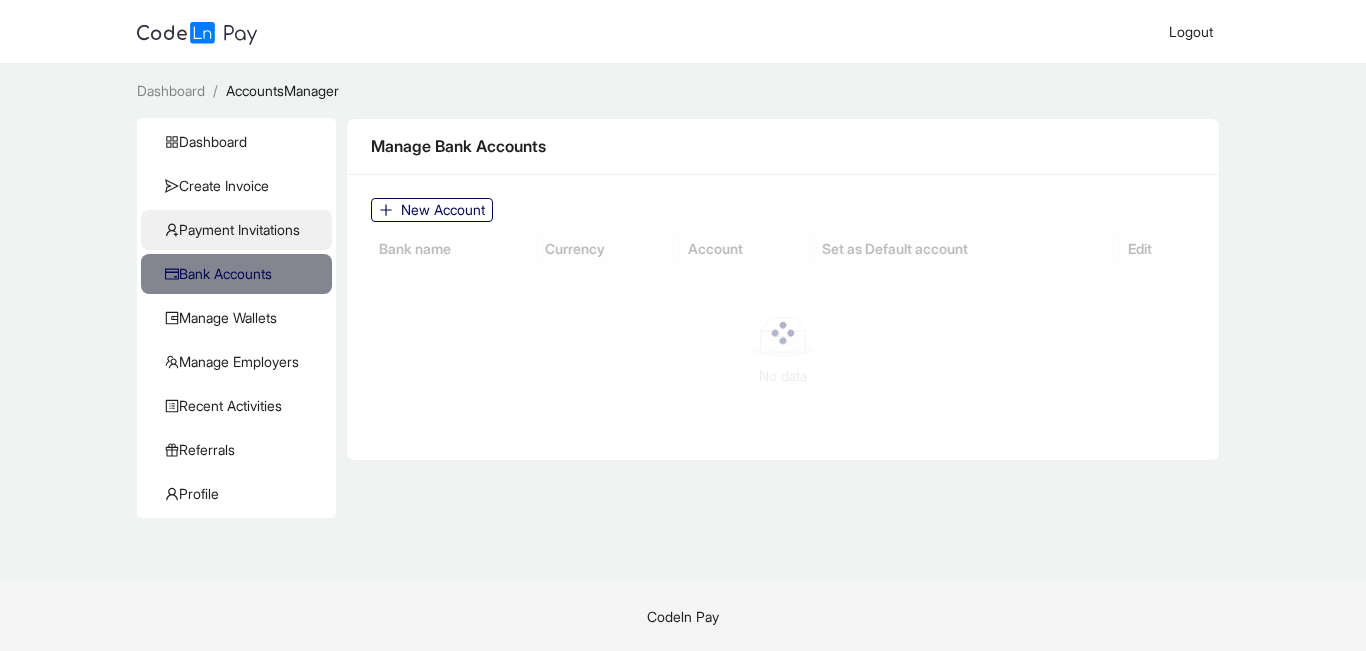 click on "Payment Invitations" 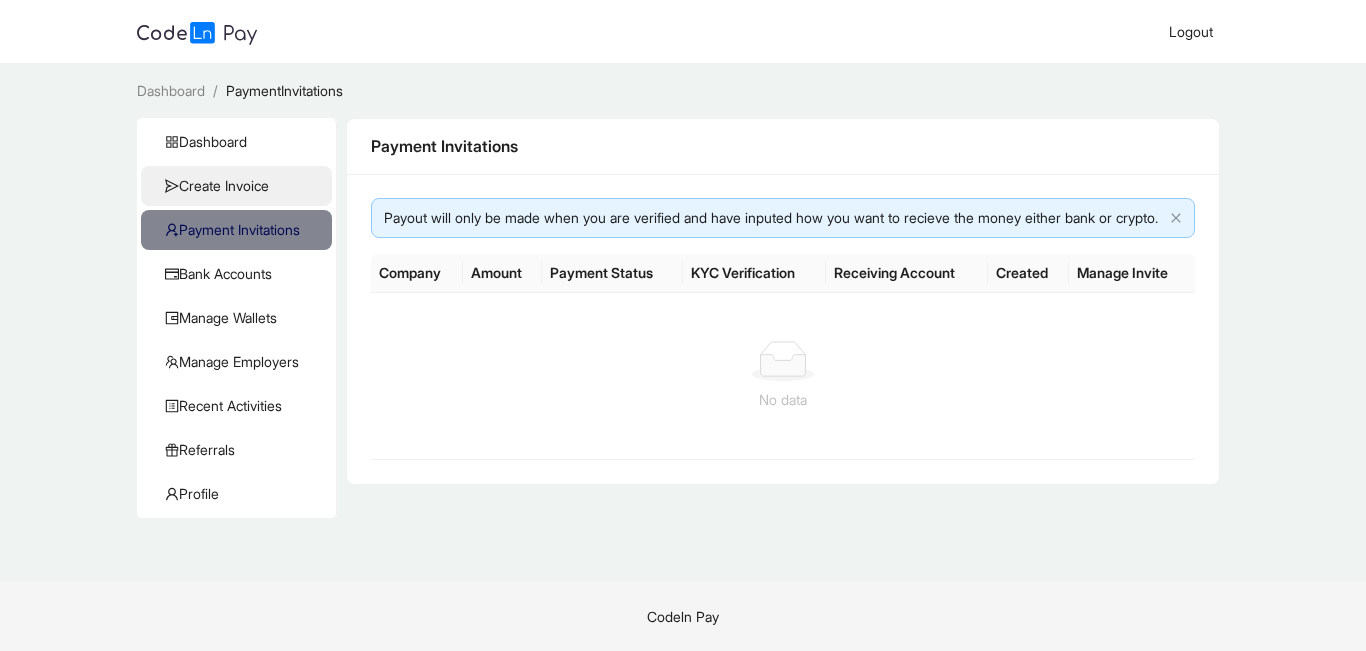 click on "Create Invoice" 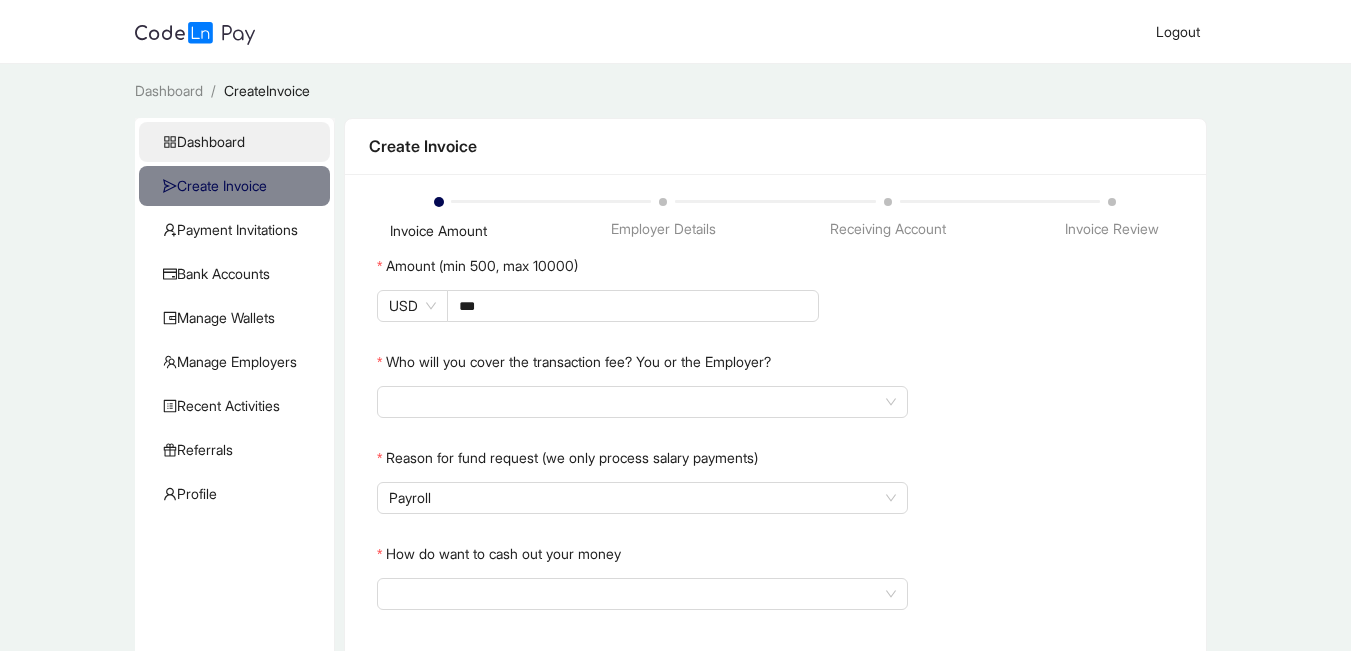 click on "Dashboard" 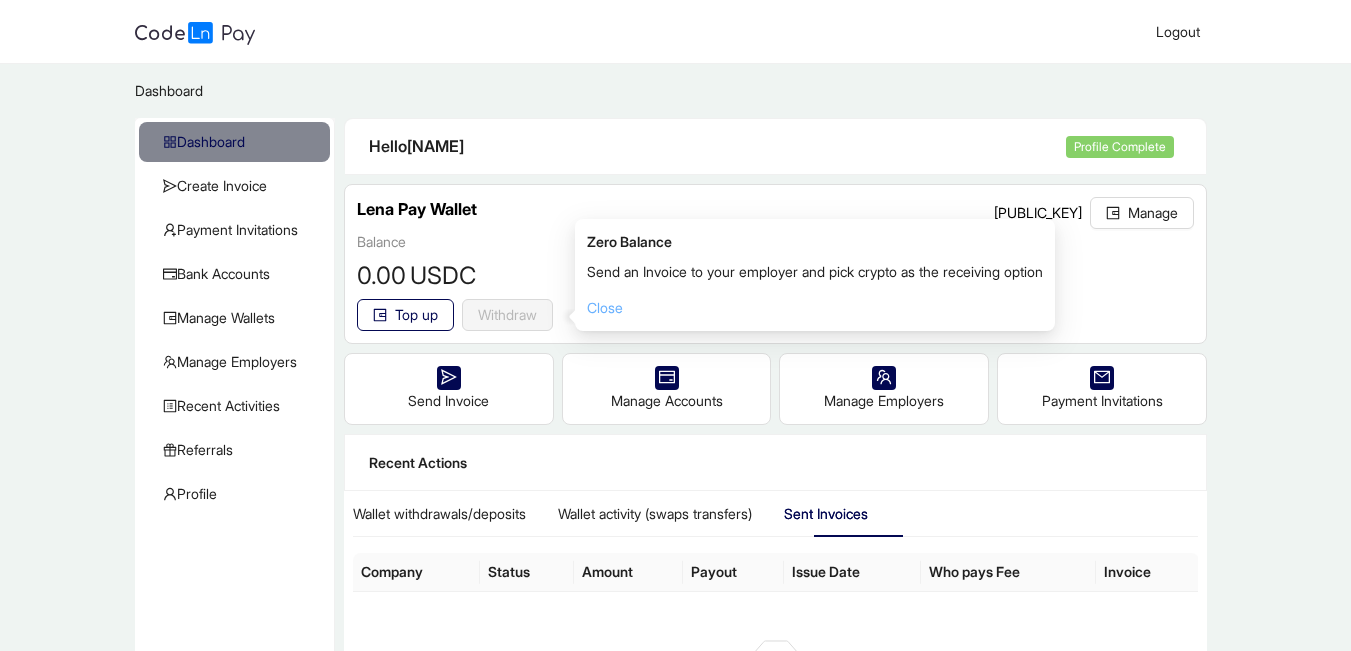 click on "Close" 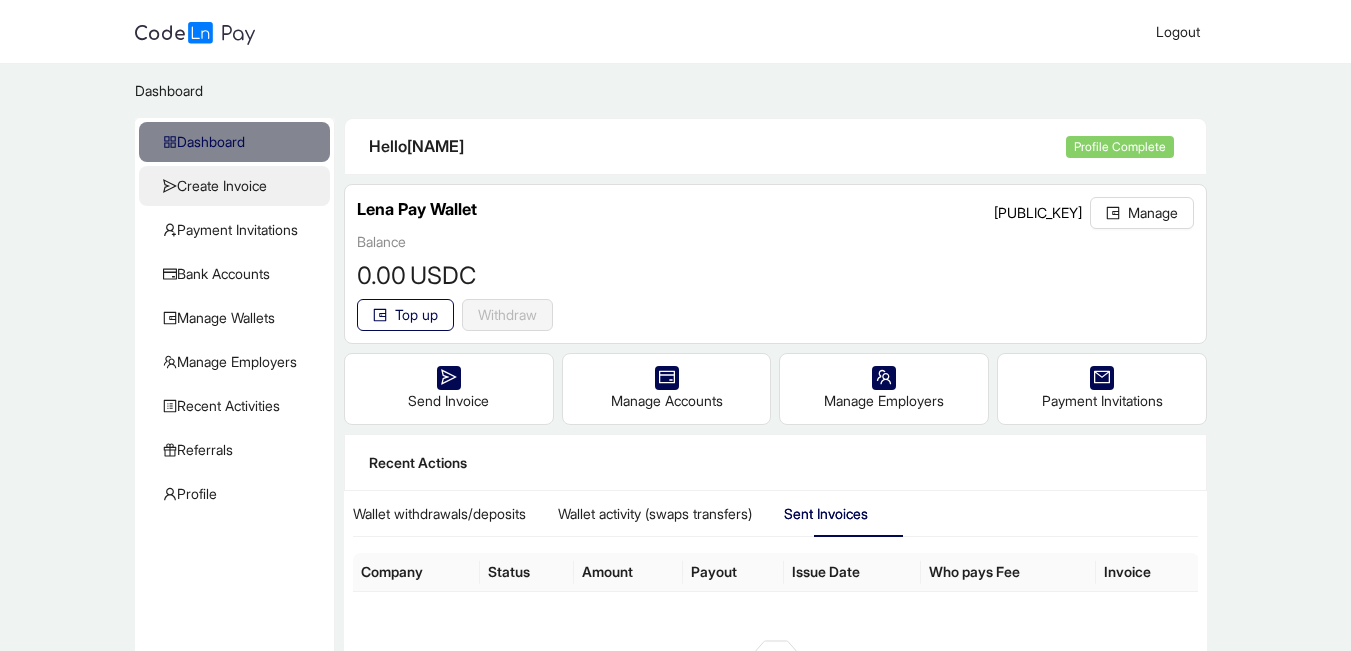 click on "Create Invoice" 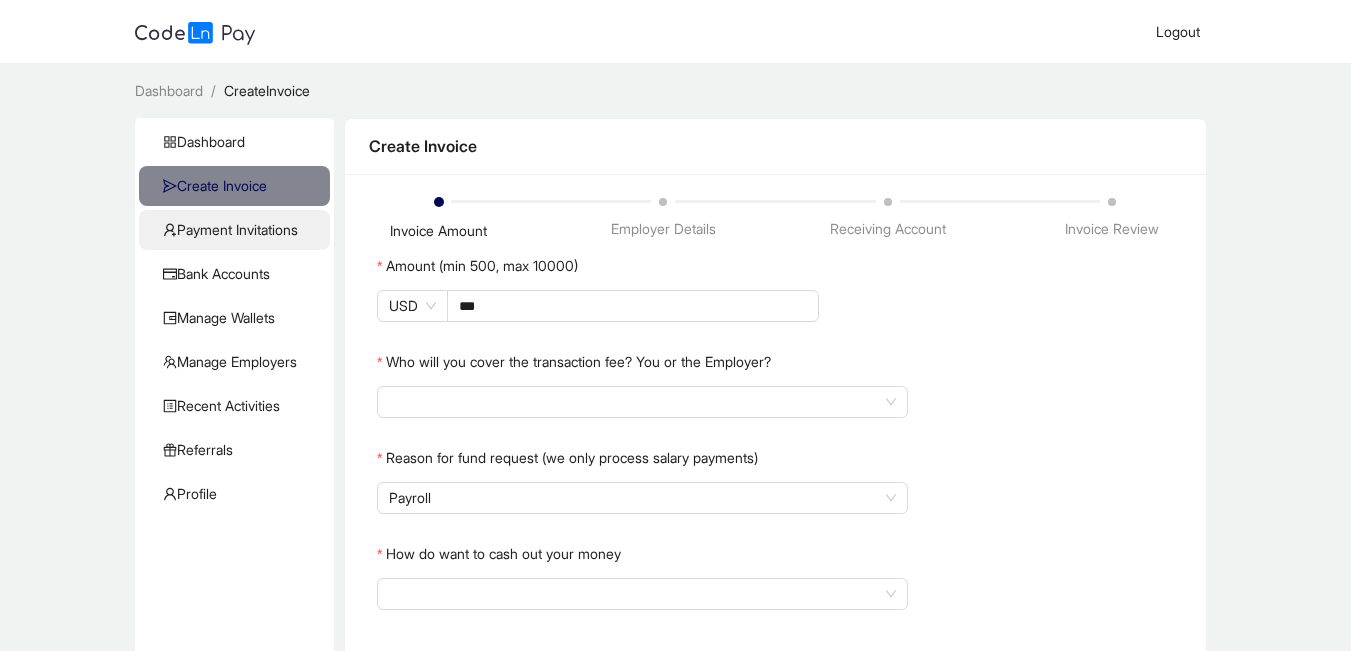click on "Payment Invitations" 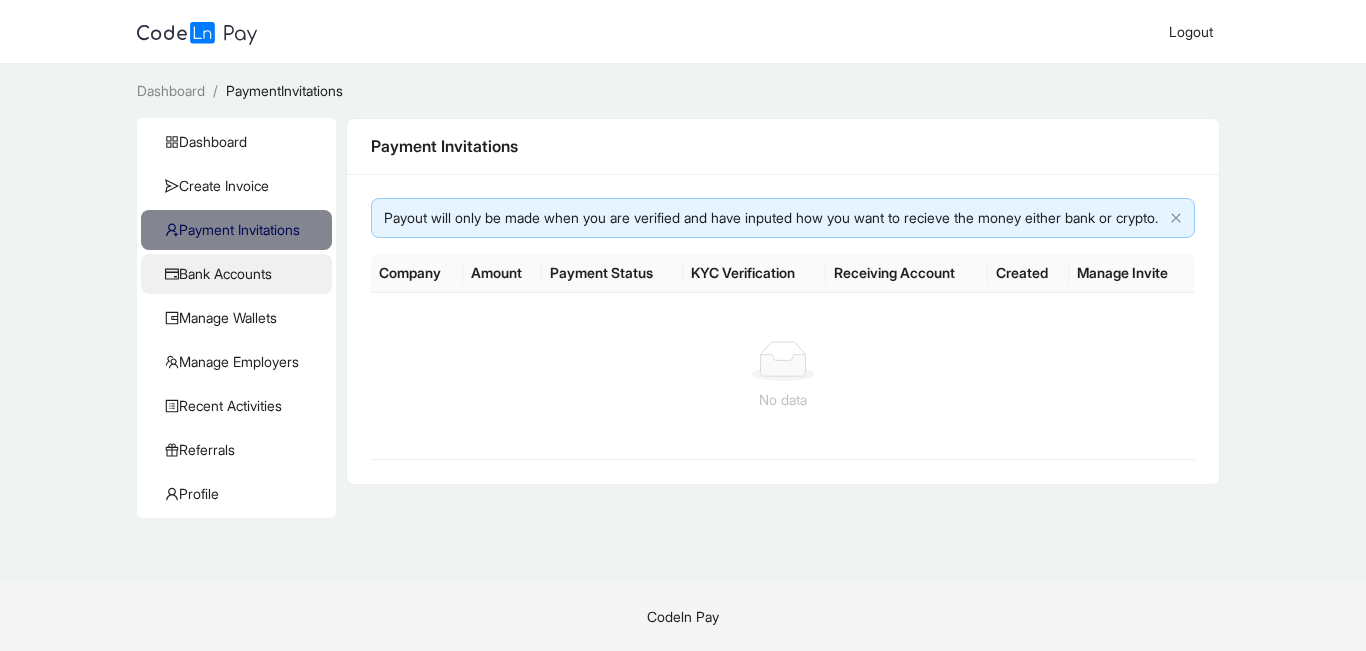 click on "Bank Accounts" 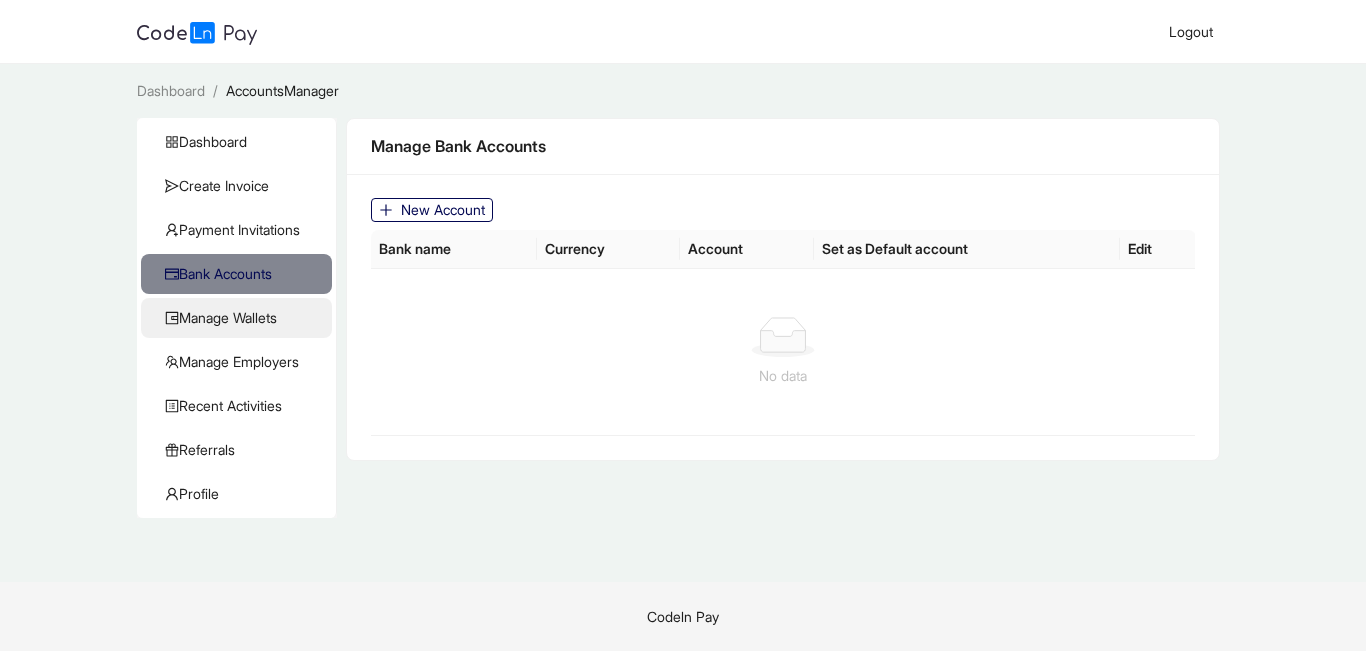 click on "Manage Wallets" 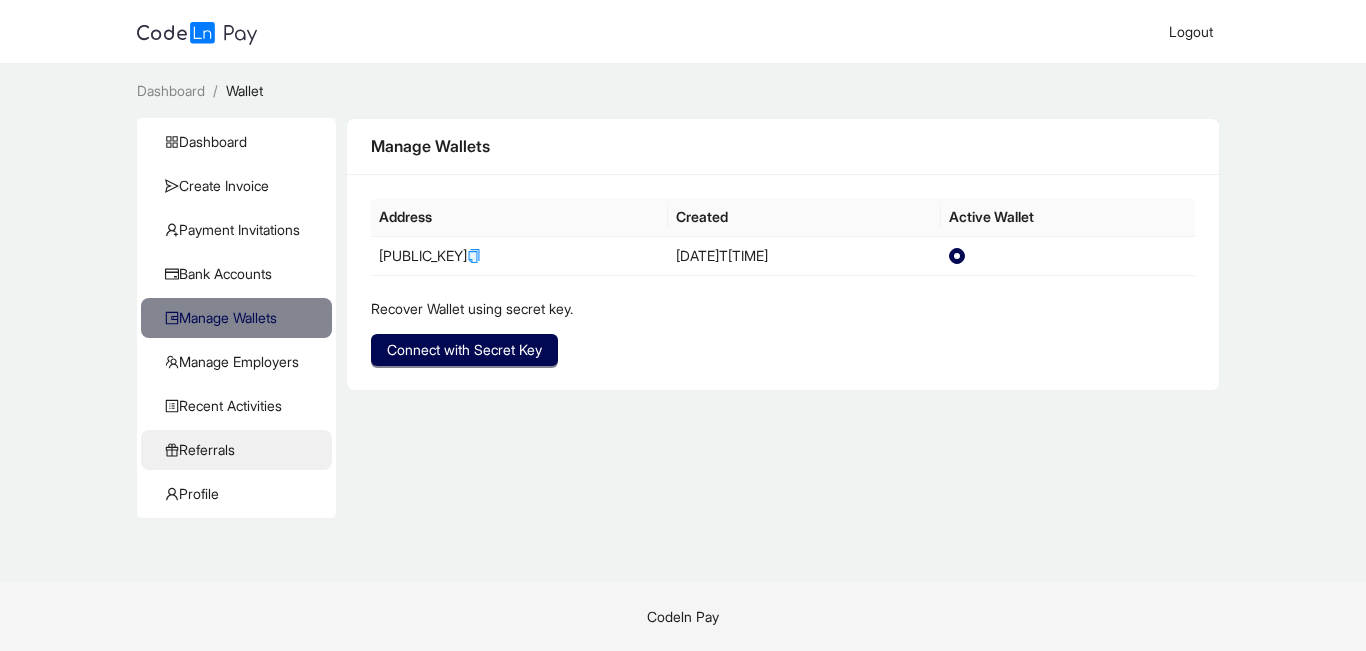 click on "Referrals" 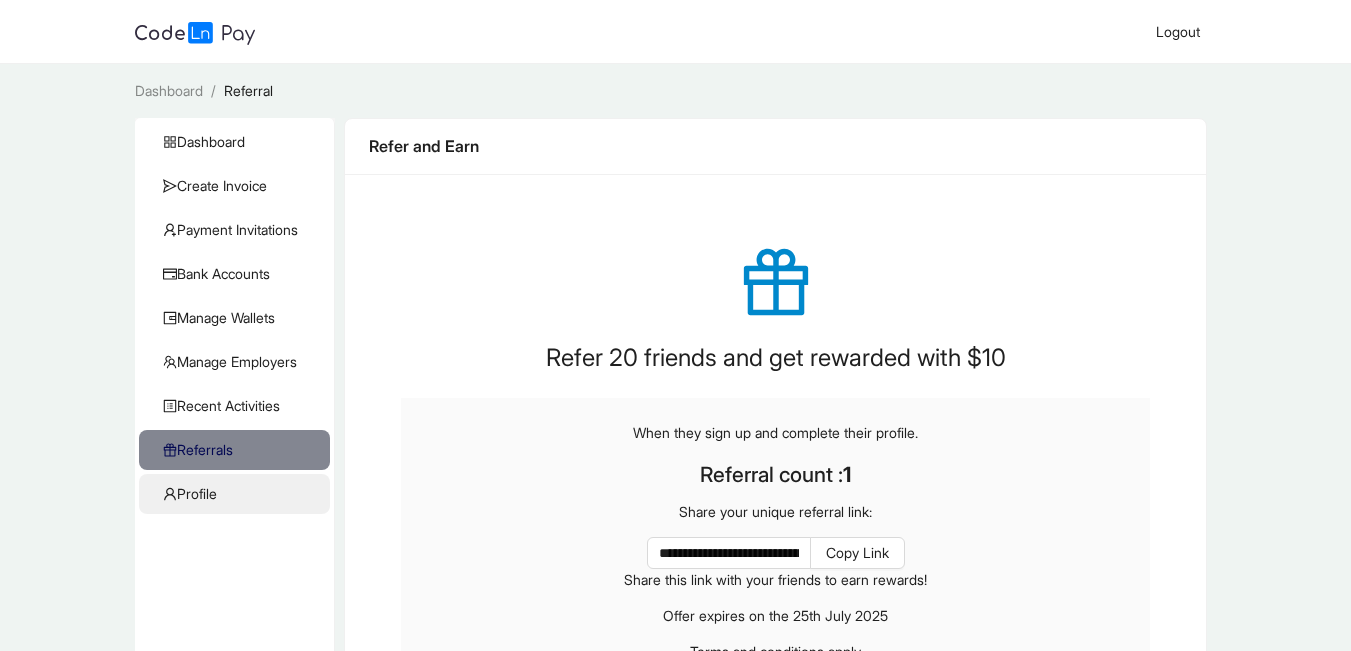 click on "Profile" 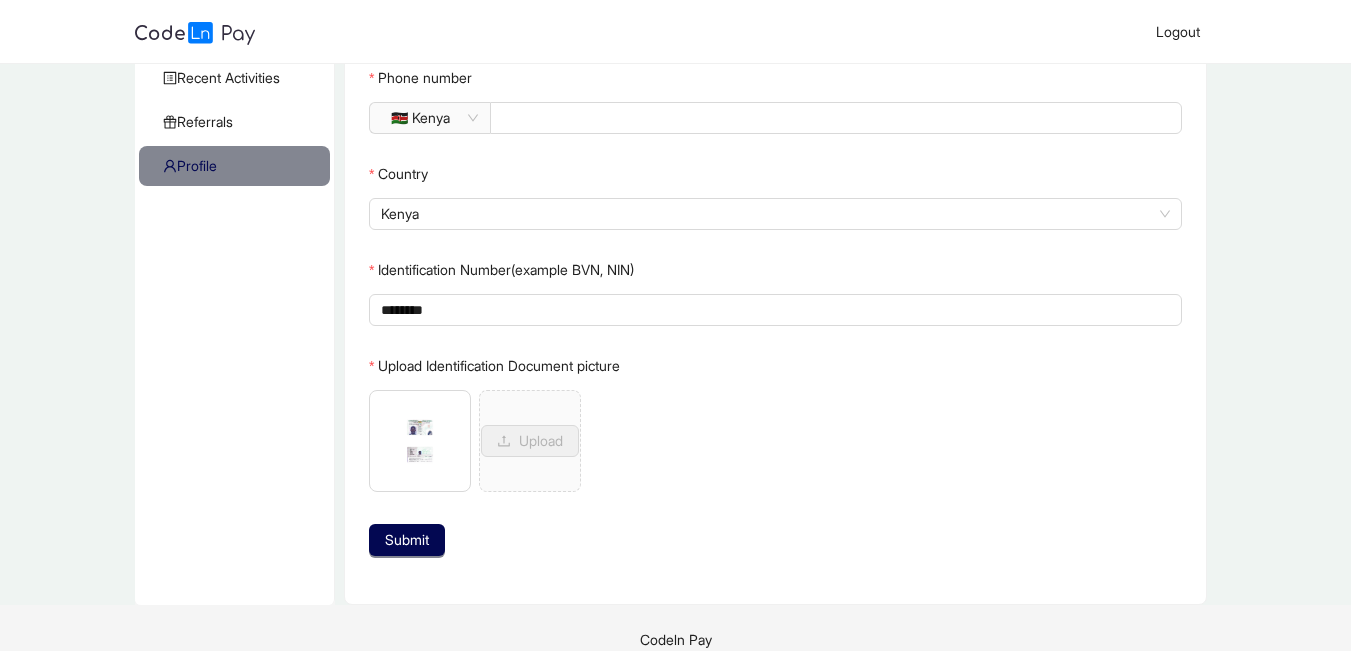 scroll, scrollTop: 0, scrollLeft: 0, axis: both 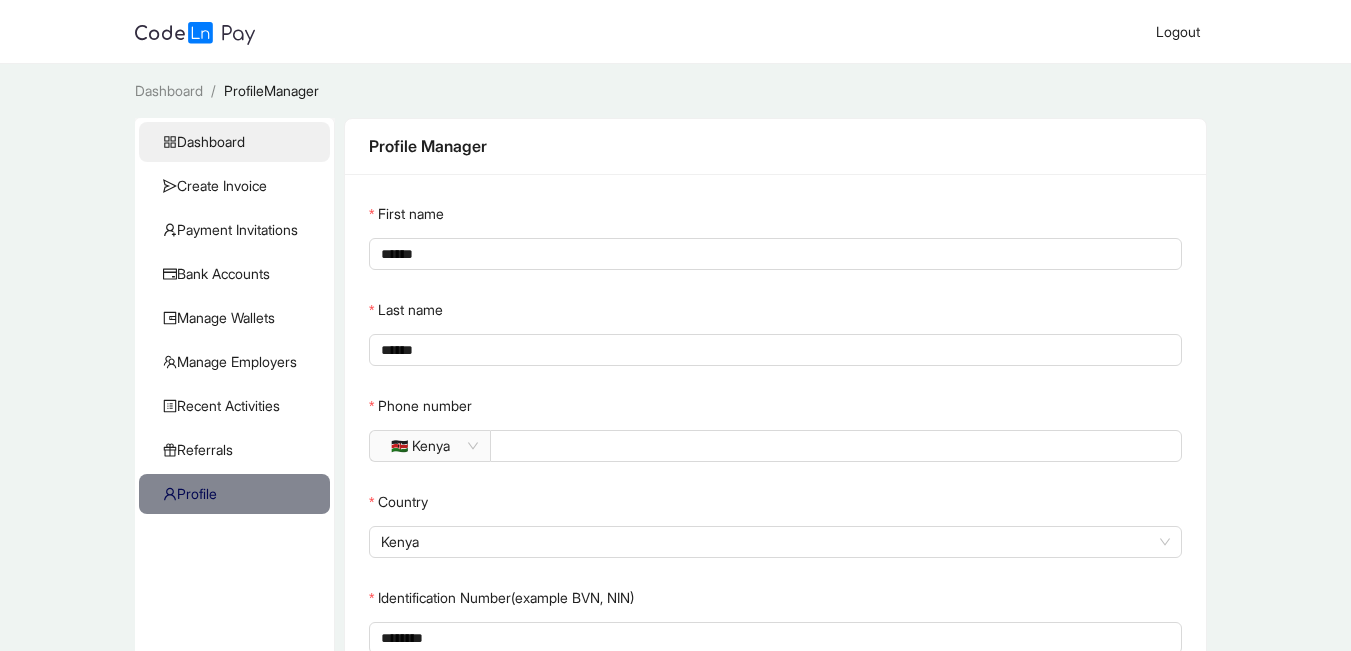 click on "Dashboard" 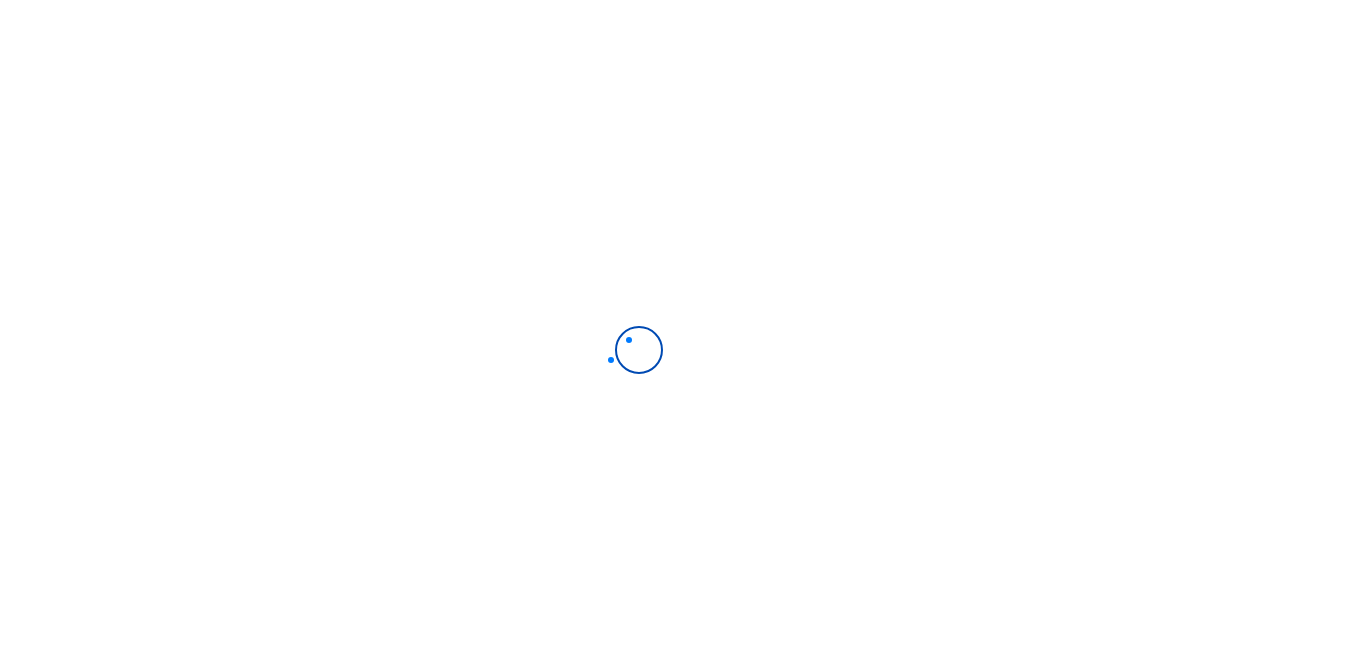 scroll, scrollTop: 0, scrollLeft: 0, axis: both 